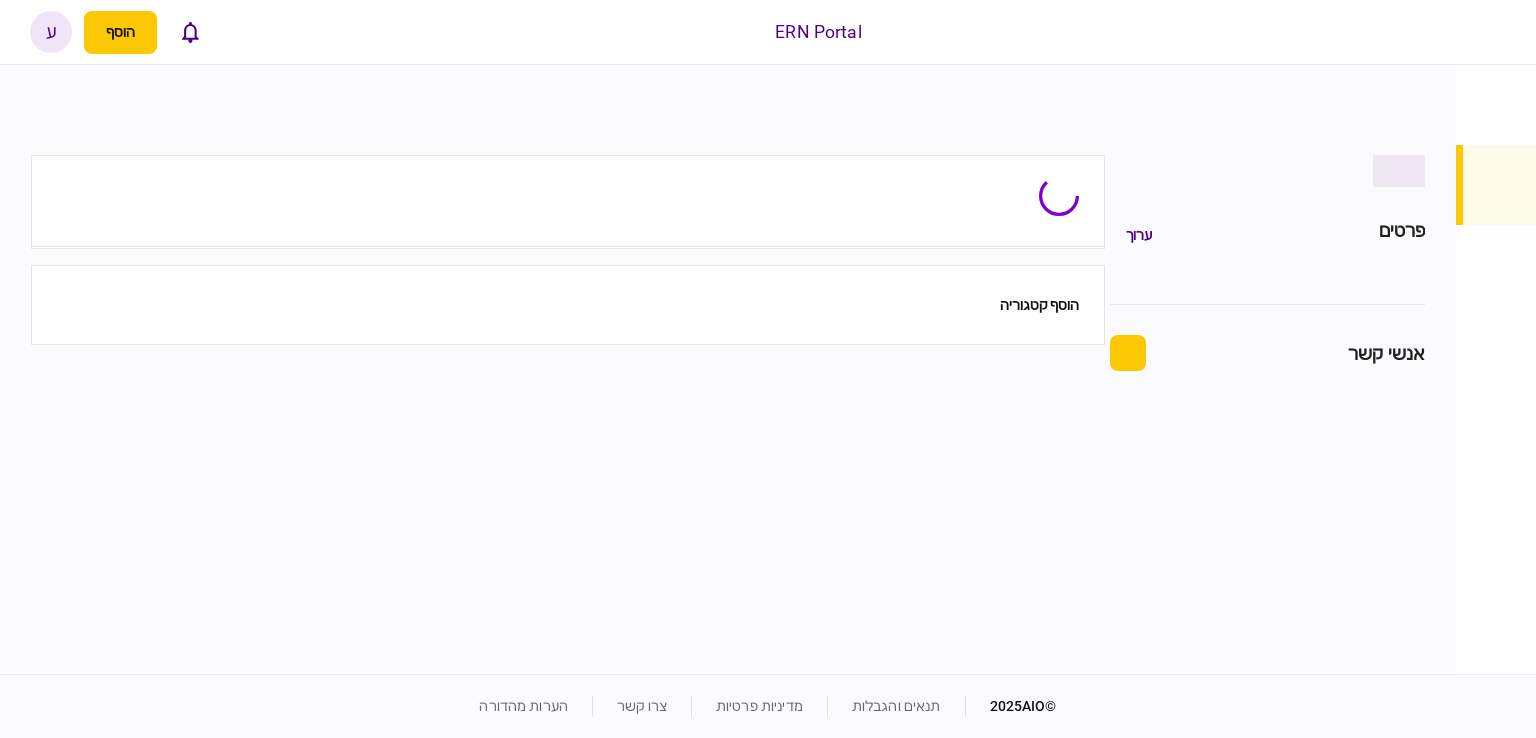 scroll, scrollTop: 0, scrollLeft: 0, axis: both 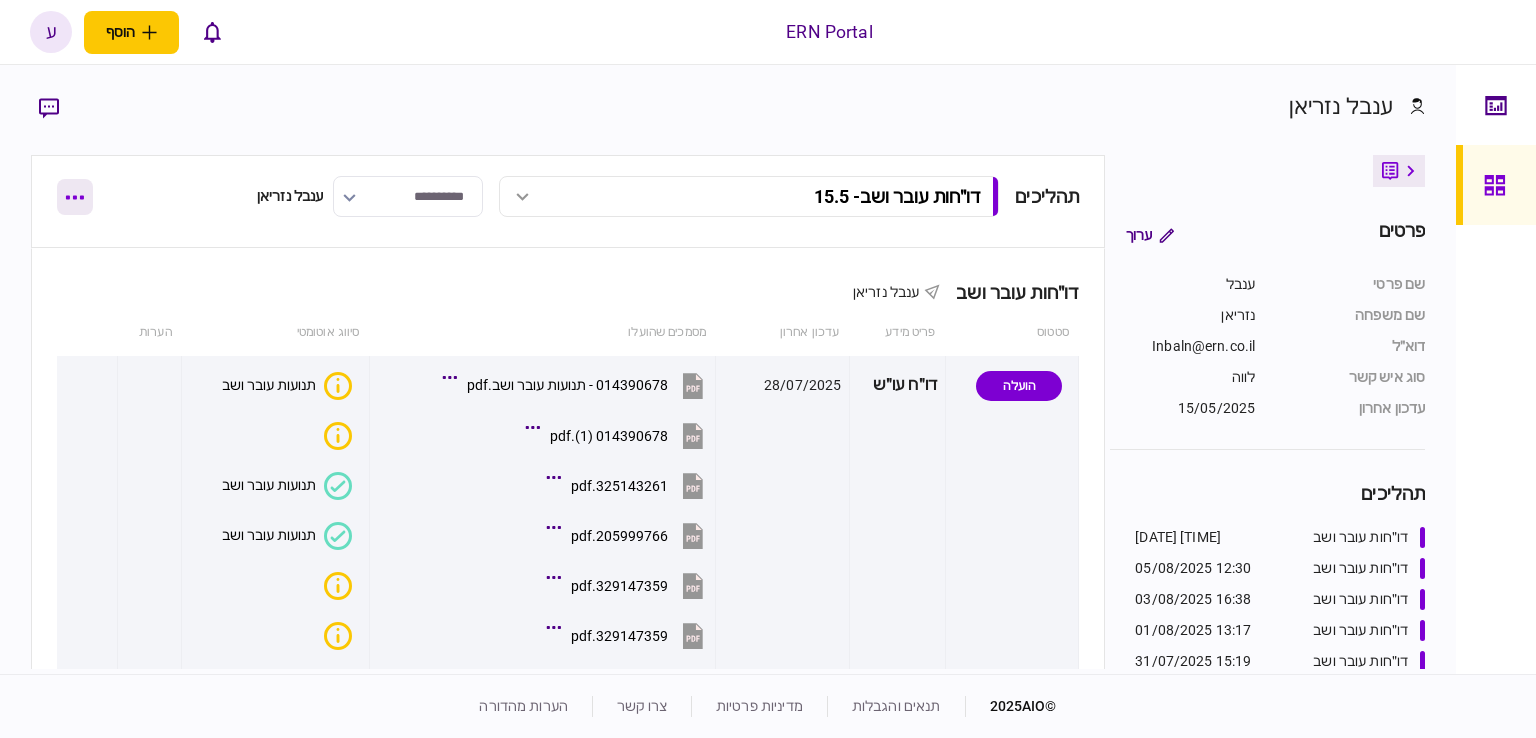 click at bounding box center [75, 197] 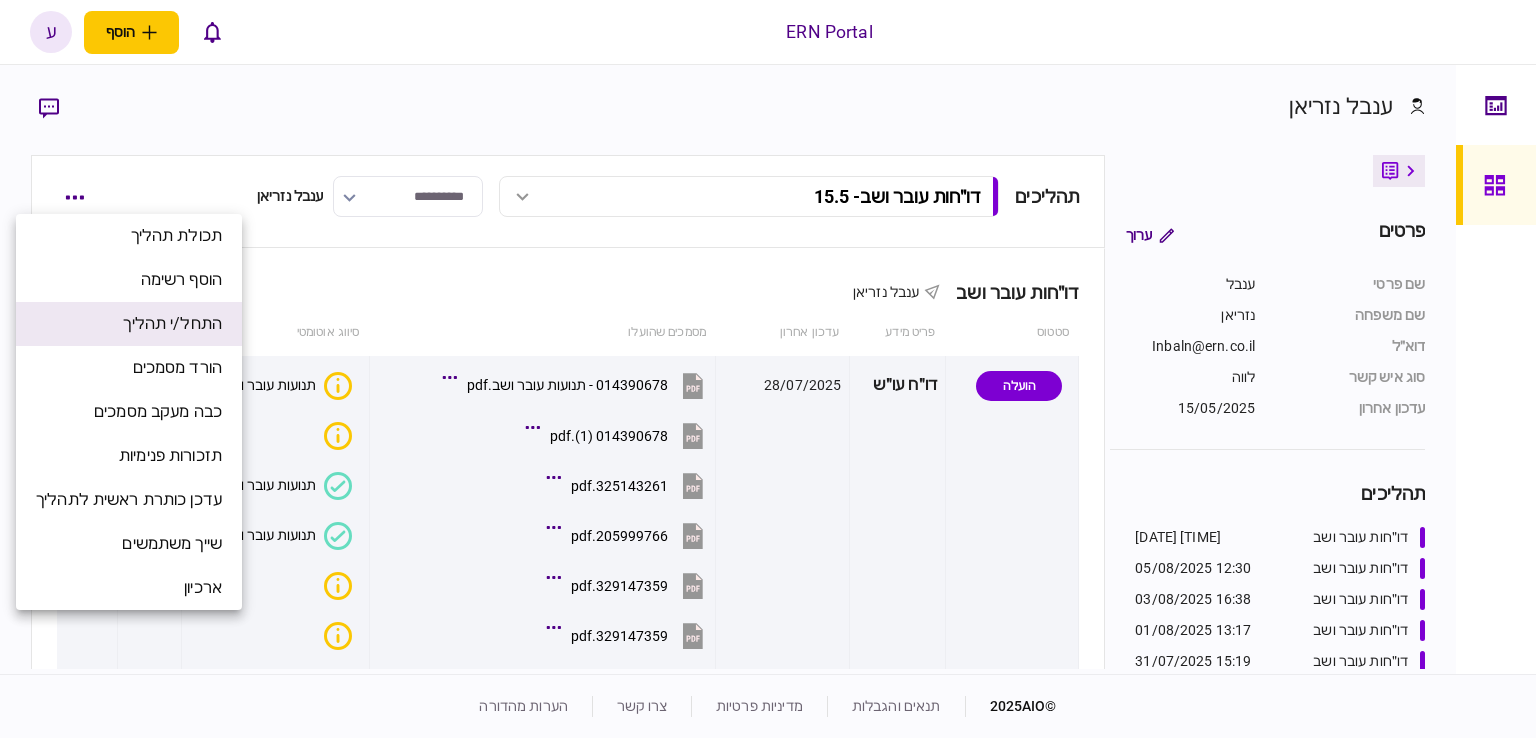 click on "התחל/י תהליך" at bounding box center [172, 324] 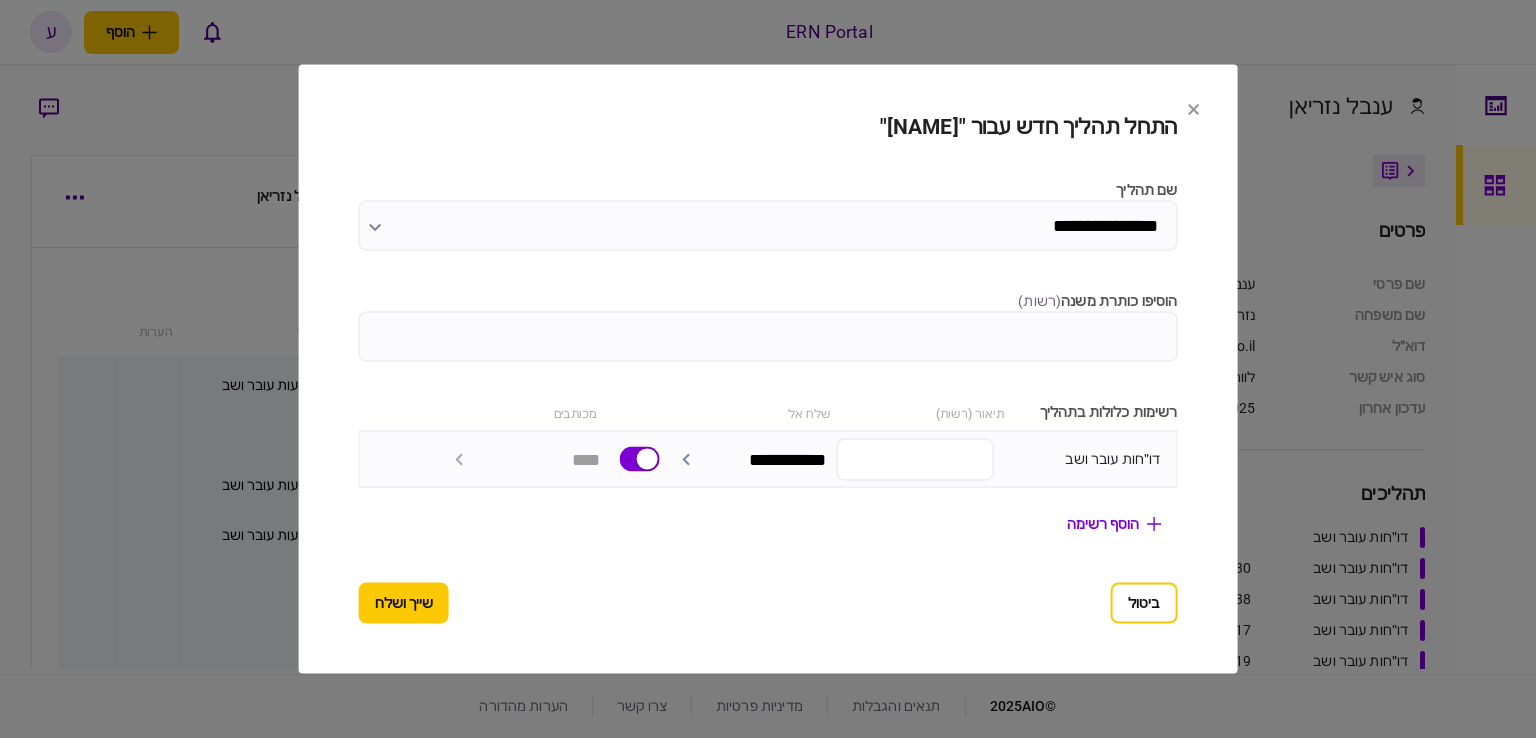 click on "הוסיפו כותרת משנה  ( רשות )" at bounding box center (768, 337) 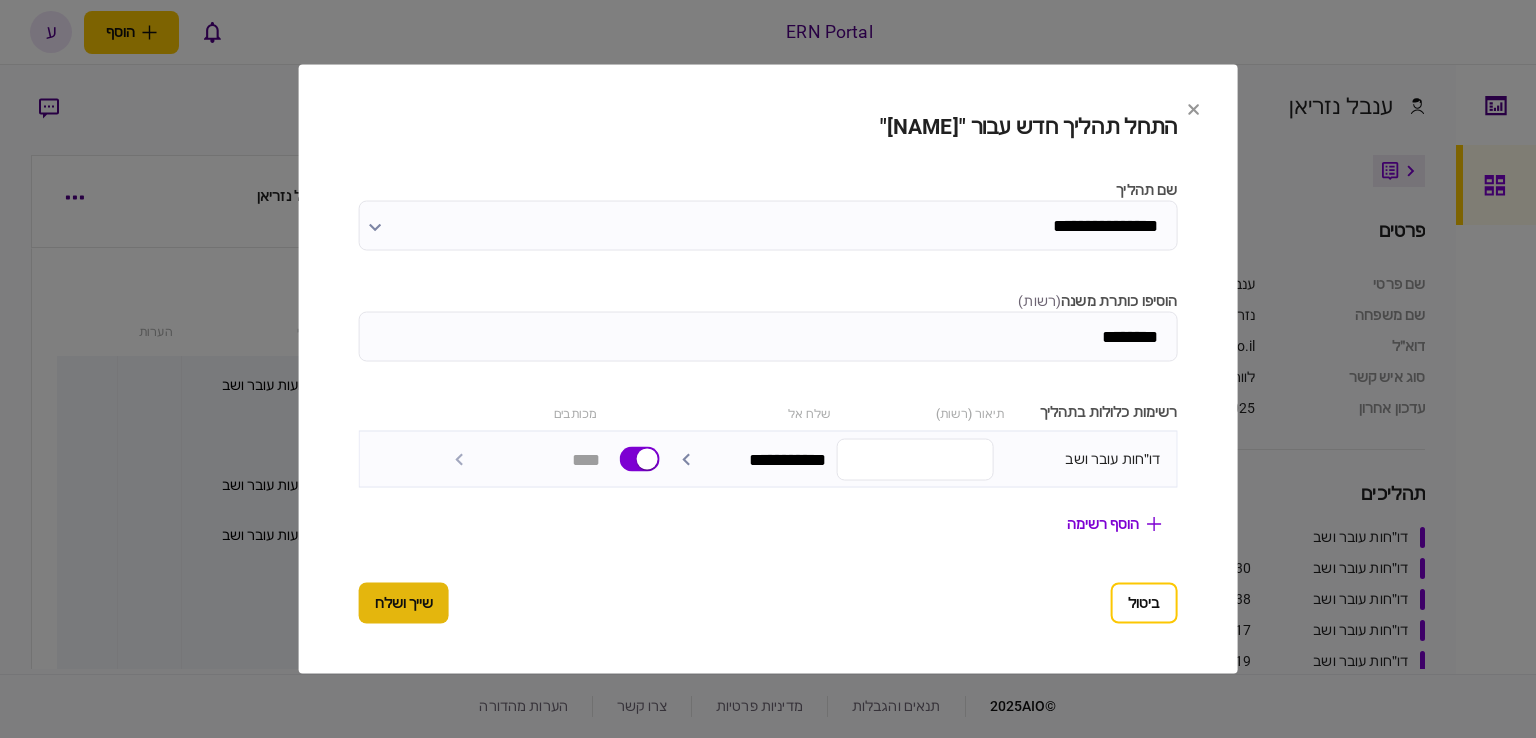 type on "********" 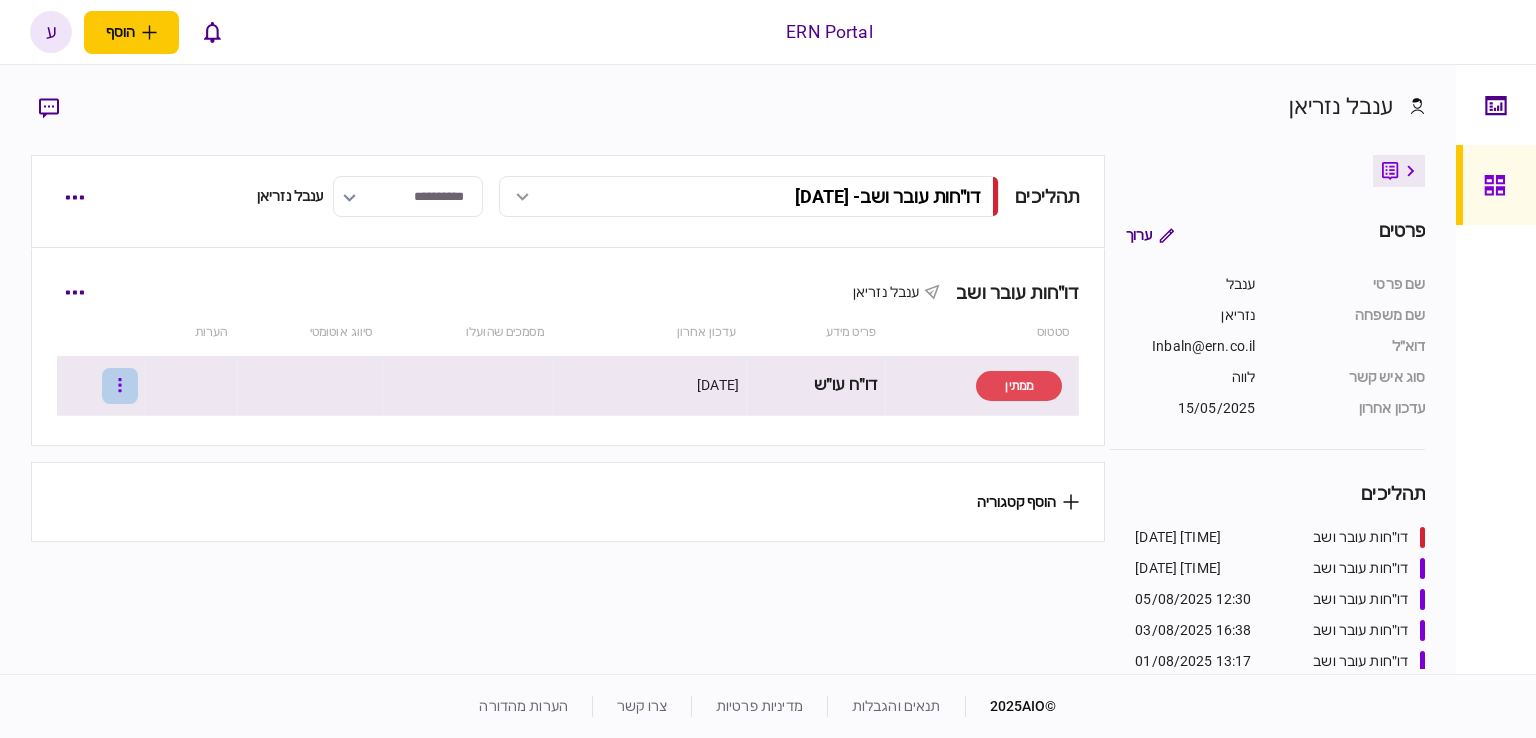 click at bounding box center [120, 386] 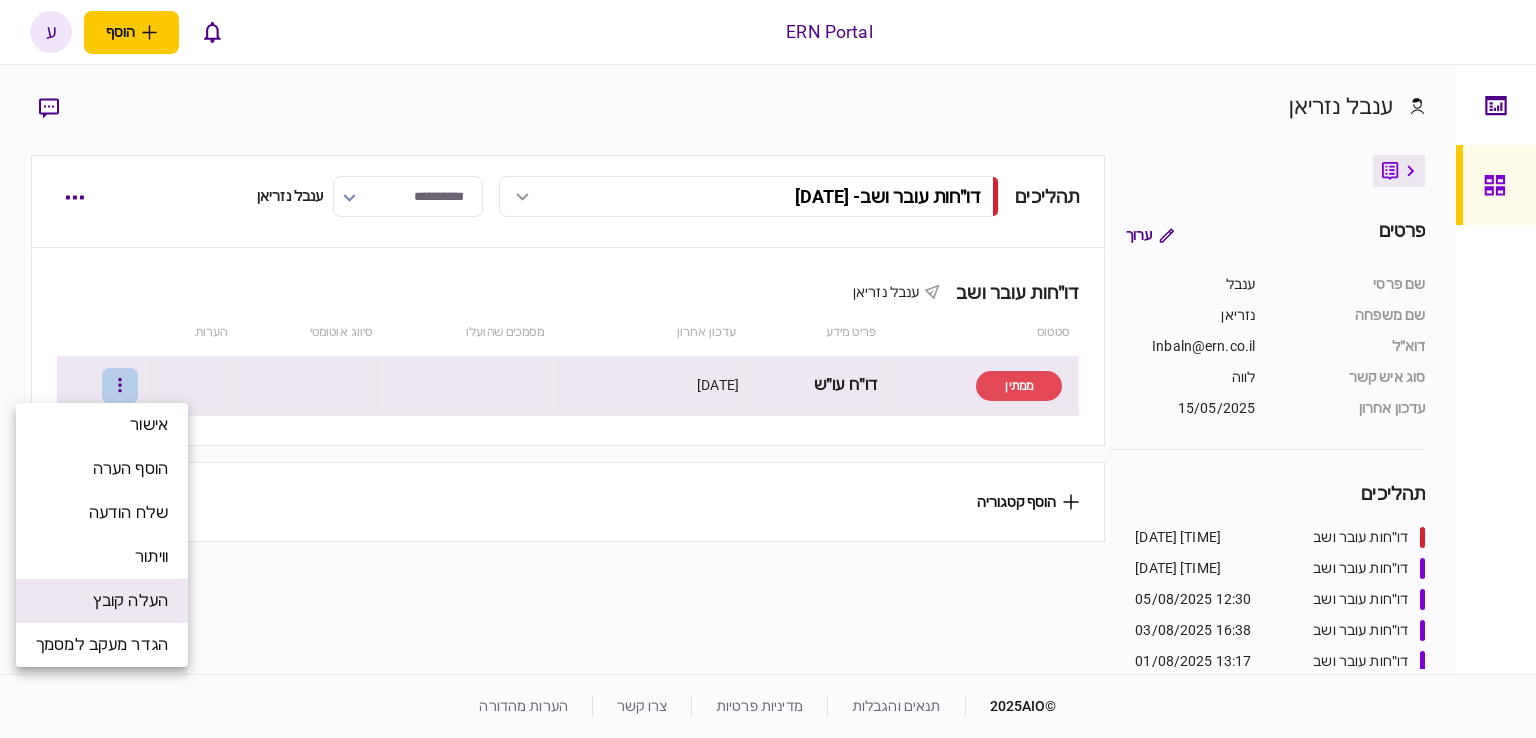 click on "העלה קובץ" at bounding box center (130, 601) 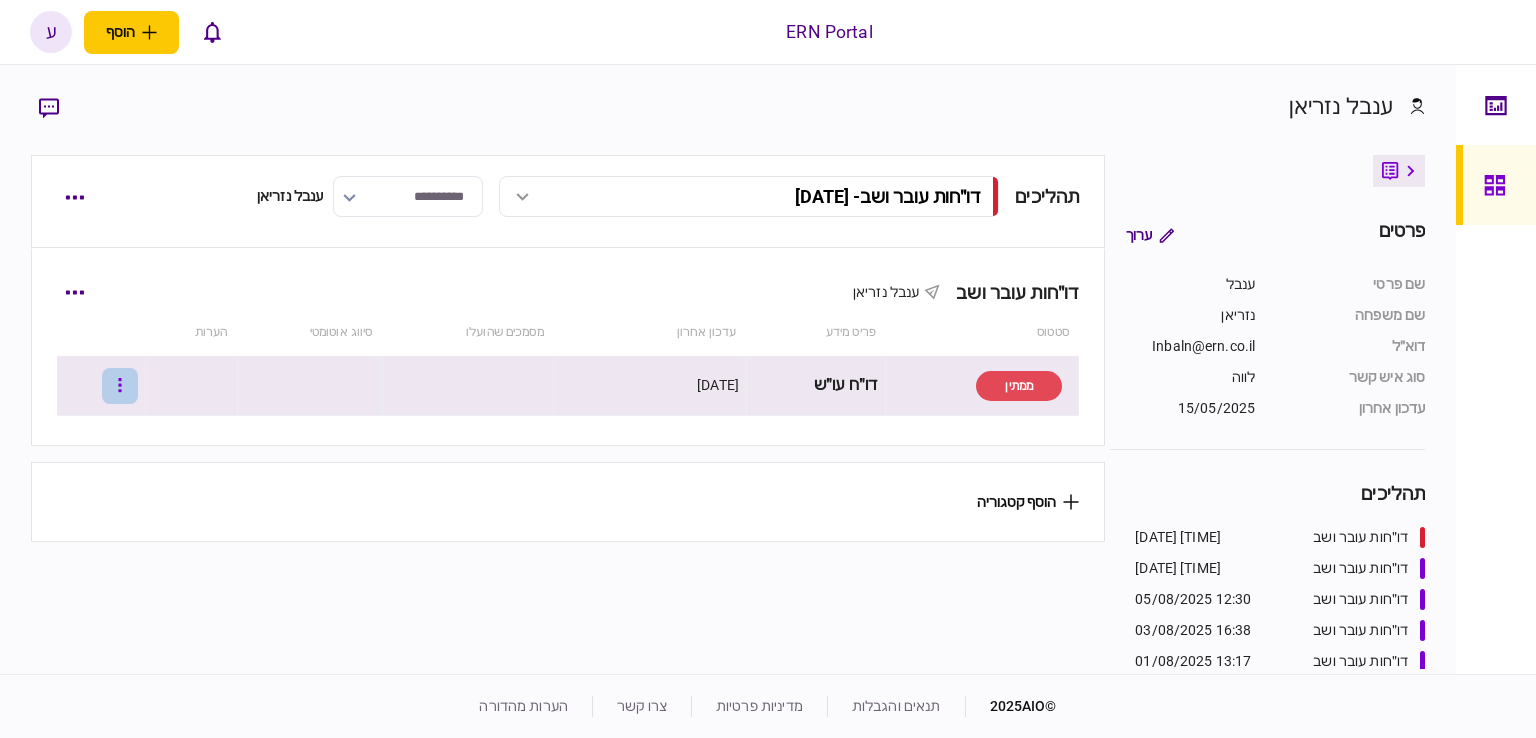 click at bounding box center [120, 386] 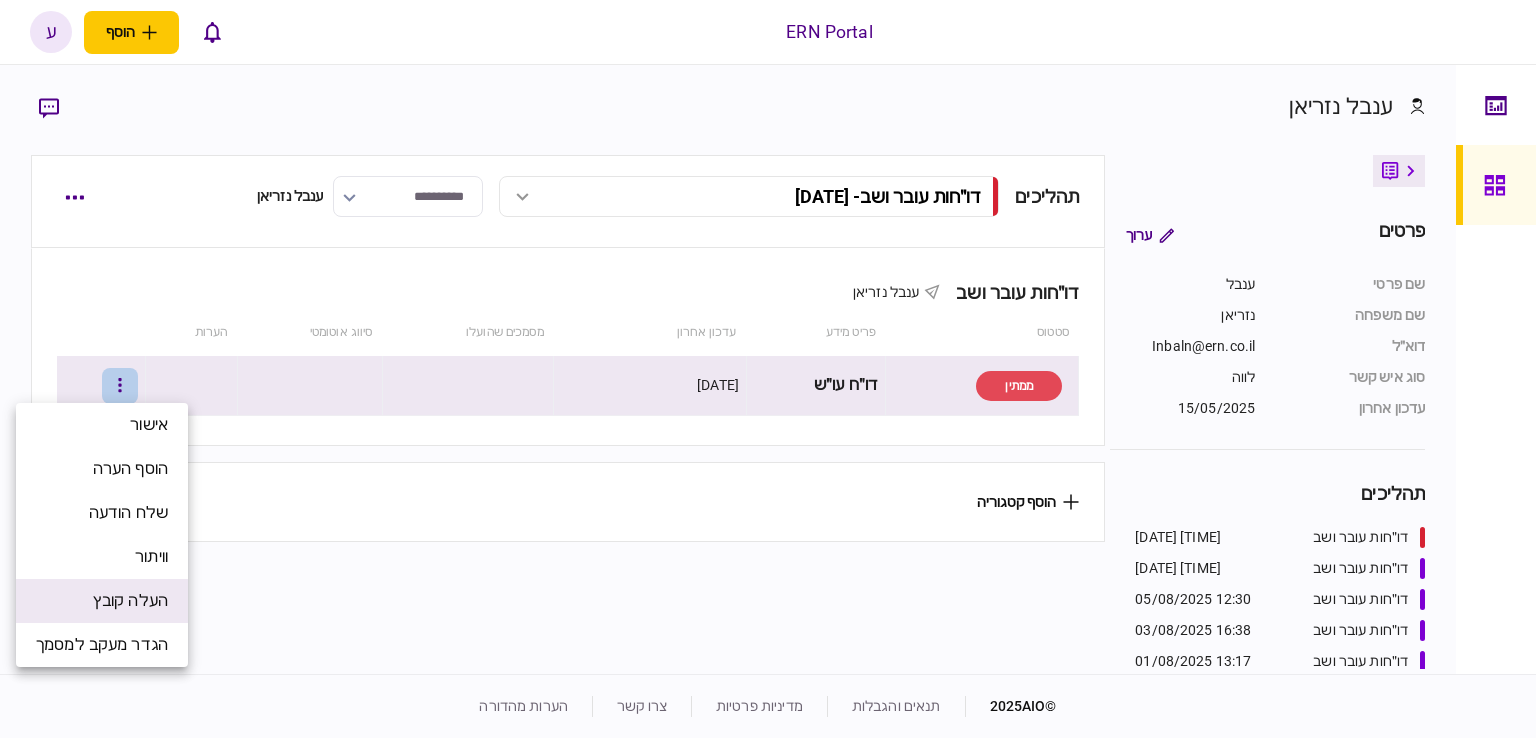 click on "העלה קובץ" at bounding box center [130, 601] 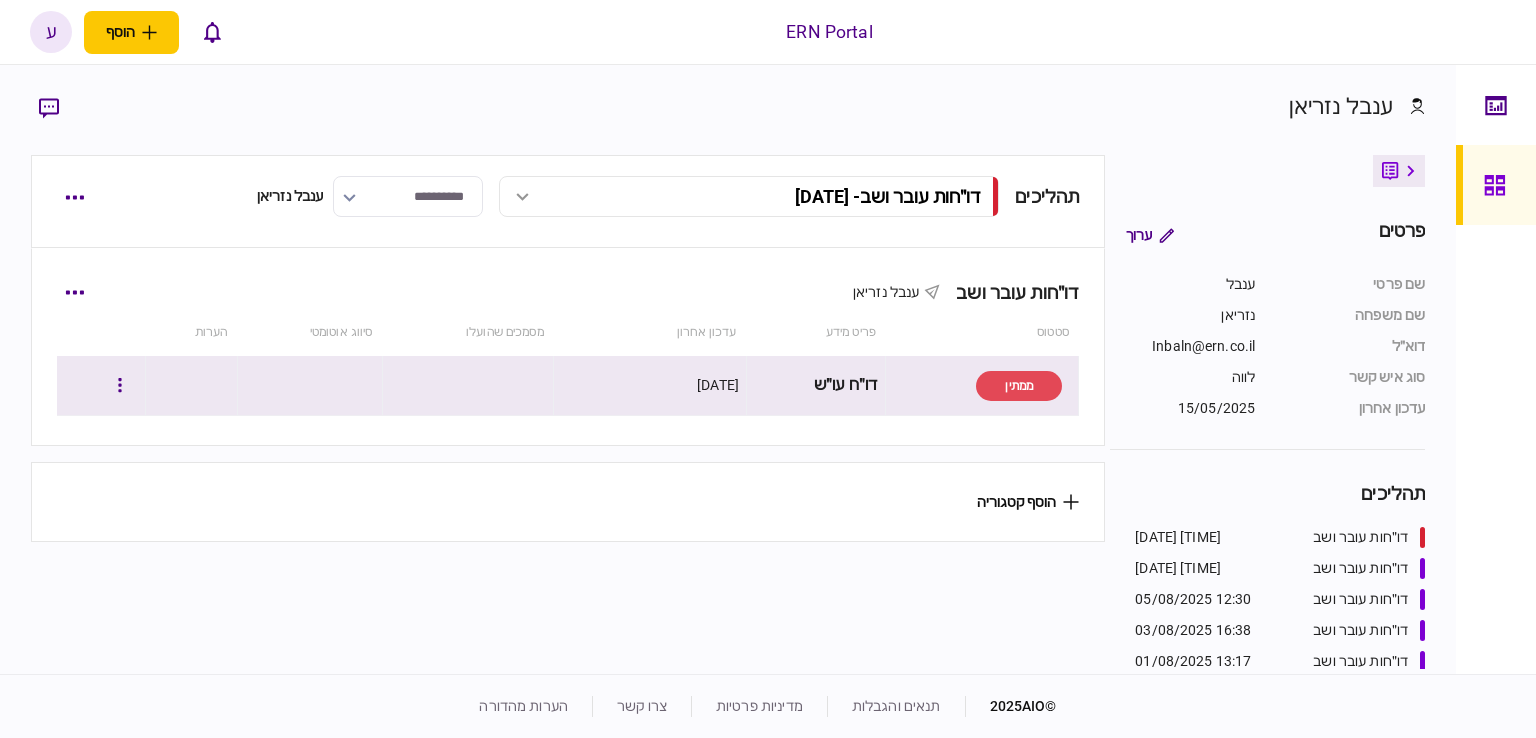 click at bounding box center [101, 385] 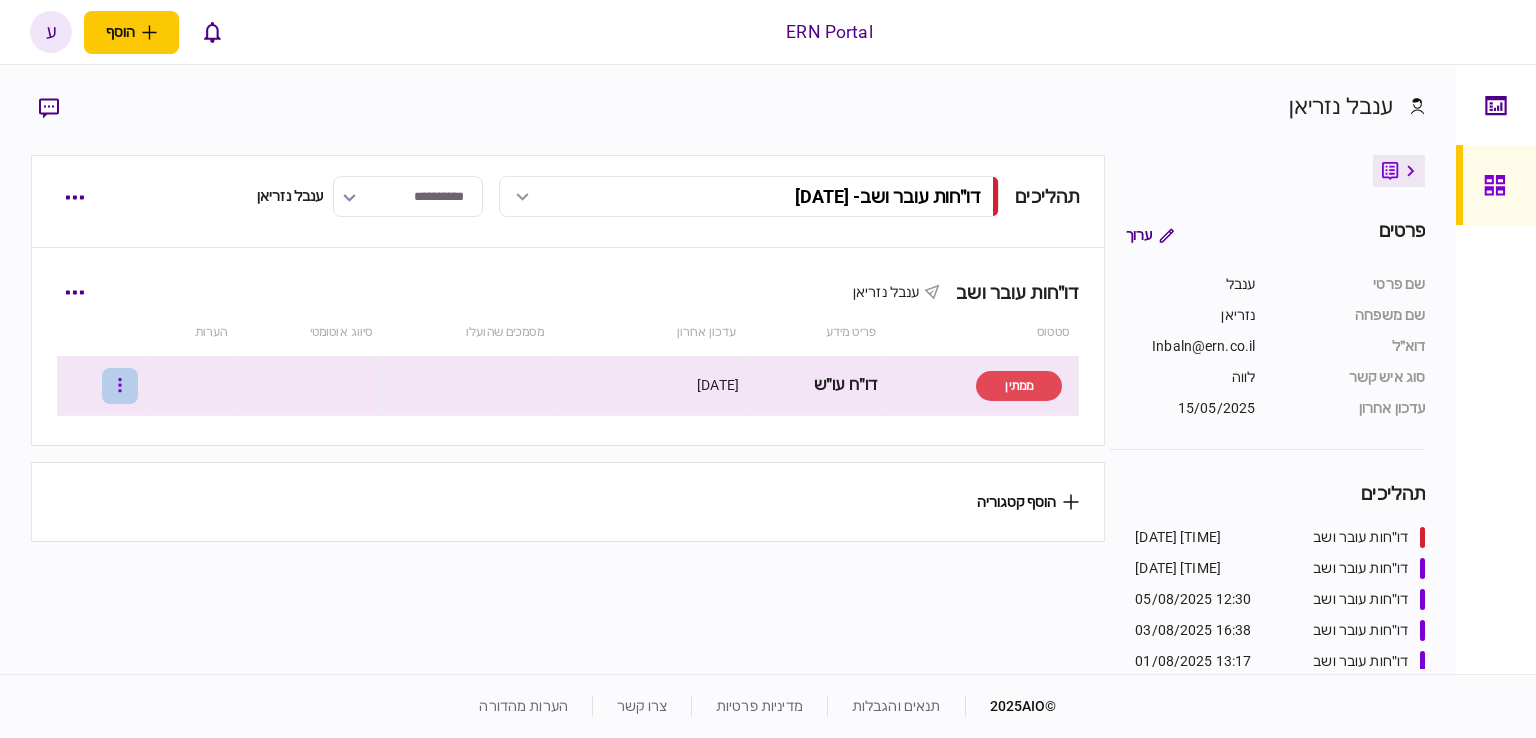 click 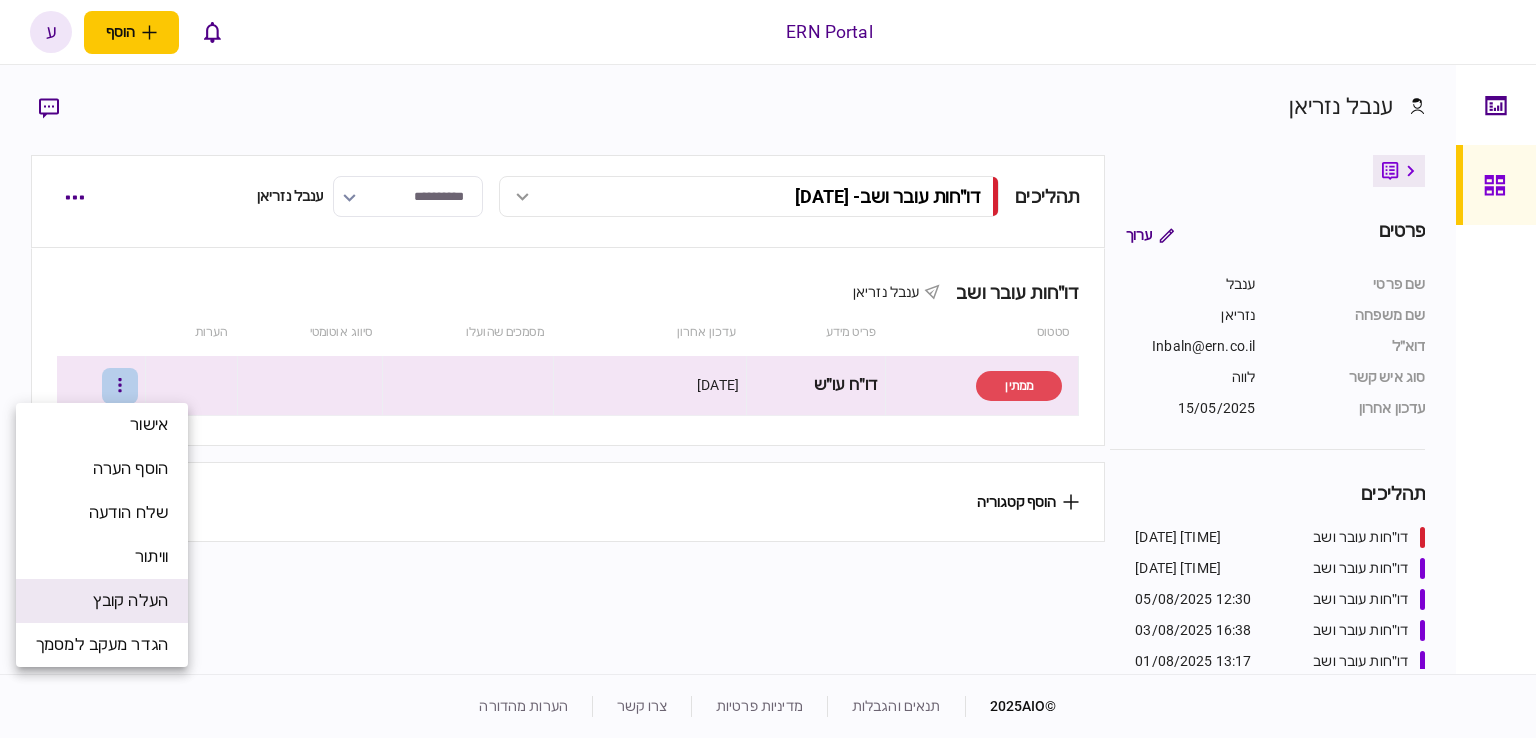 click on "העלה קובץ" at bounding box center (130, 601) 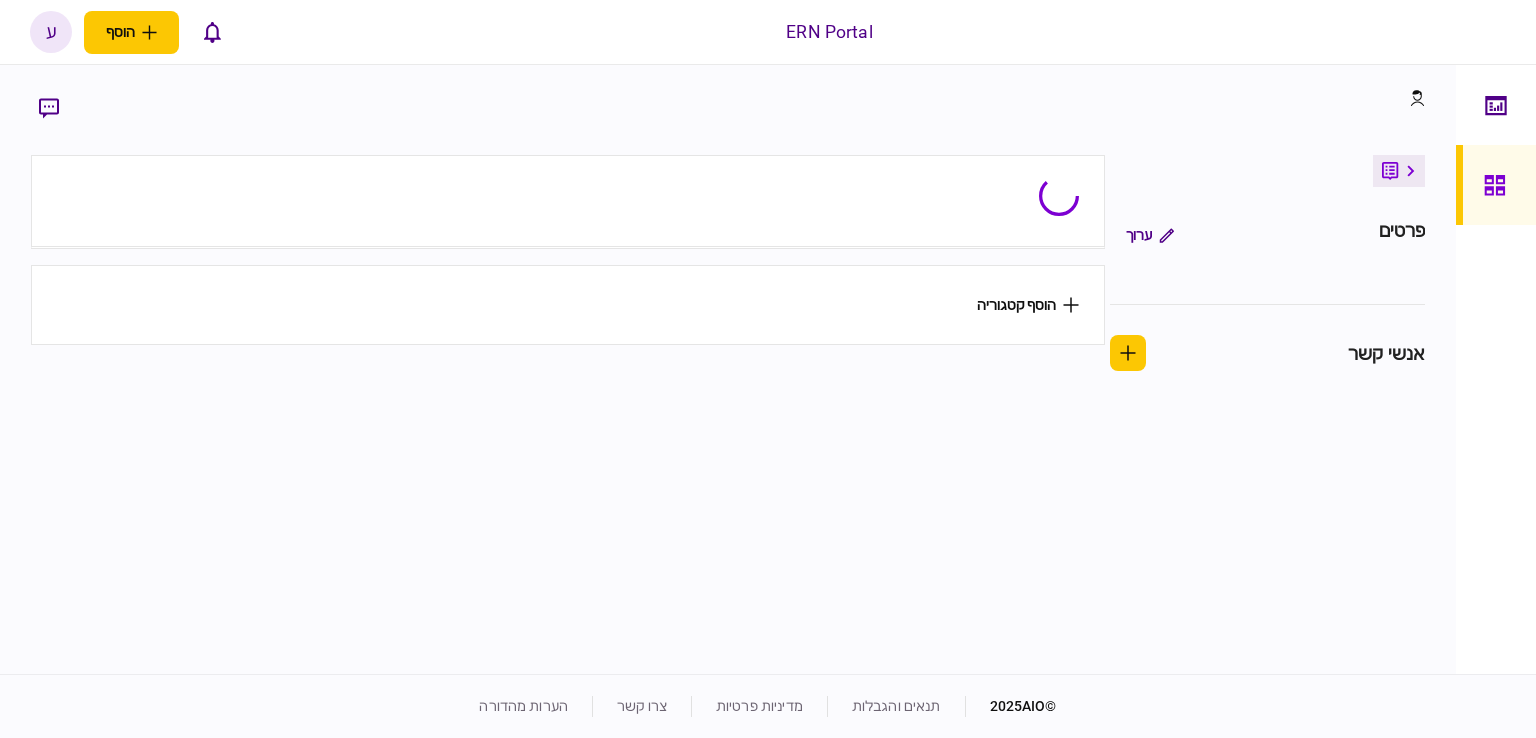 scroll, scrollTop: 0, scrollLeft: 0, axis: both 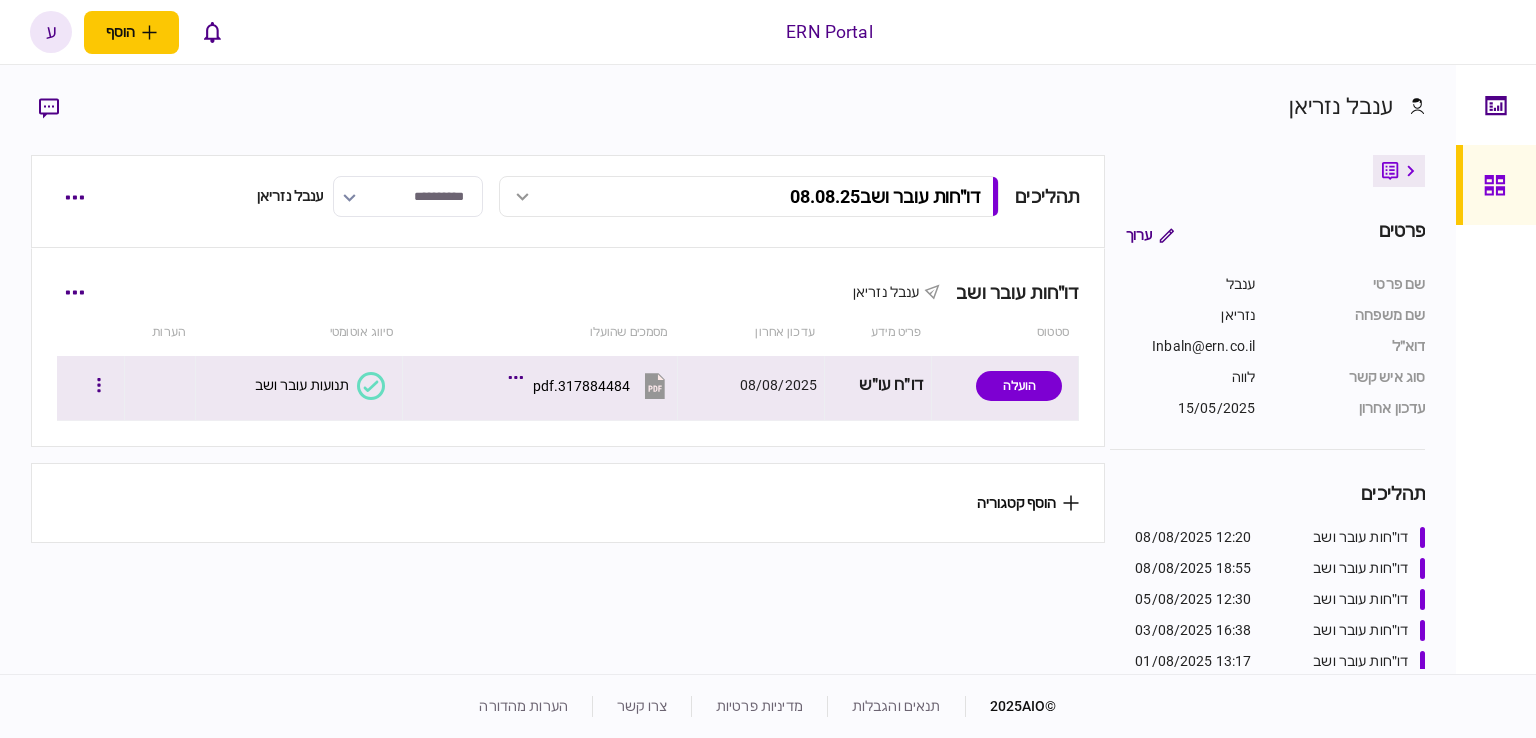 click on "תנועות עובר ושב" at bounding box center (302, 385) 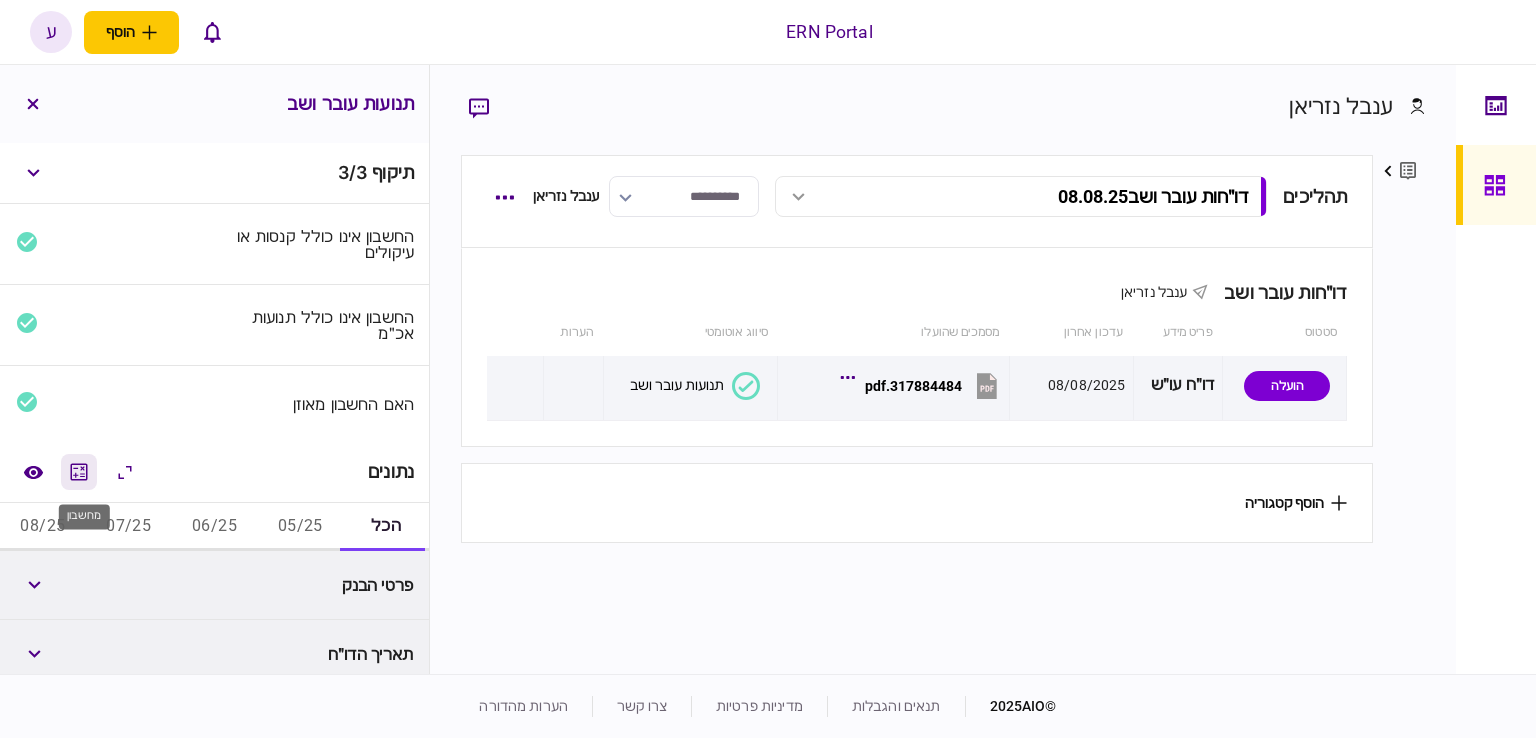 click 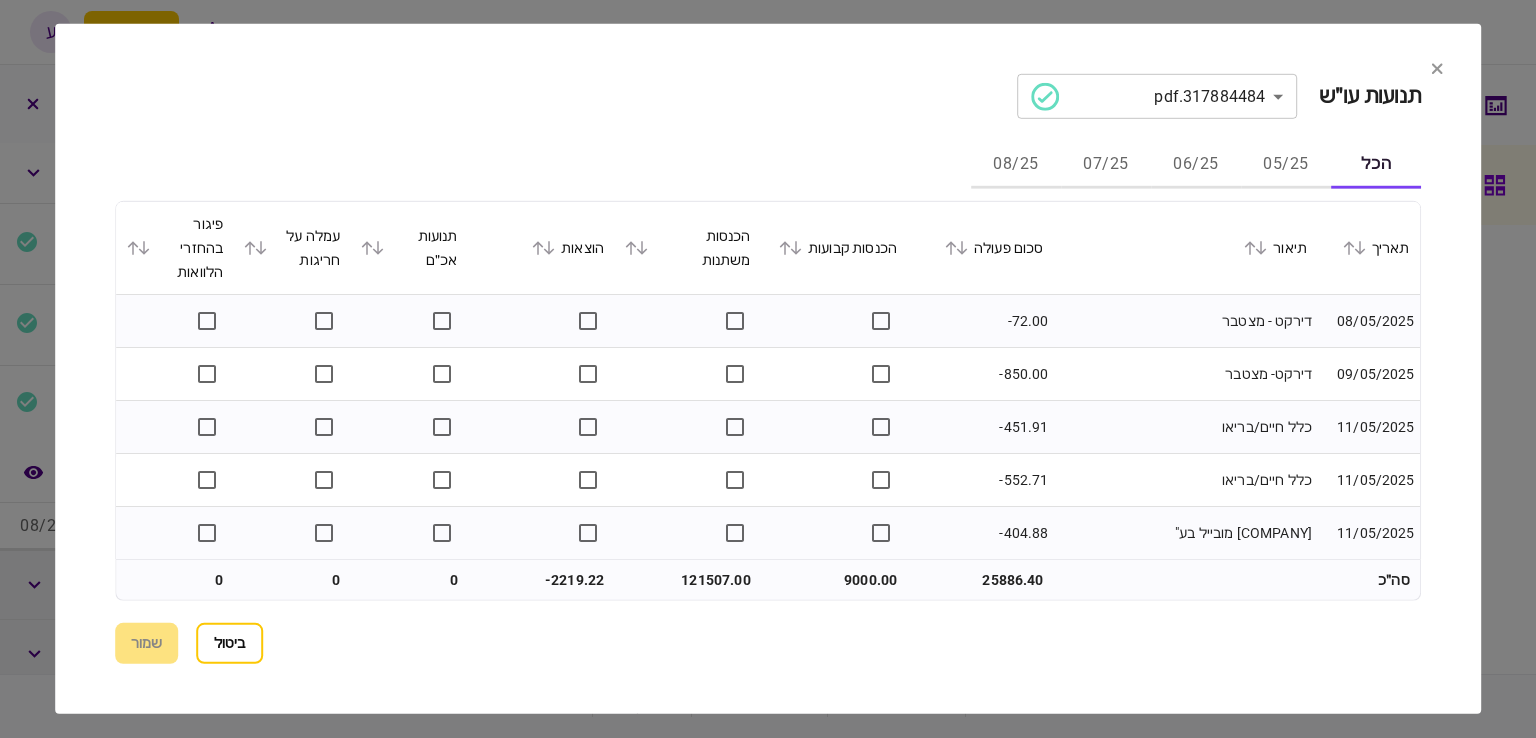 click on "05/25" at bounding box center (1286, 165) 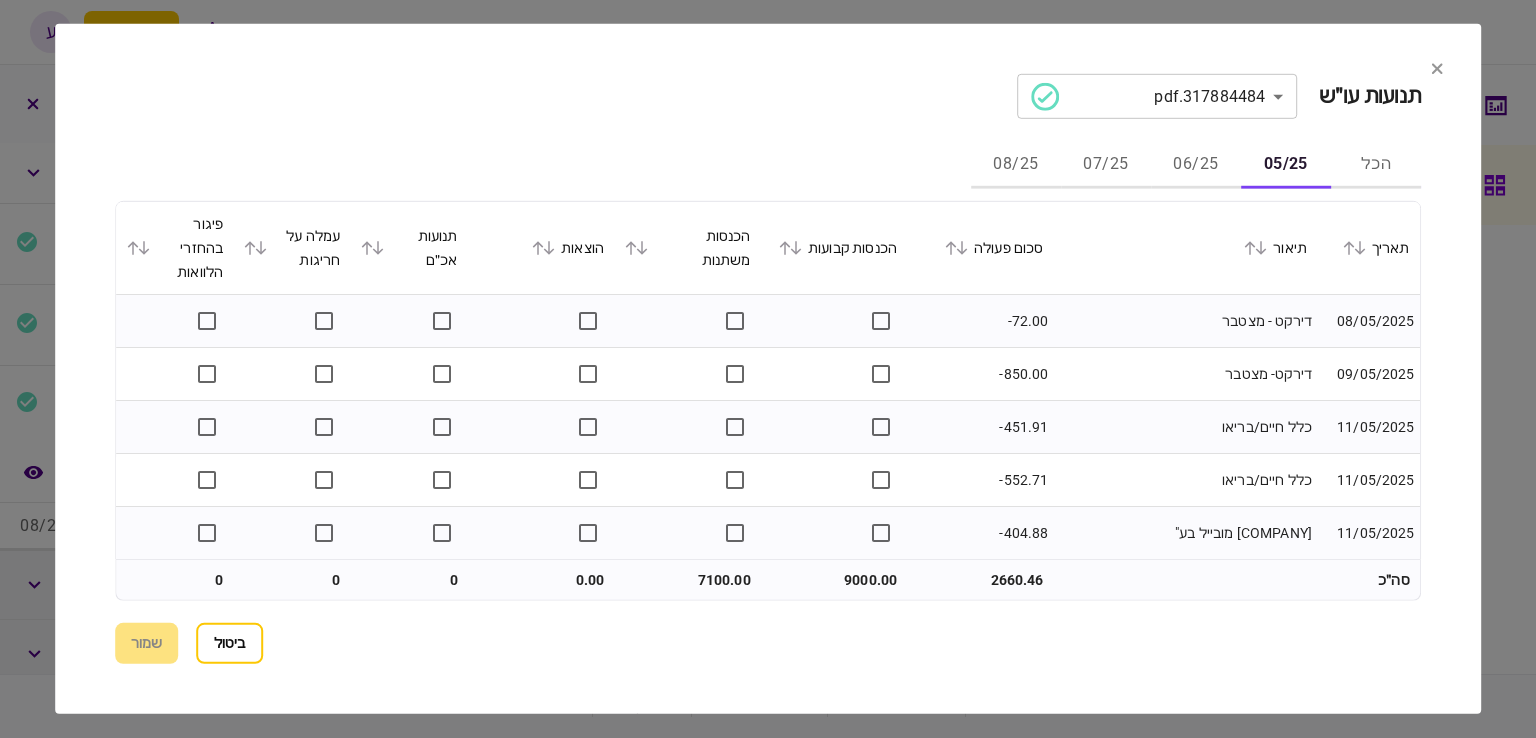 click 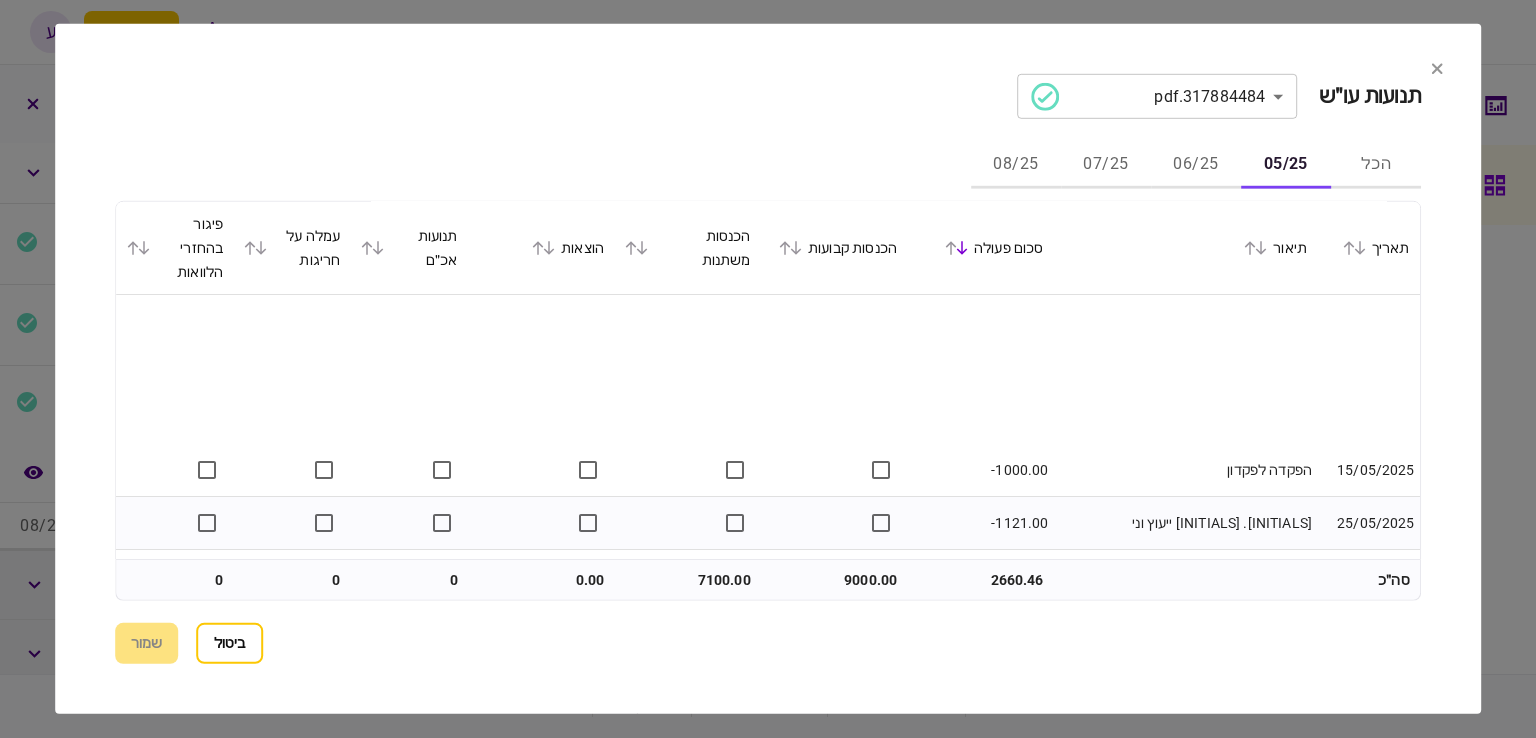scroll, scrollTop: 1058, scrollLeft: 0, axis: vertical 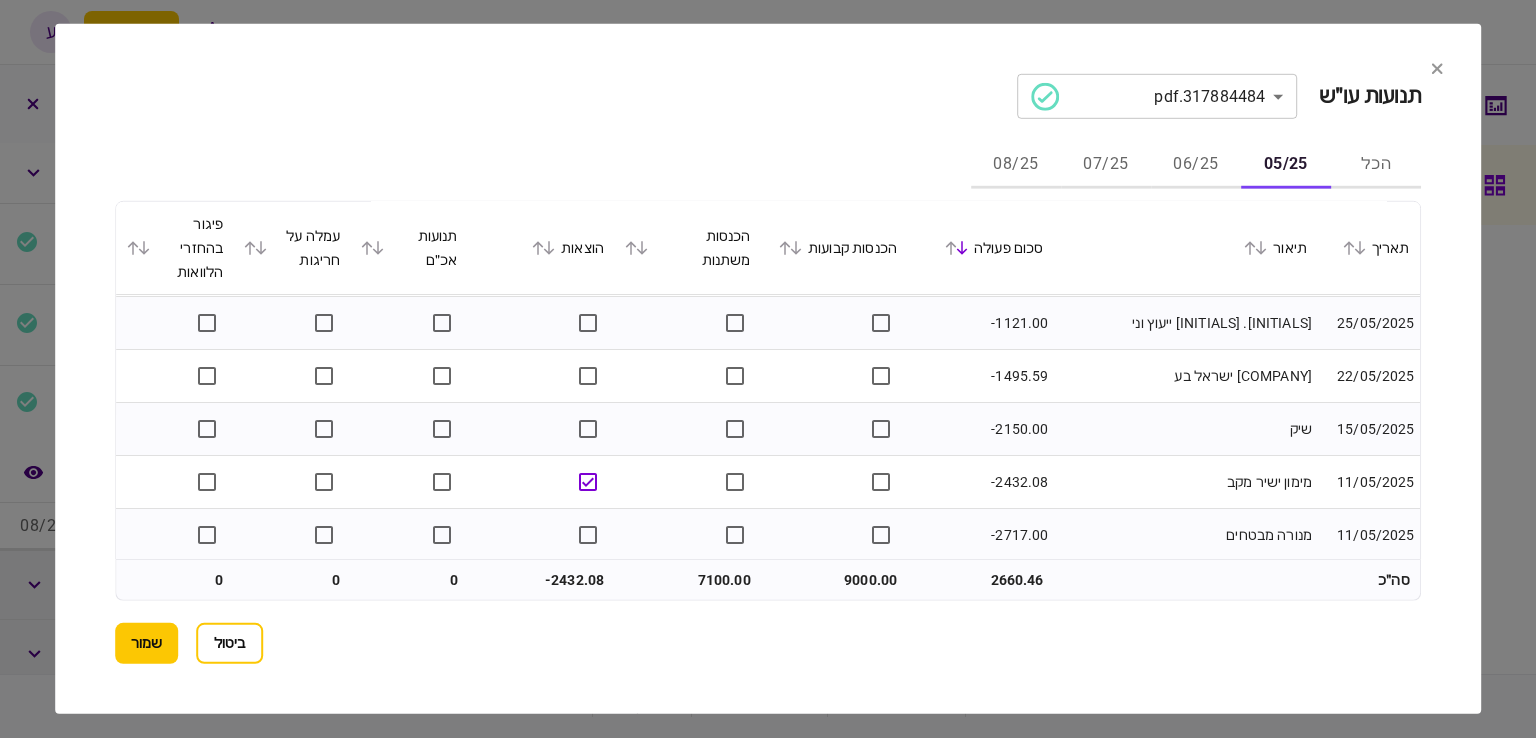 click on "06/25" at bounding box center (1196, 165) 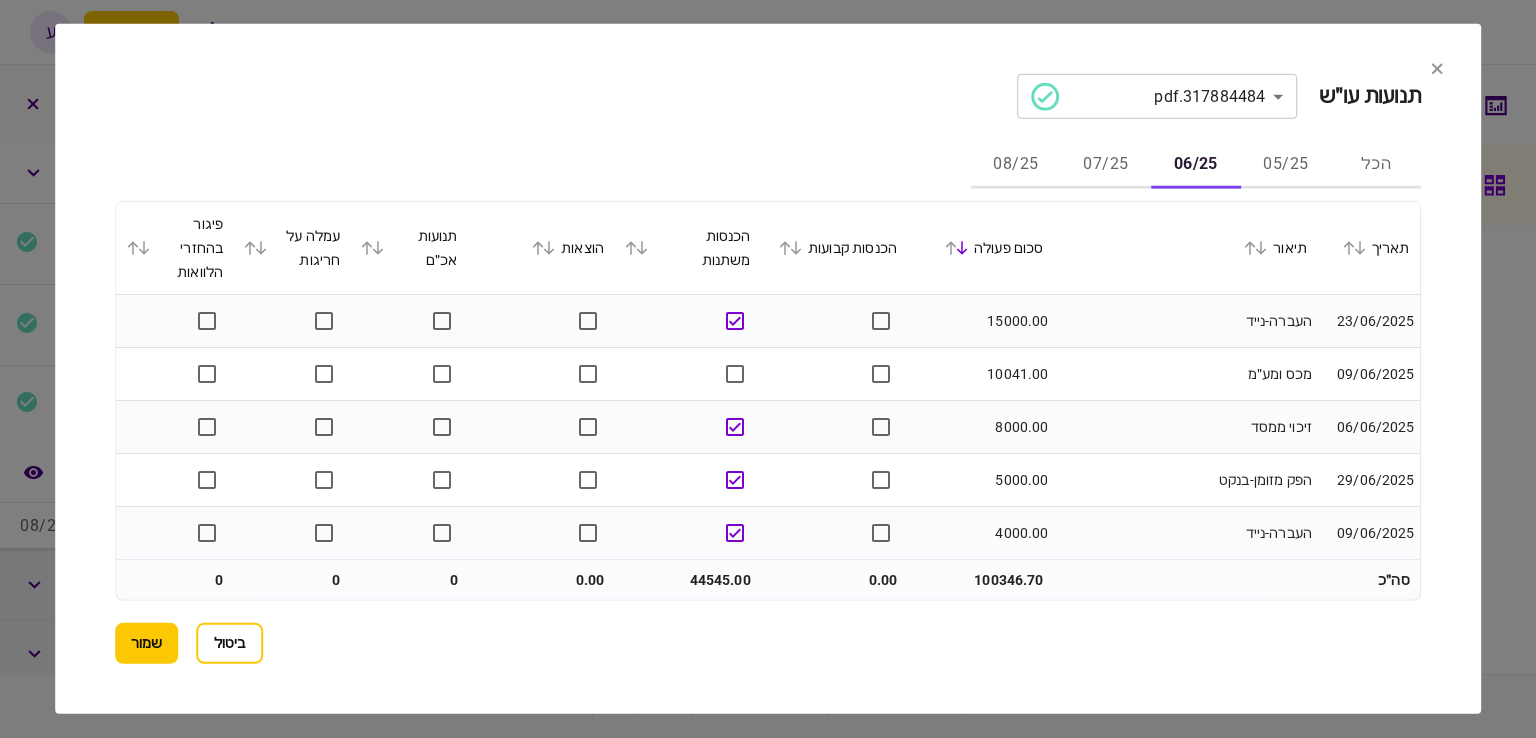 click on "05/25" at bounding box center [1286, 165] 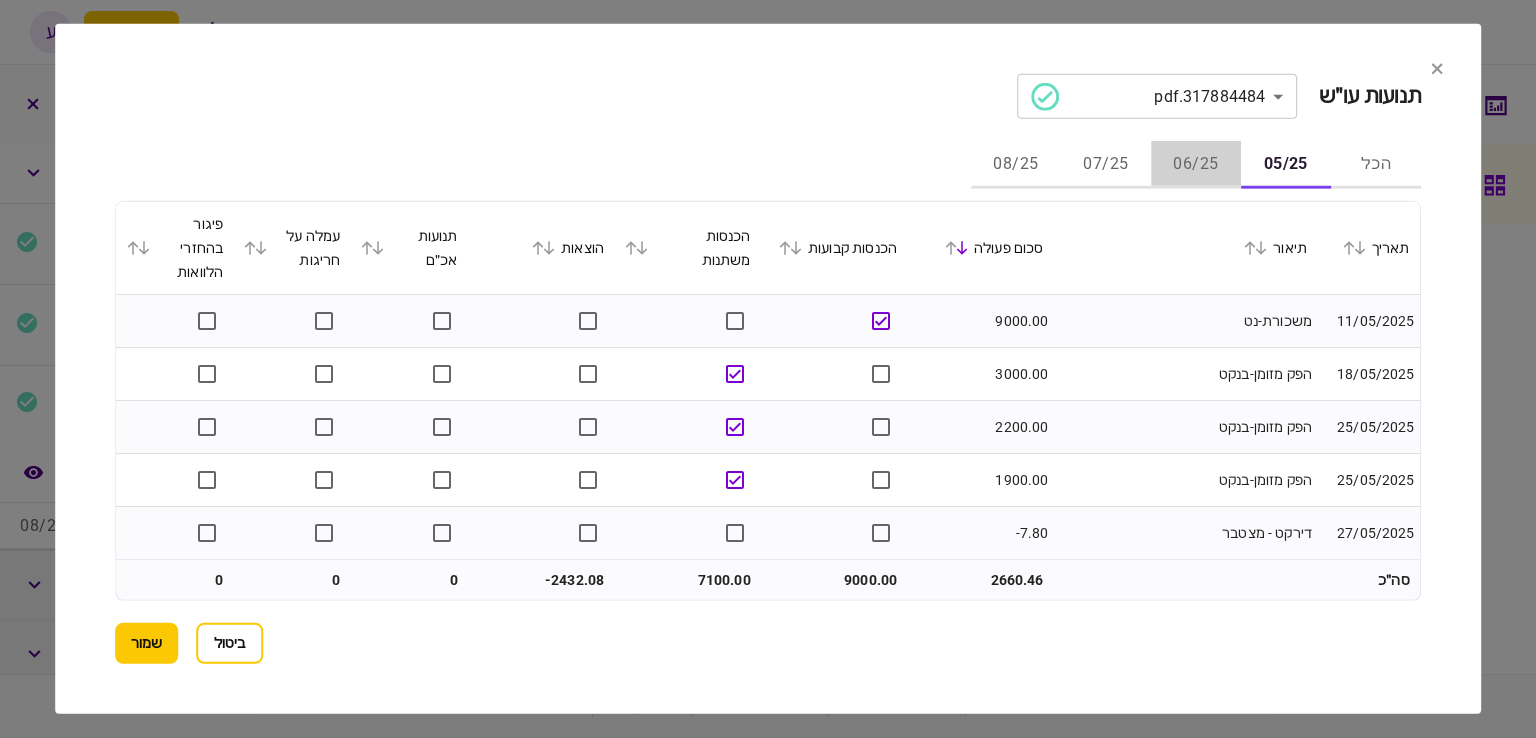 click on "06/25" at bounding box center (1196, 165) 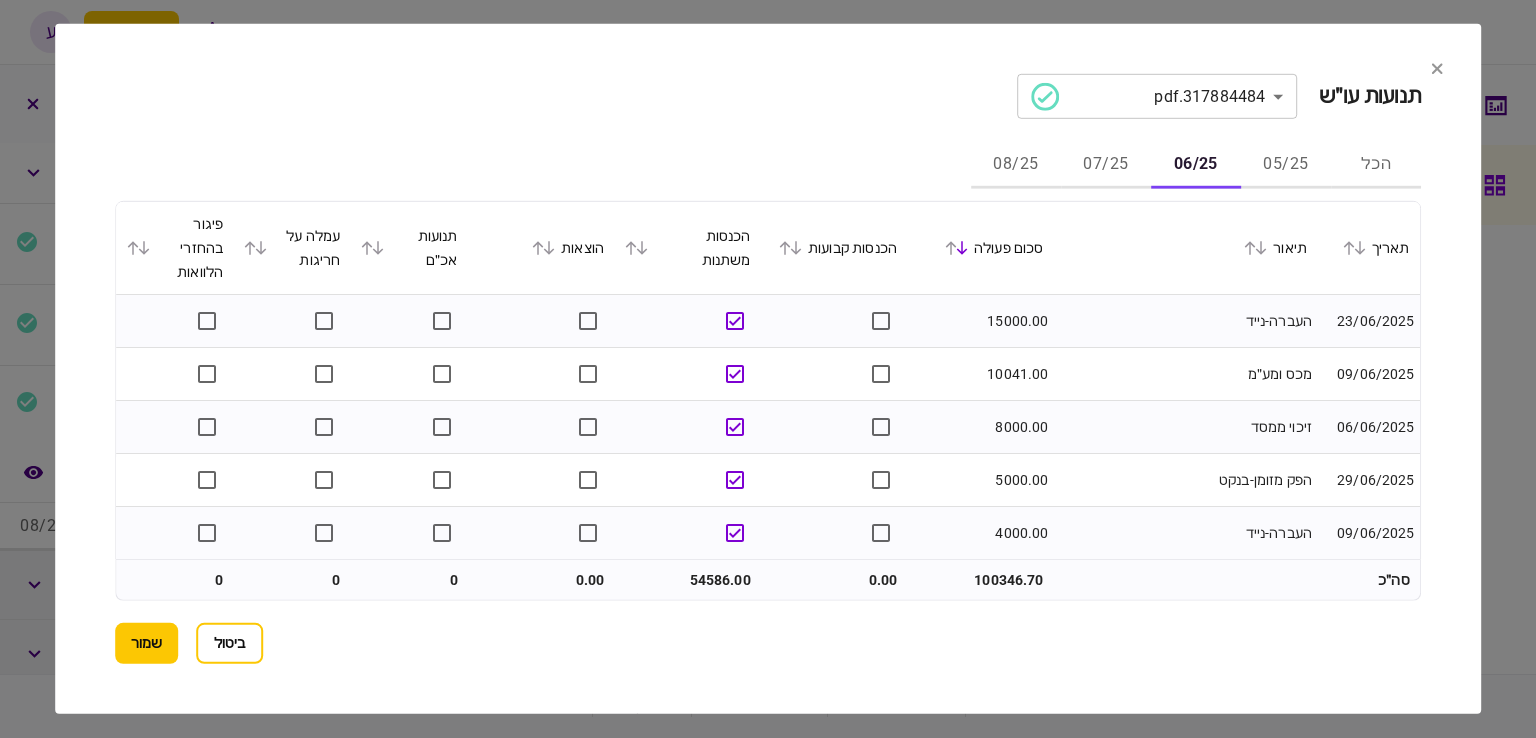 scroll, scrollTop: 100, scrollLeft: 0, axis: vertical 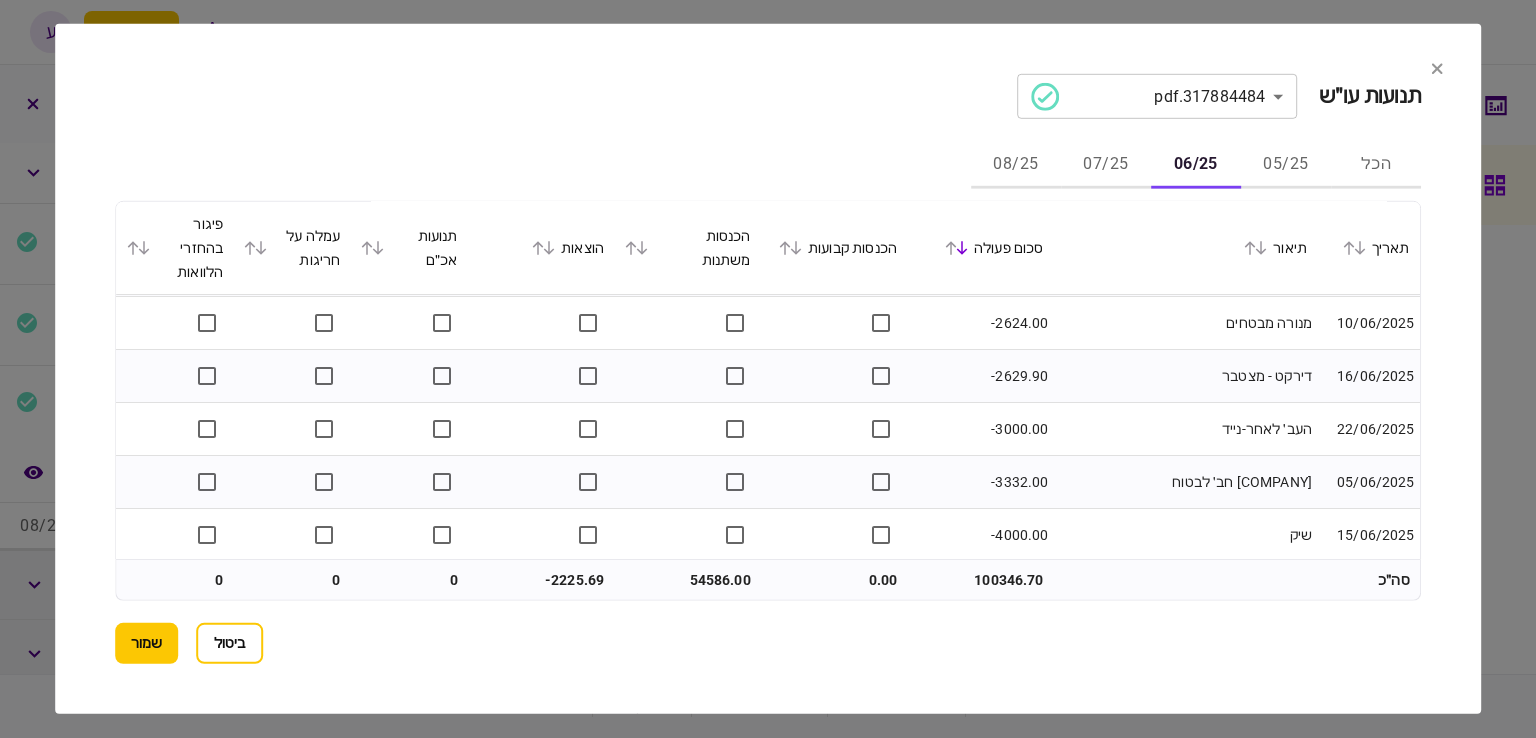 click on "07/25" at bounding box center [1106, 165] 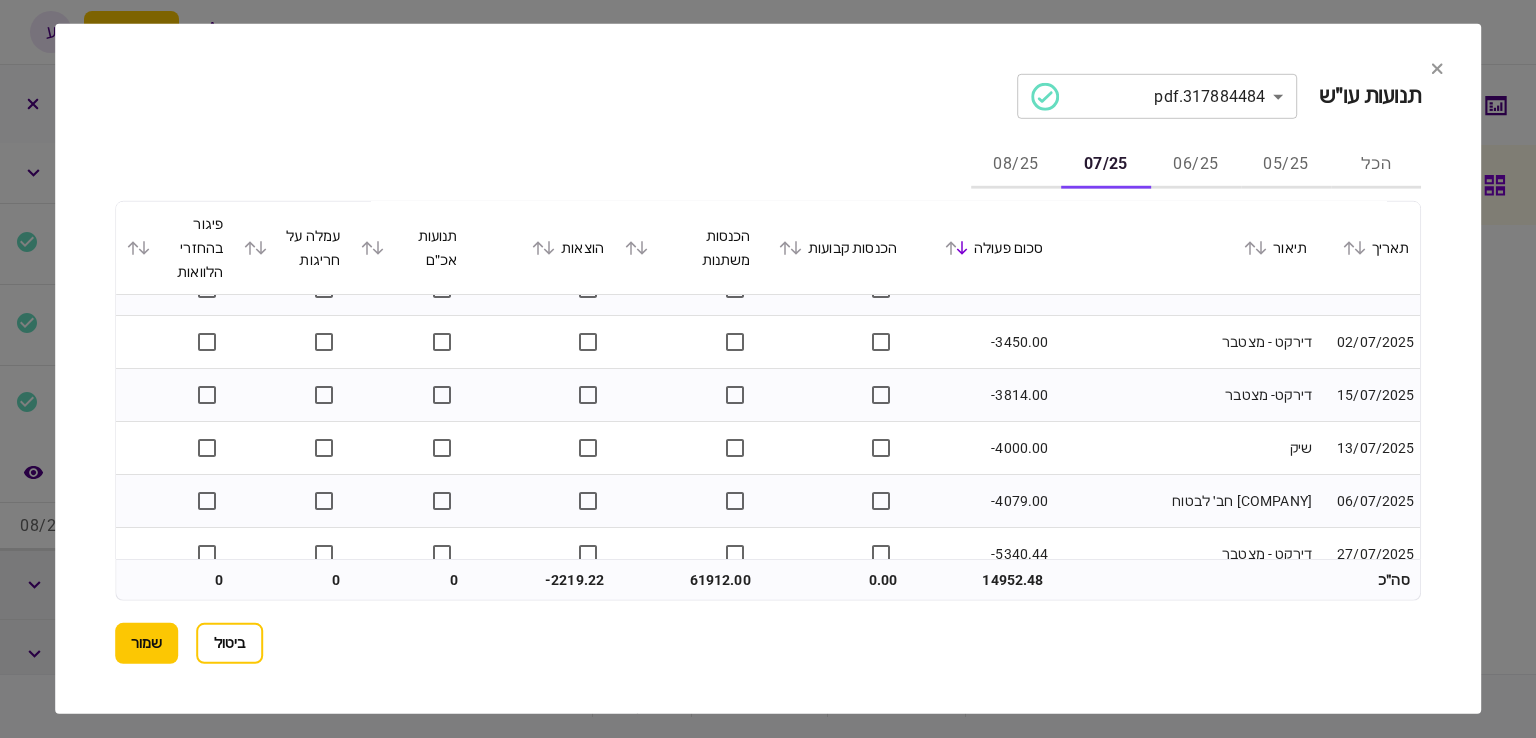 scroll, scrollTop: 3019, scrollLeft: 0, axis: vertical 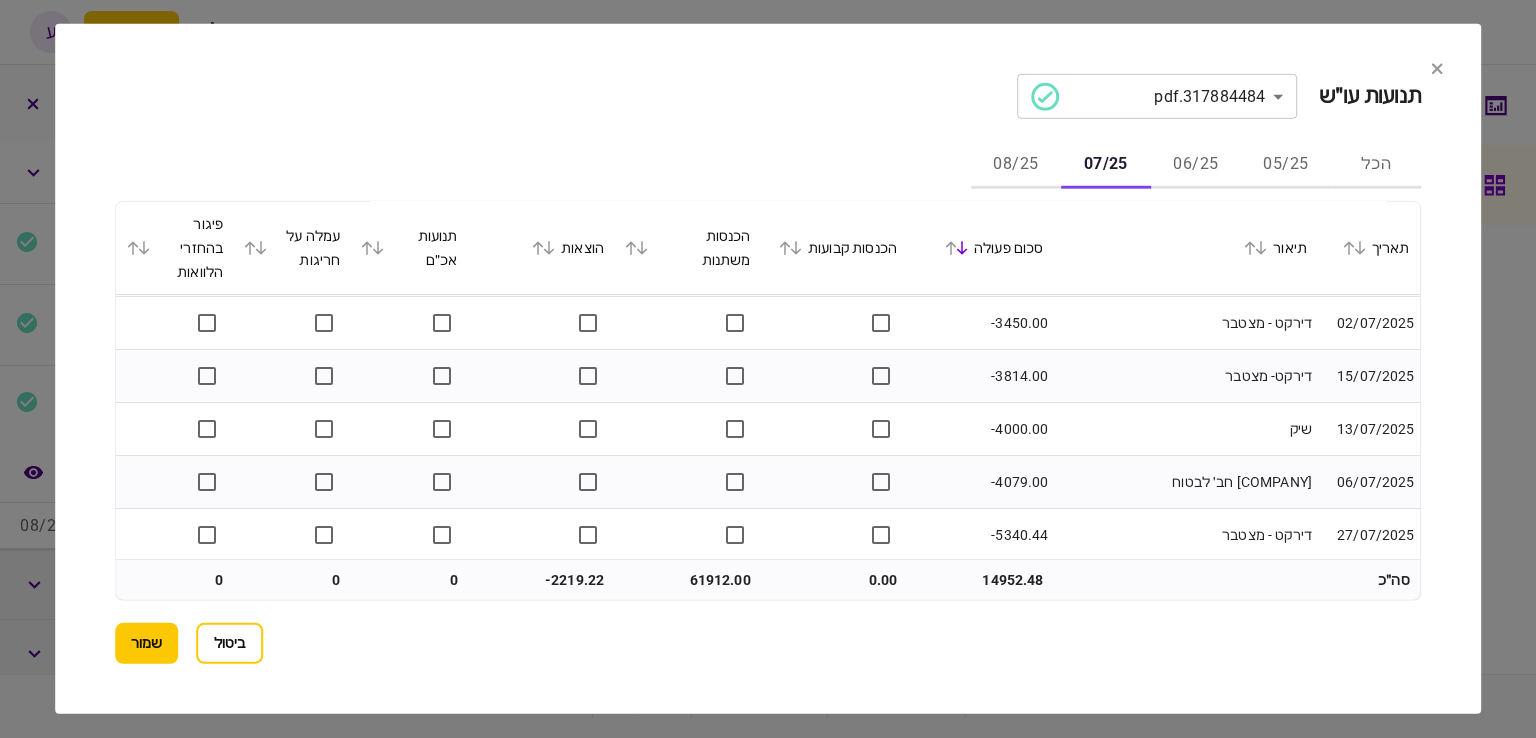 click on "08/25" at bounding box center (1016, 165) 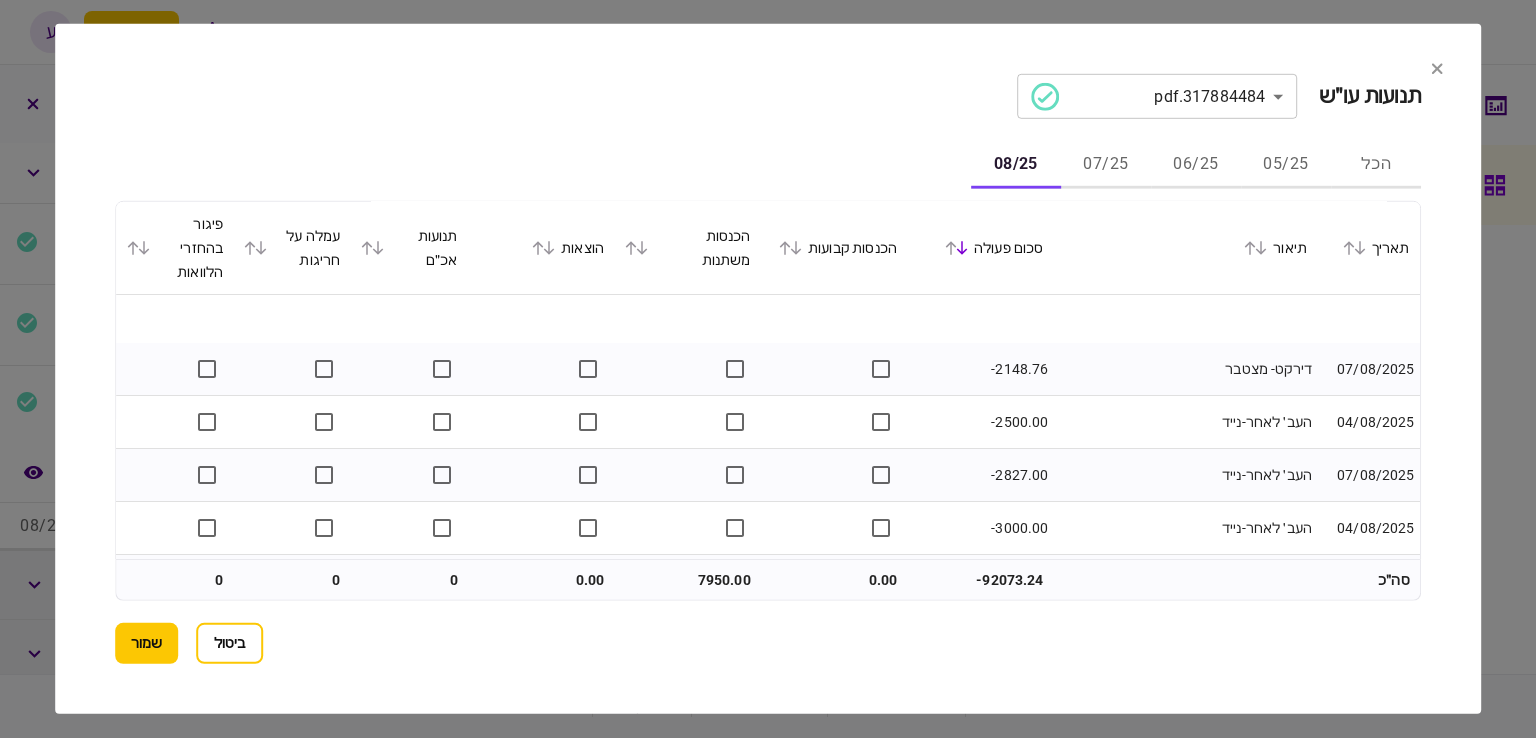 scroll, scrollTop: 899, scrollLeft: 0, axis: vertical 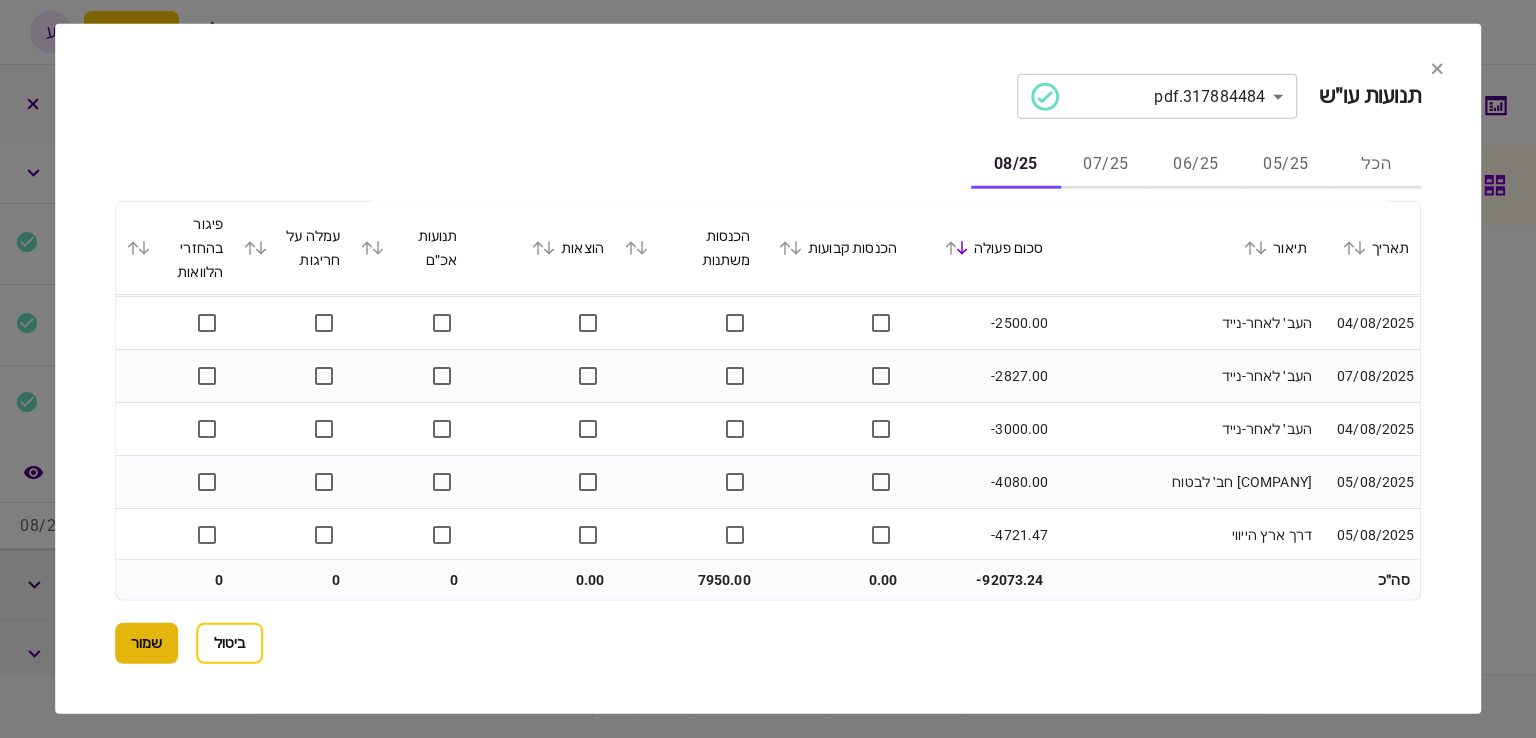 click on "שמור" at bounding box center [146, 643] 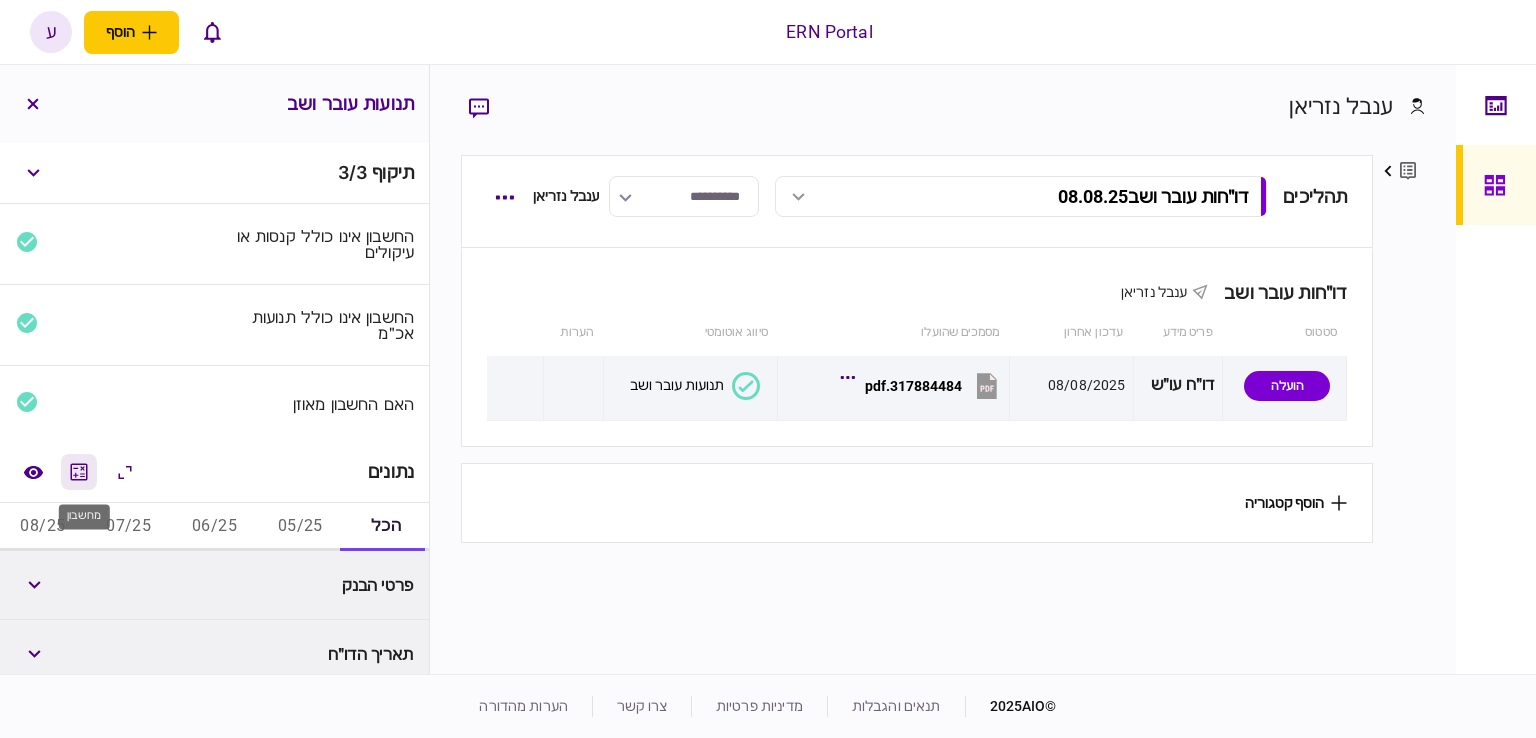 click at bounding box center (79, 472) 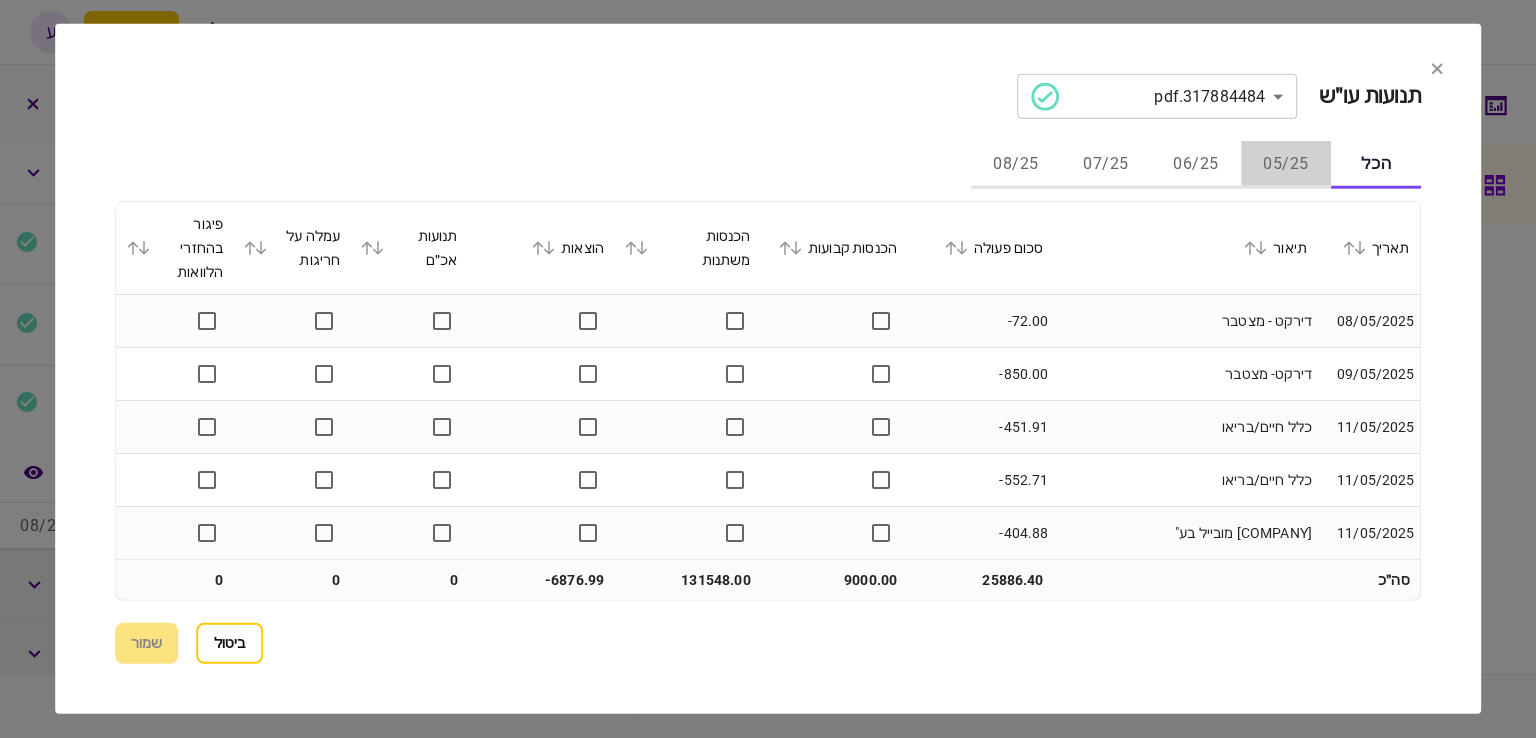 click on "05/25" at bounding box center (1286, 165) 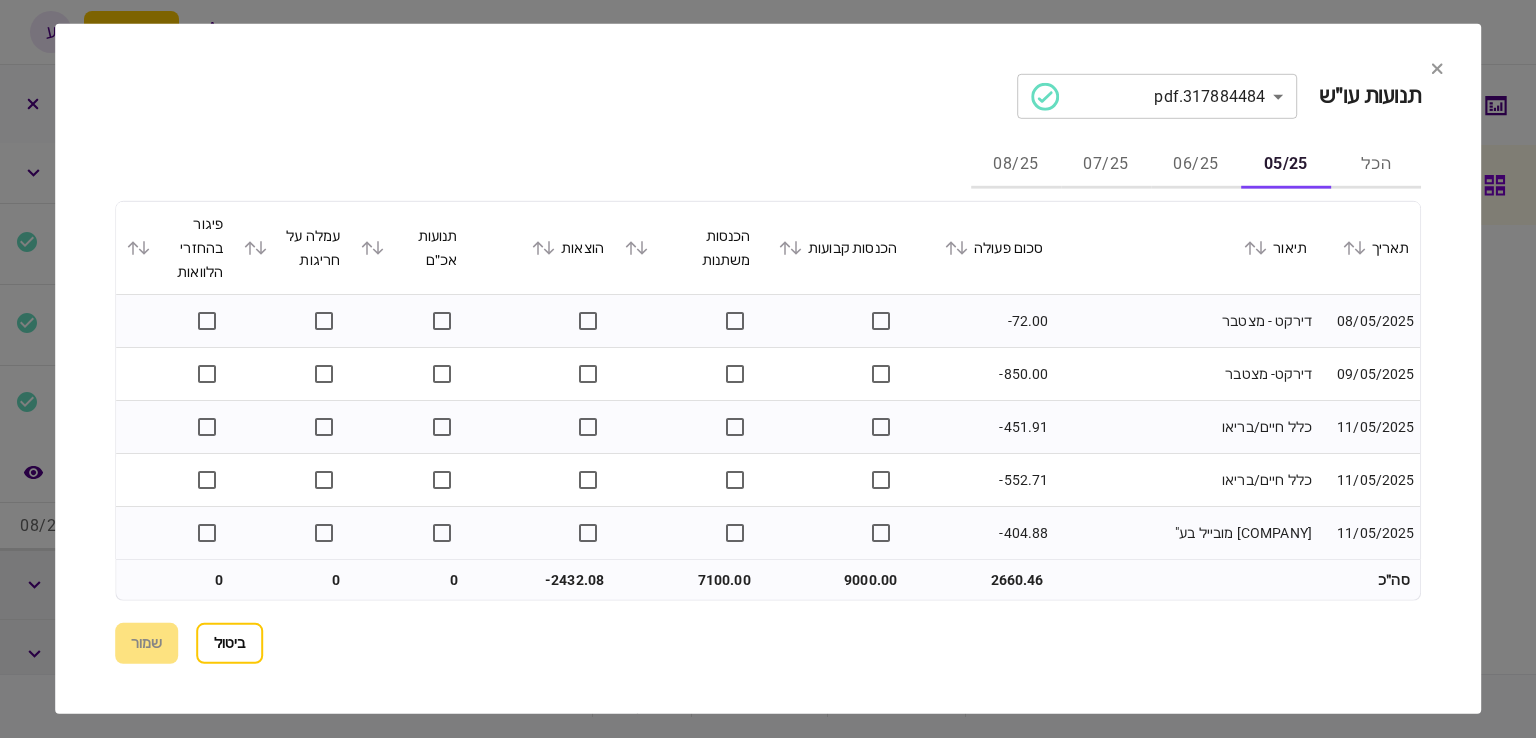 click 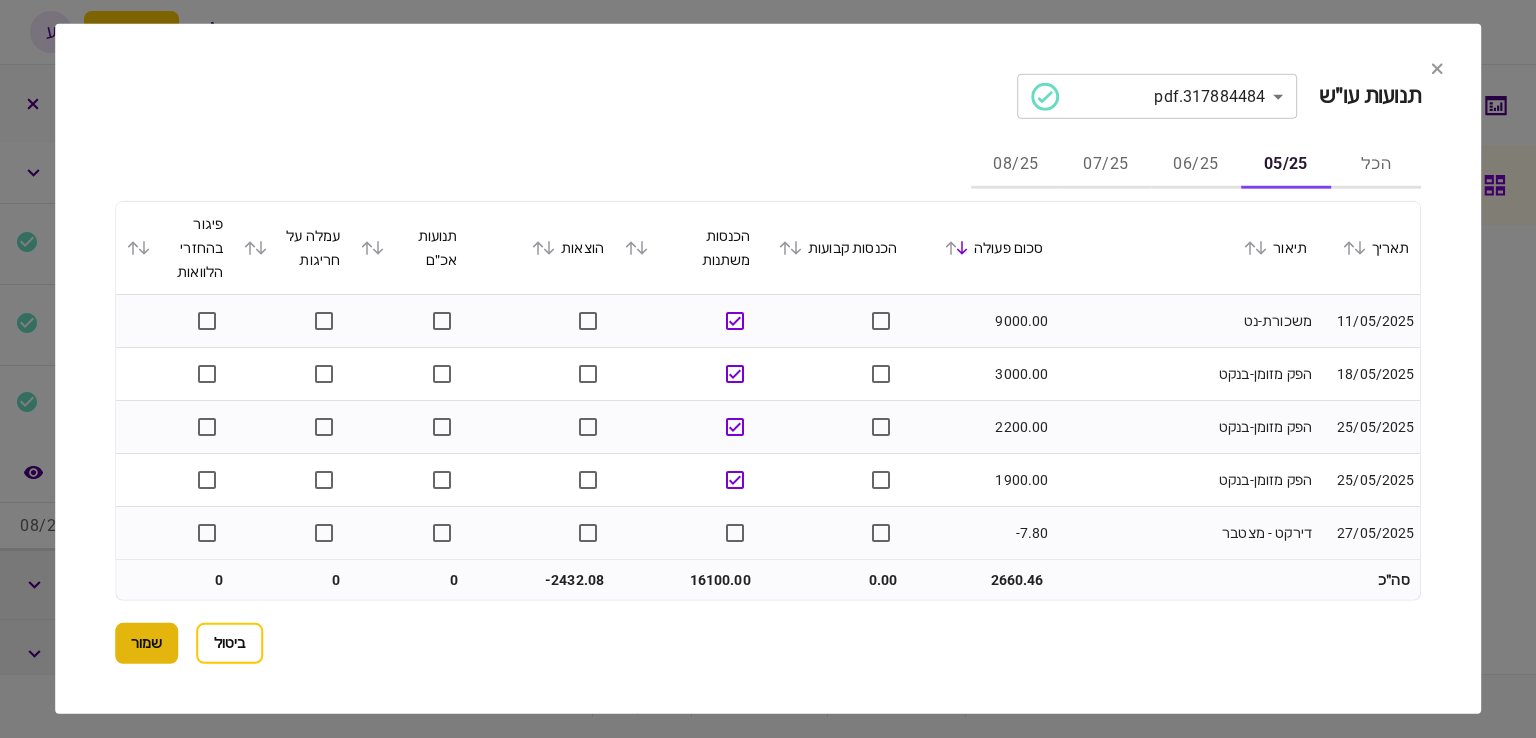 click on "שמור" at bounding box center (146, 643) 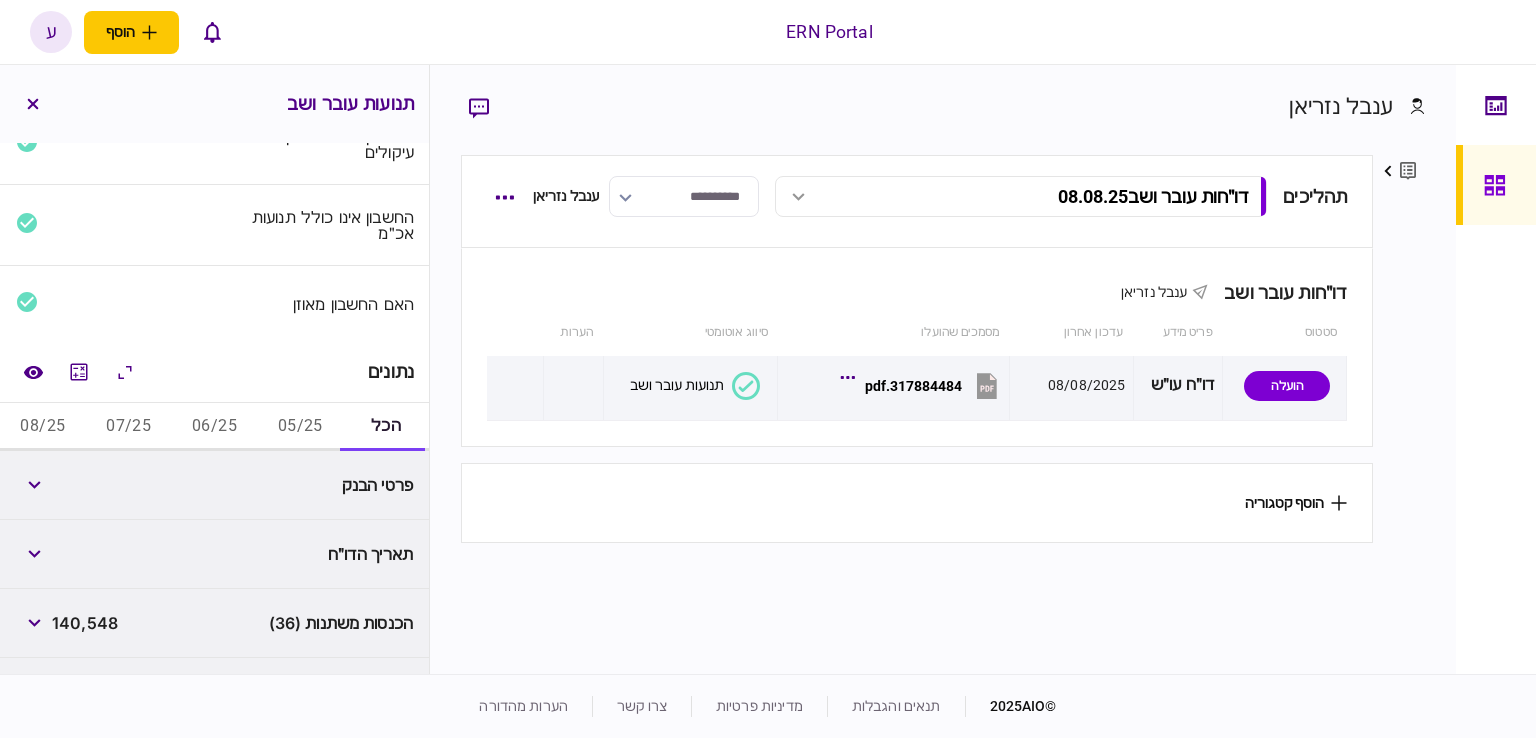 scroll, scrollTop: 200, scrollLeft: 0, axis: vertical 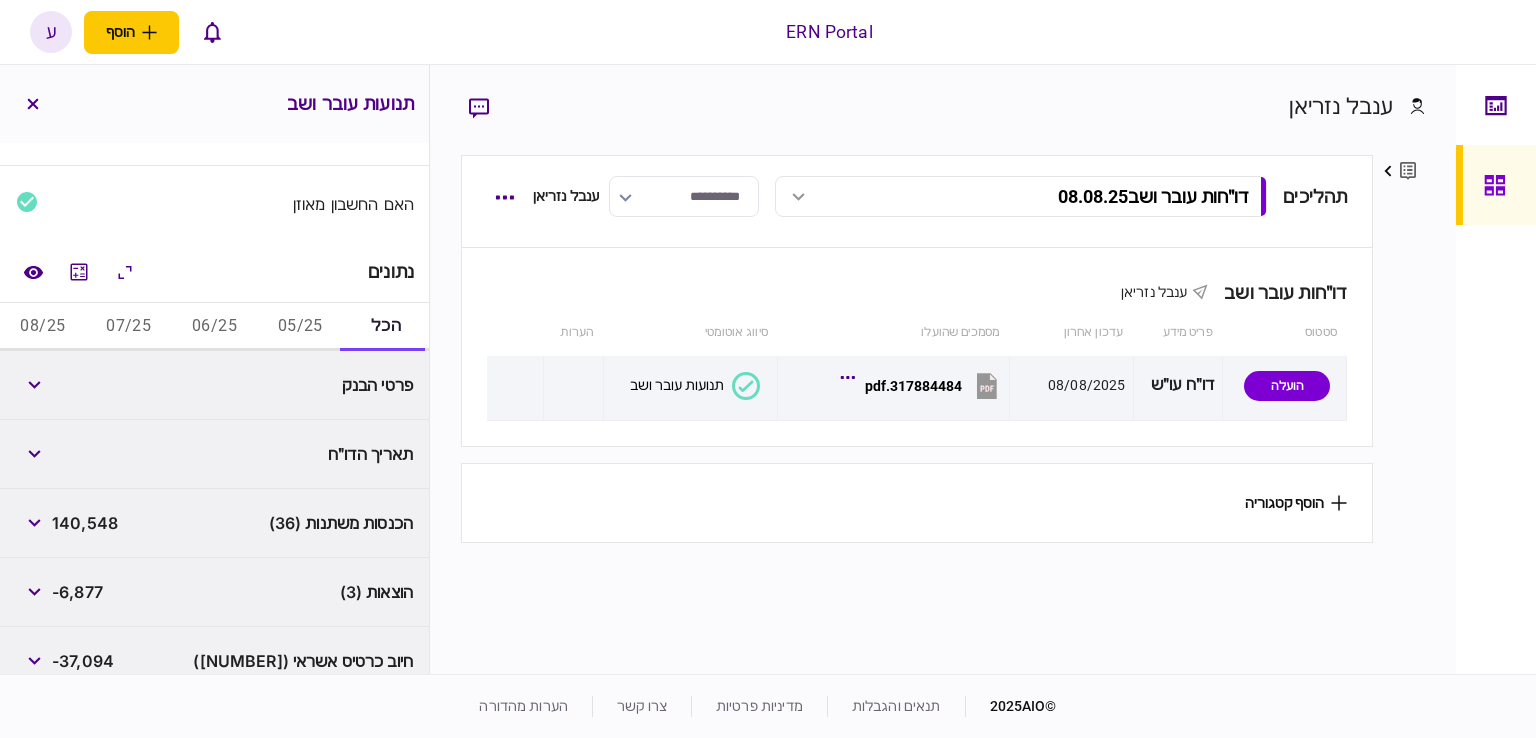 click on "פרטי הבנק" at bounding box center (318, 385) 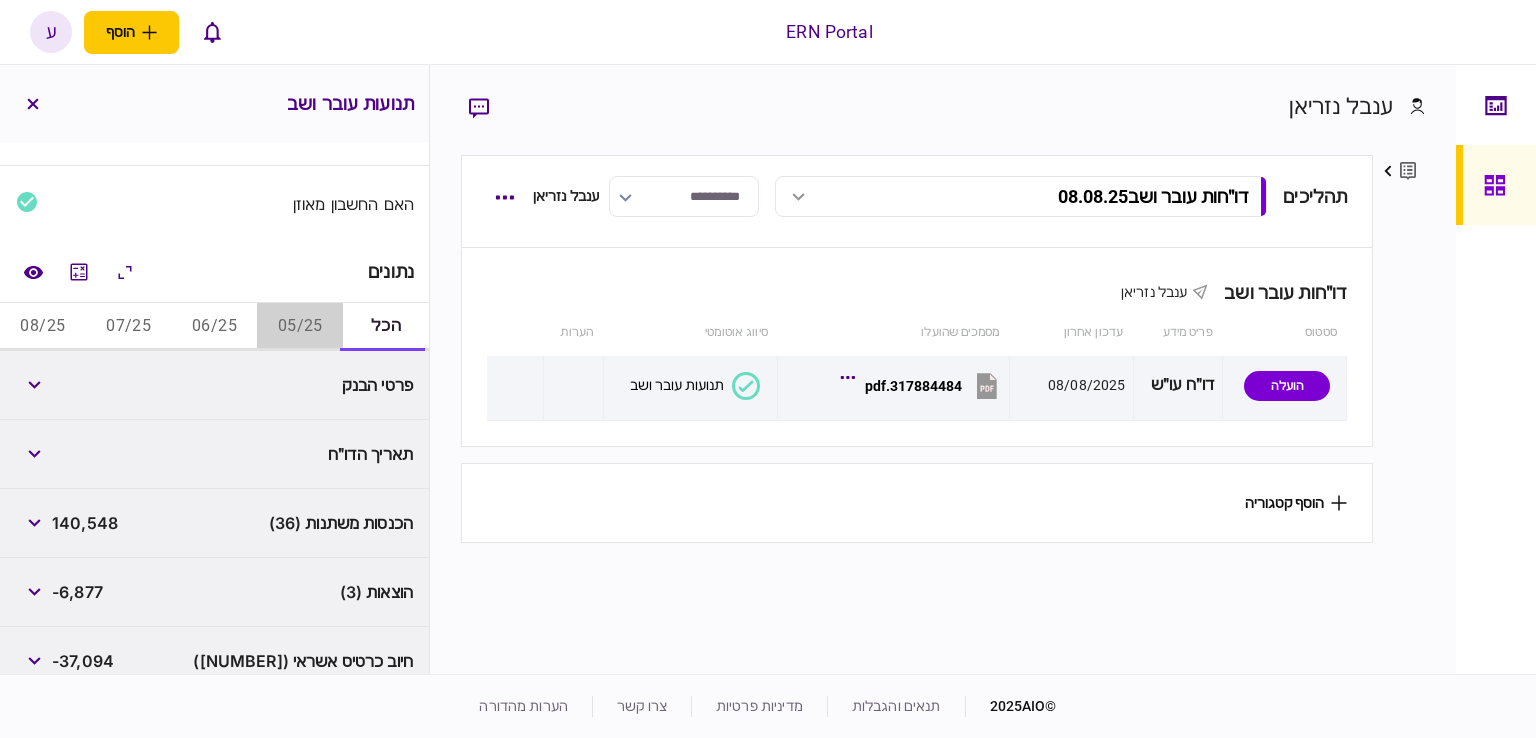 click on "05/25" at bounding box center [300, 327] 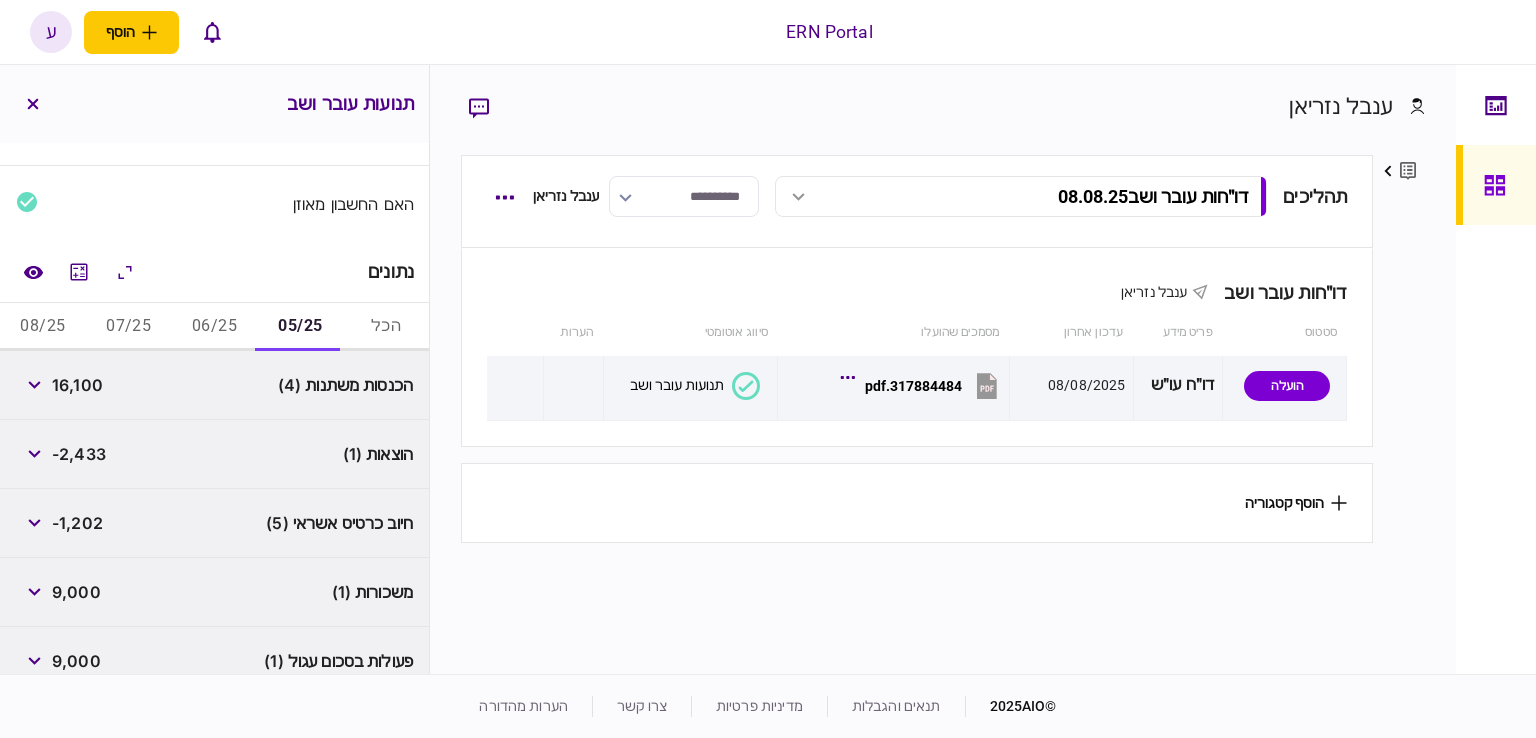 scroll, scrollTop: 359, scrollLeft: 0, axis: vertical 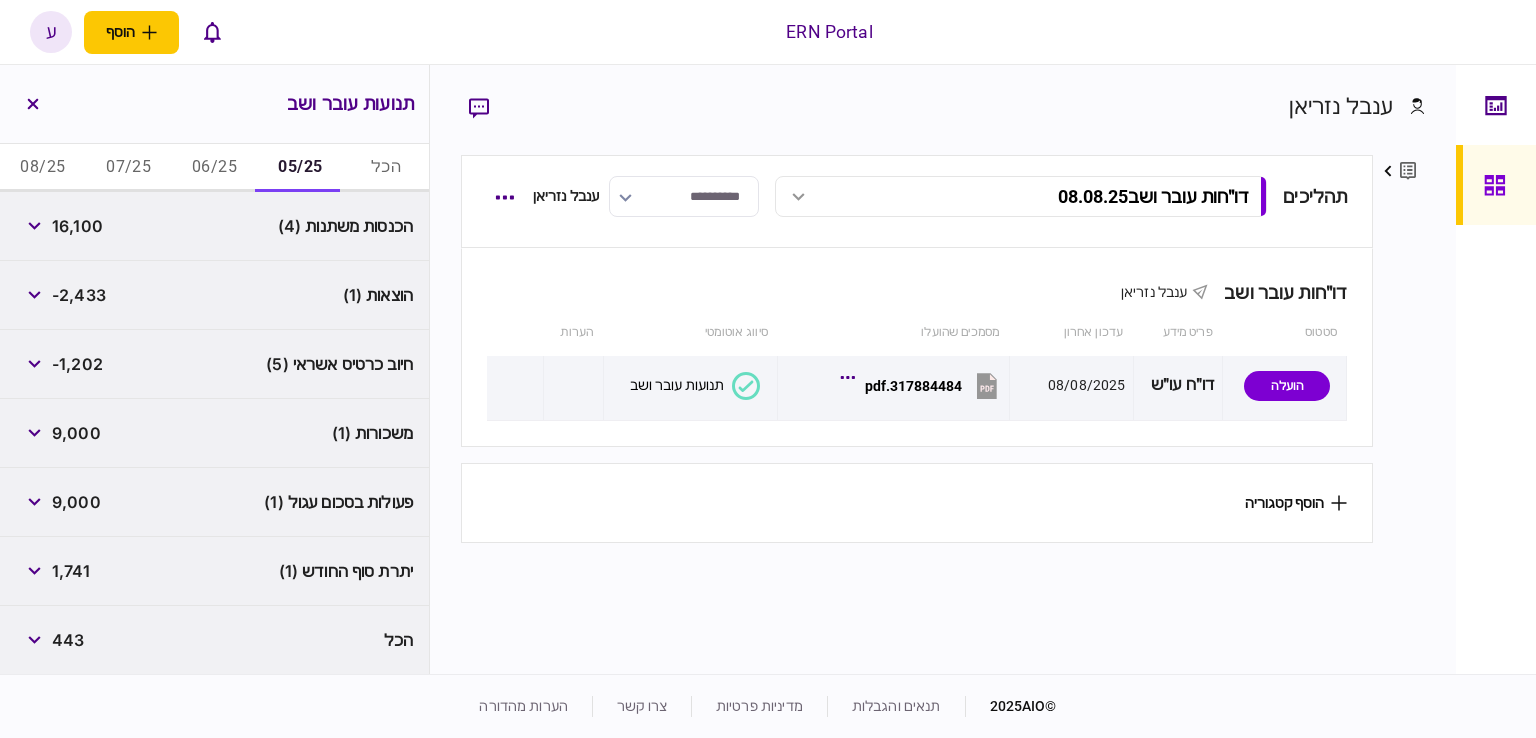 click on "16,100" at bounding box center [77, 226] 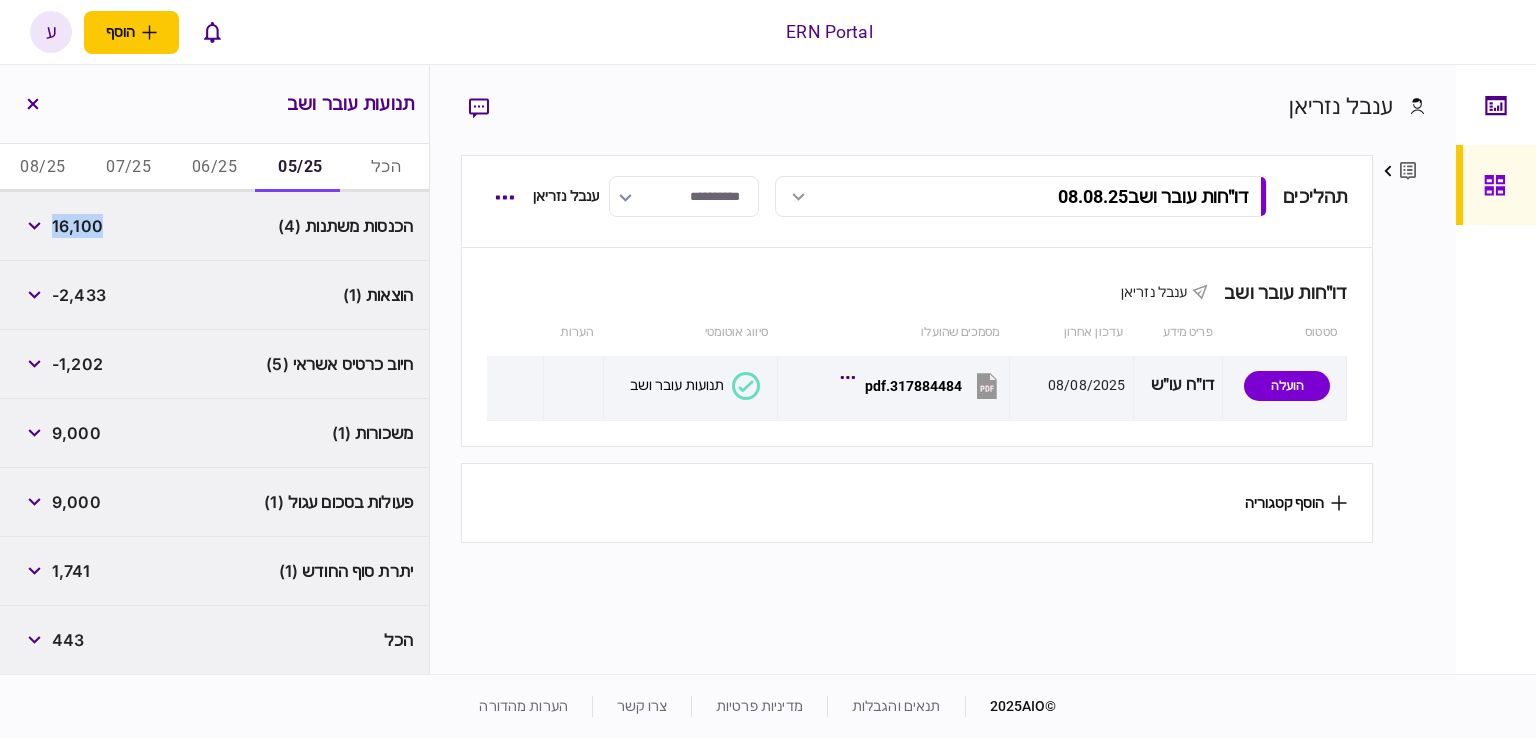 click on "16,100" at bounding box center (77, 226) 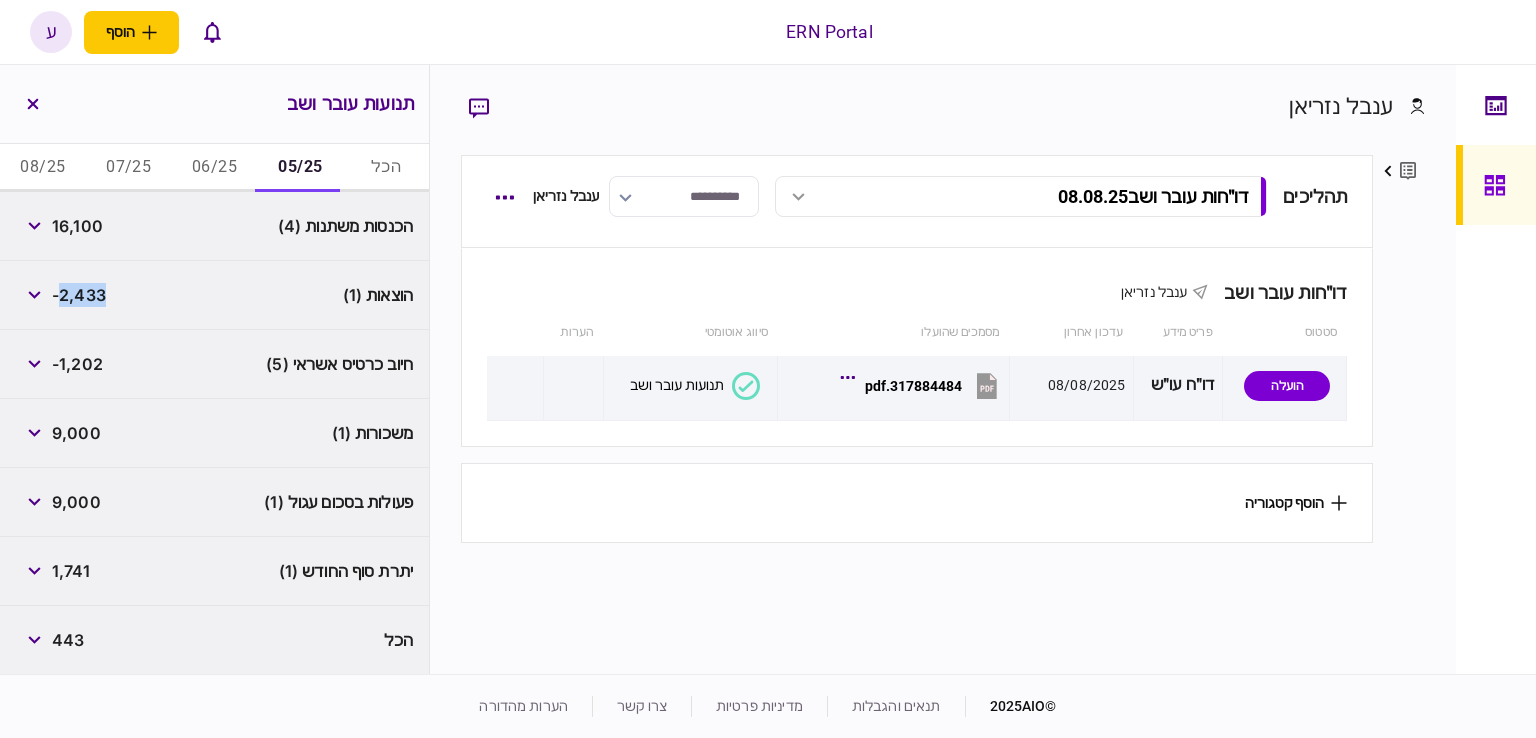 click on "-2,433" at bounding box center [79, 295] 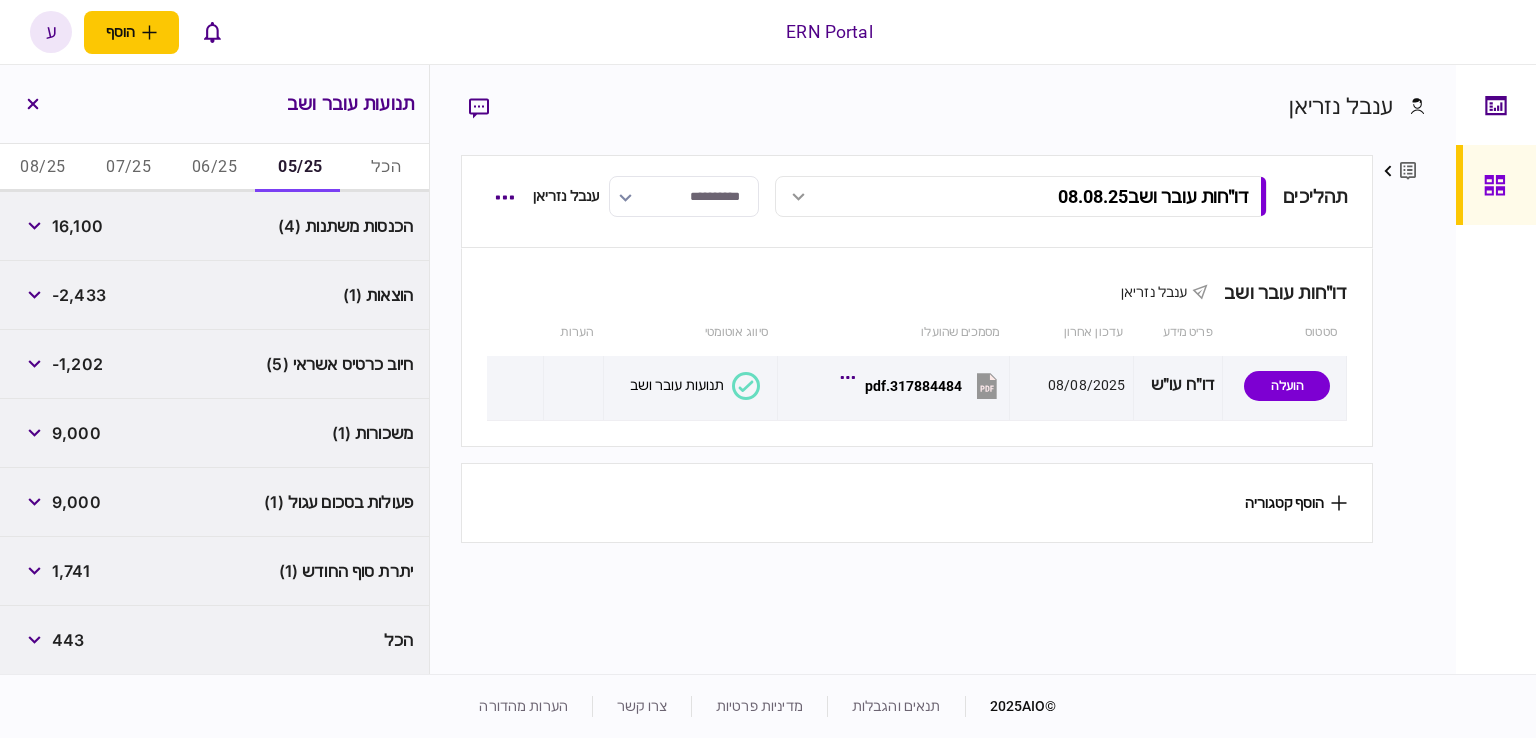 click on "06/25" at bounding box center (215, 168) 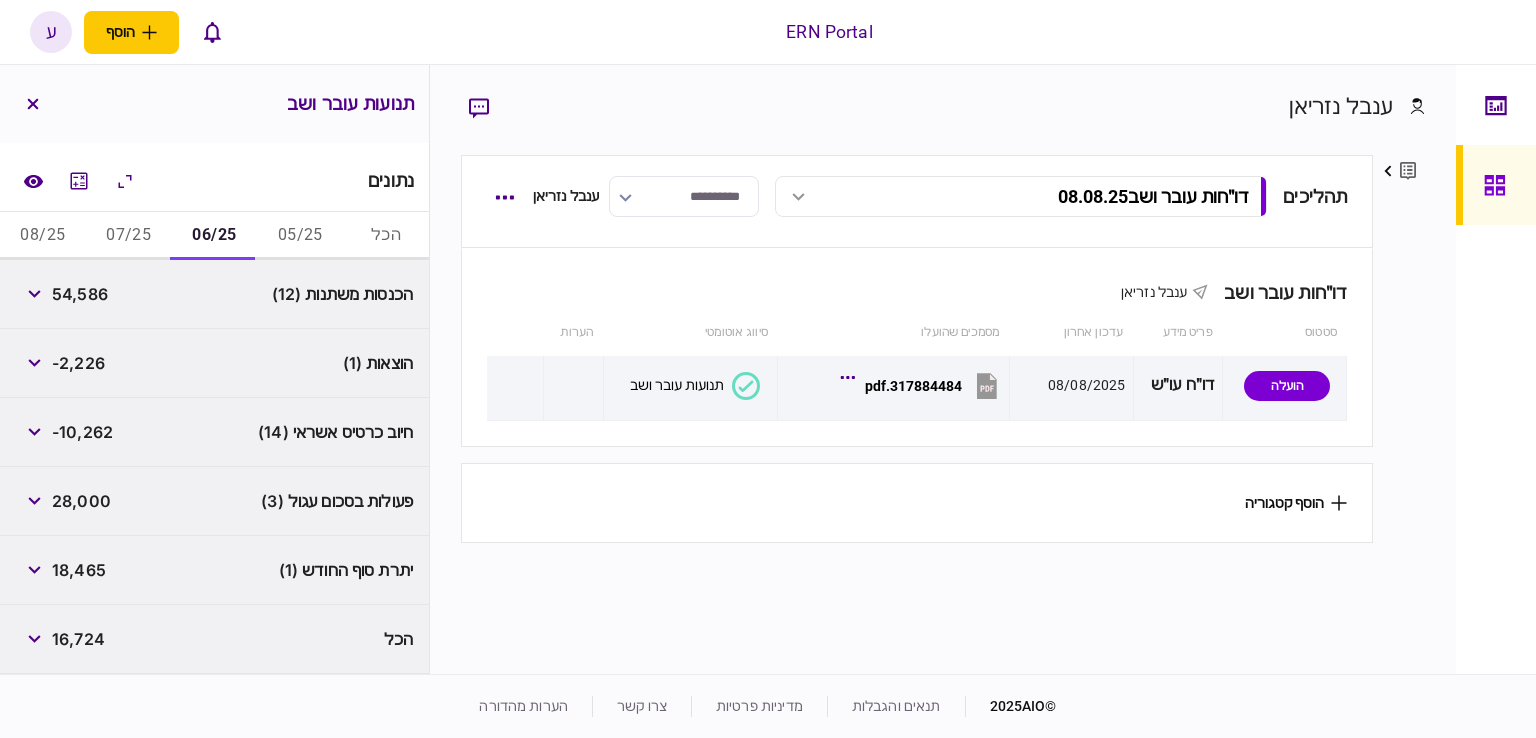 scroll, scrollTop: 290, scrollLeft: 0, axis: vertical 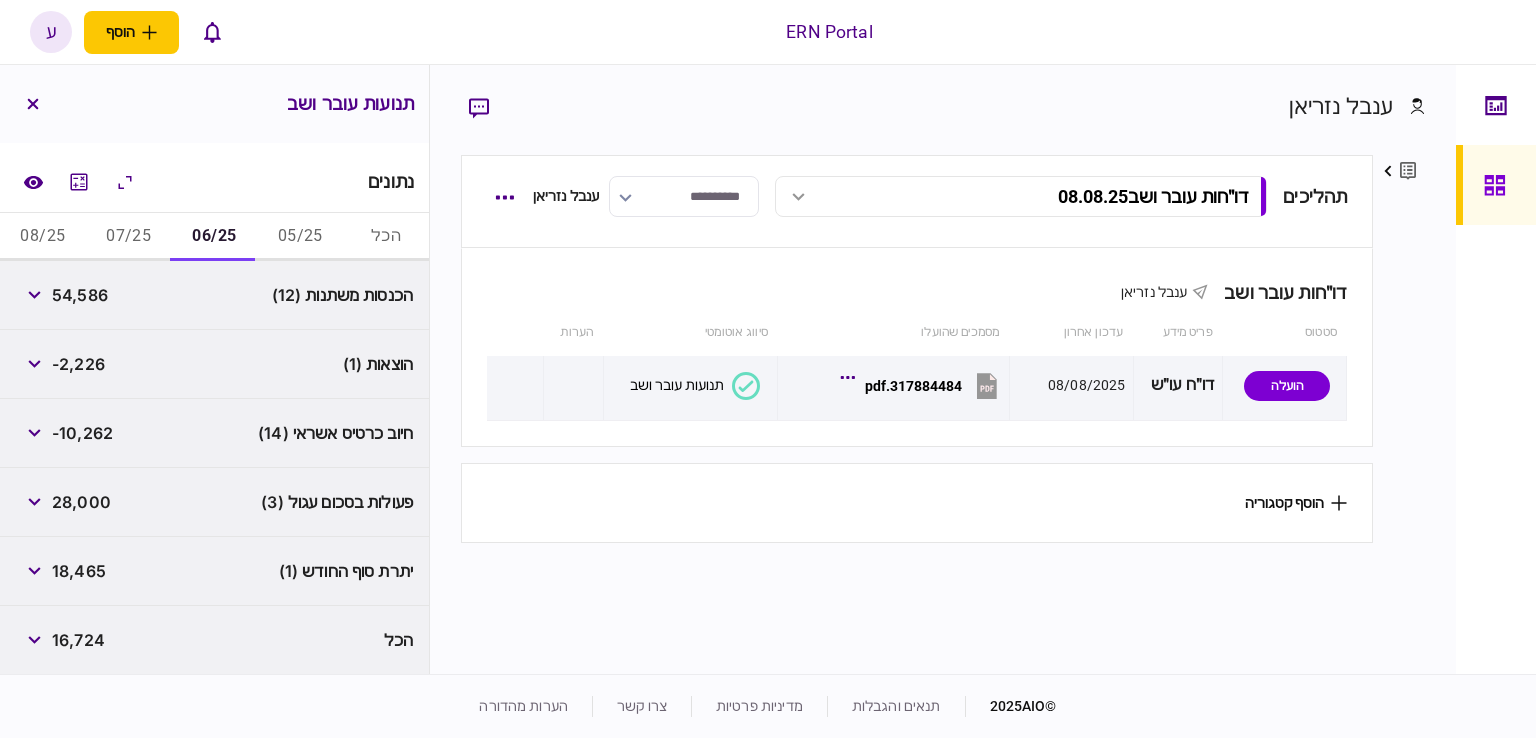 click on "54,586" at bounding box center (80, 295) 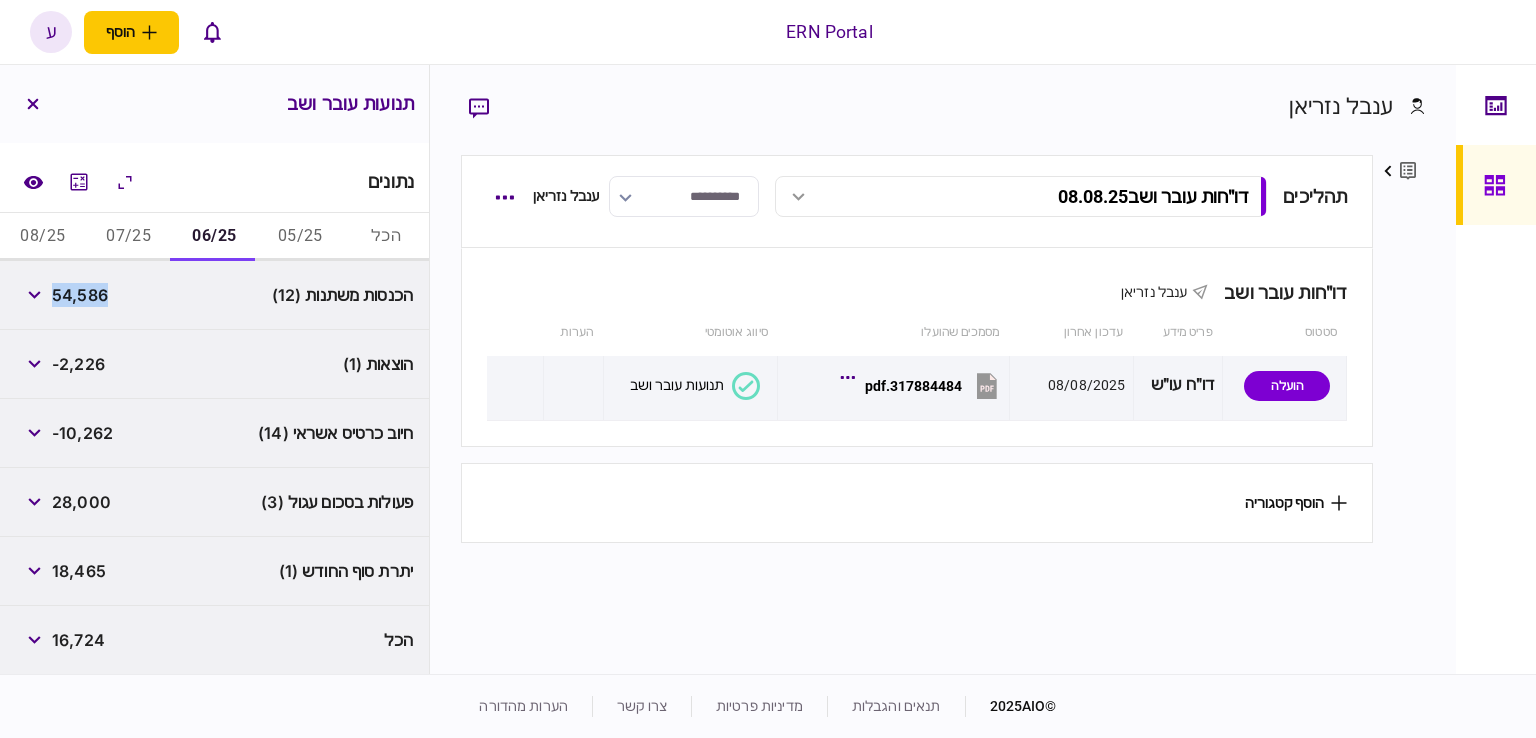 click on "54,586" at bounding box center [80, 295] 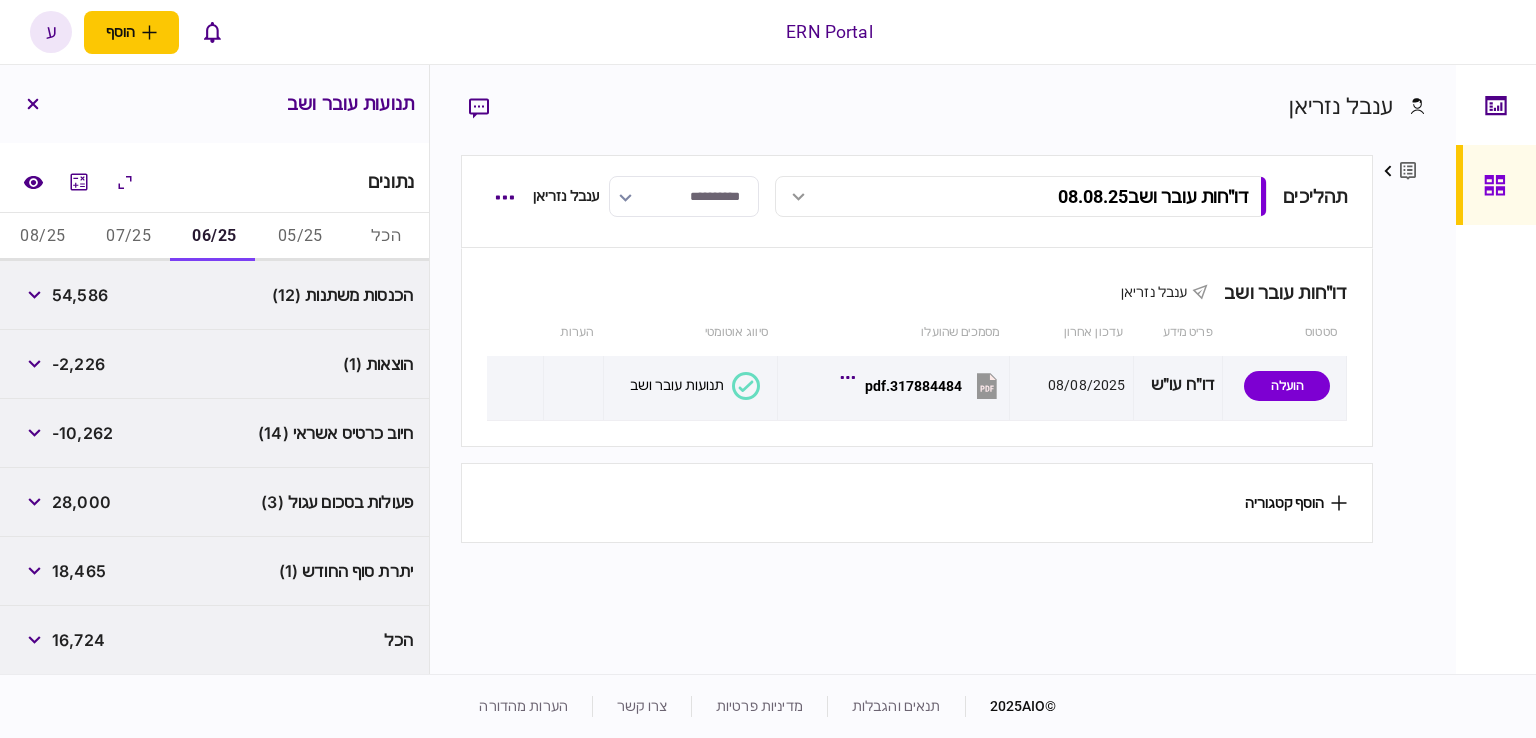 click on "חיוב כרטיס אשראי (14) -10,262" at bounding box center (214, 433) 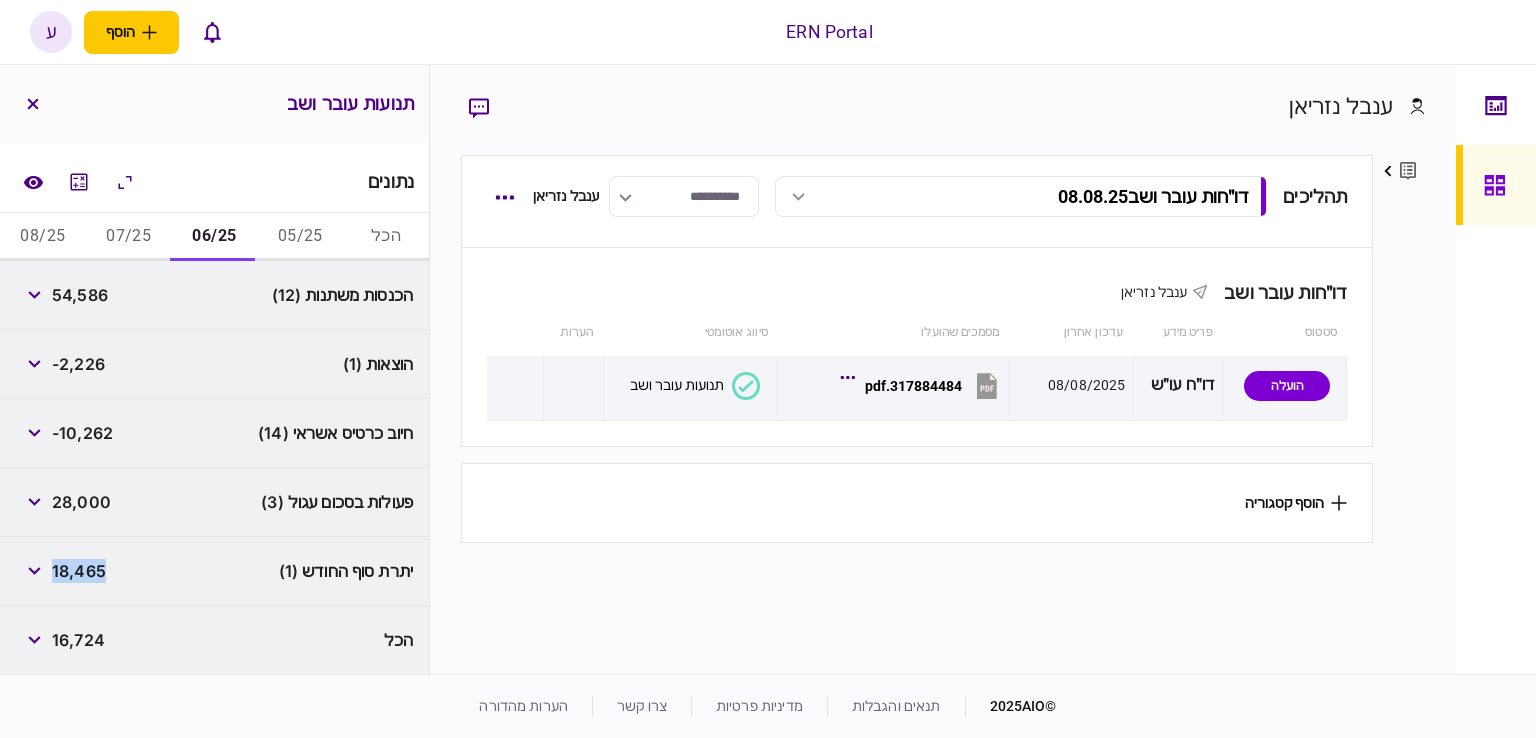copy on "18,465" 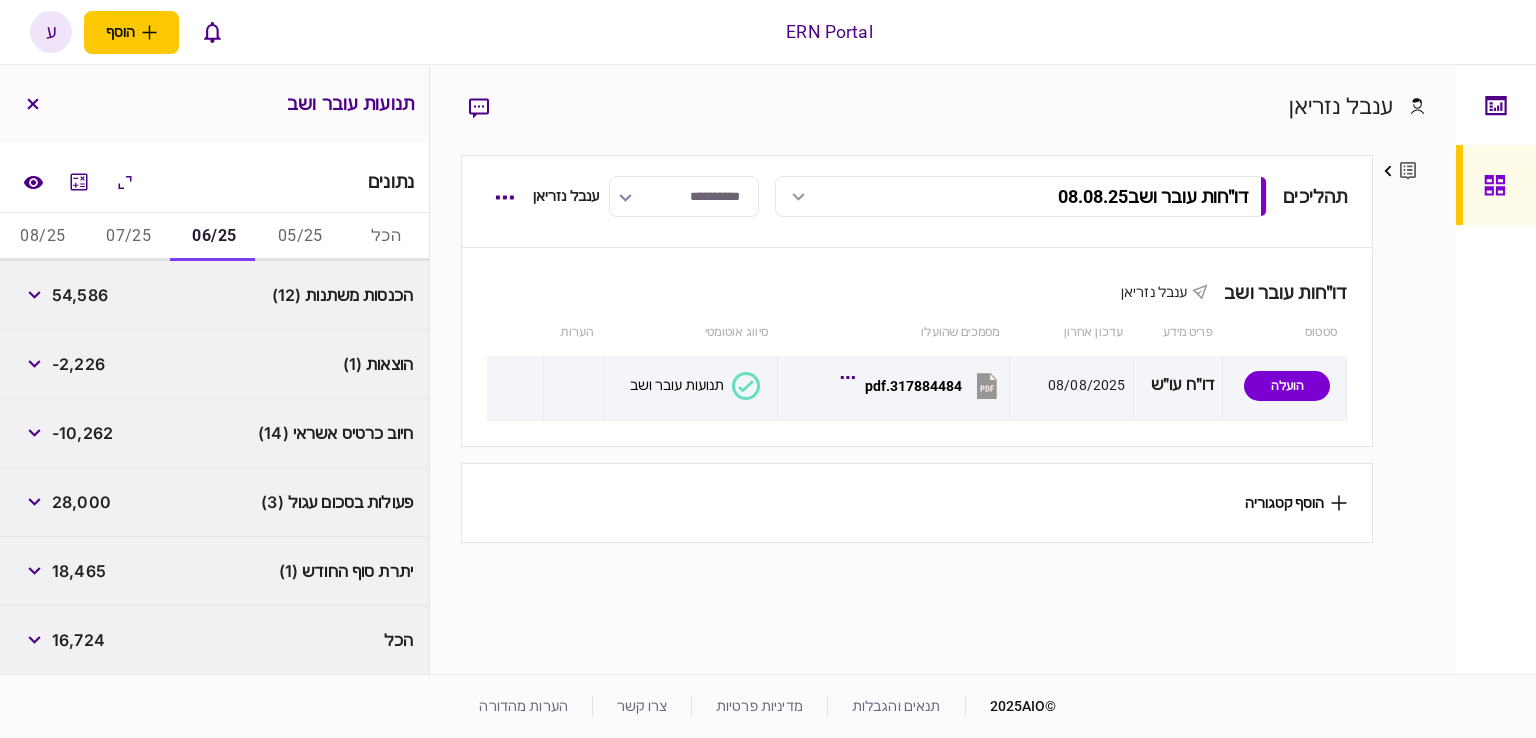 click on "07/25" at bounding box center (129, 237) 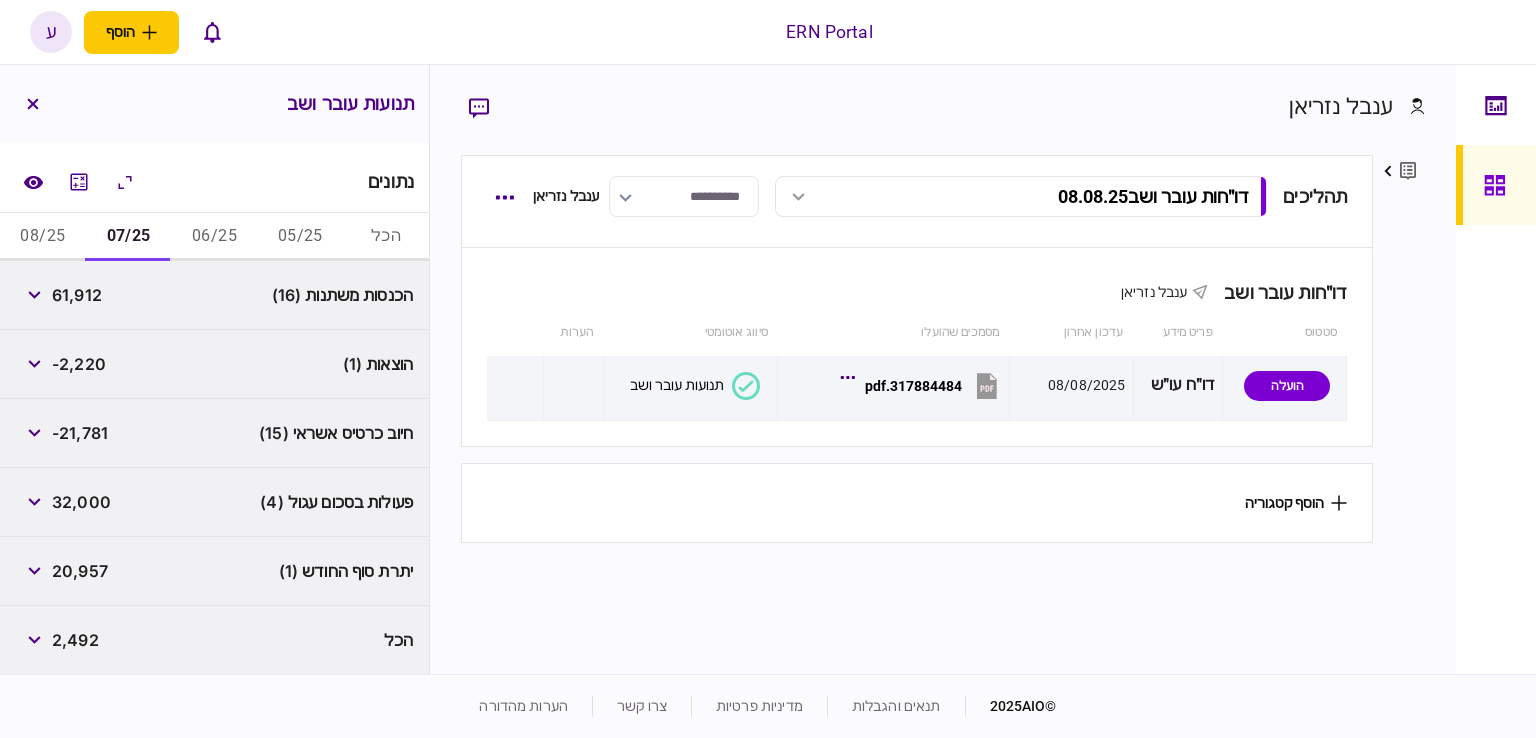 click on "61,912" at bounding box center (77, 295) 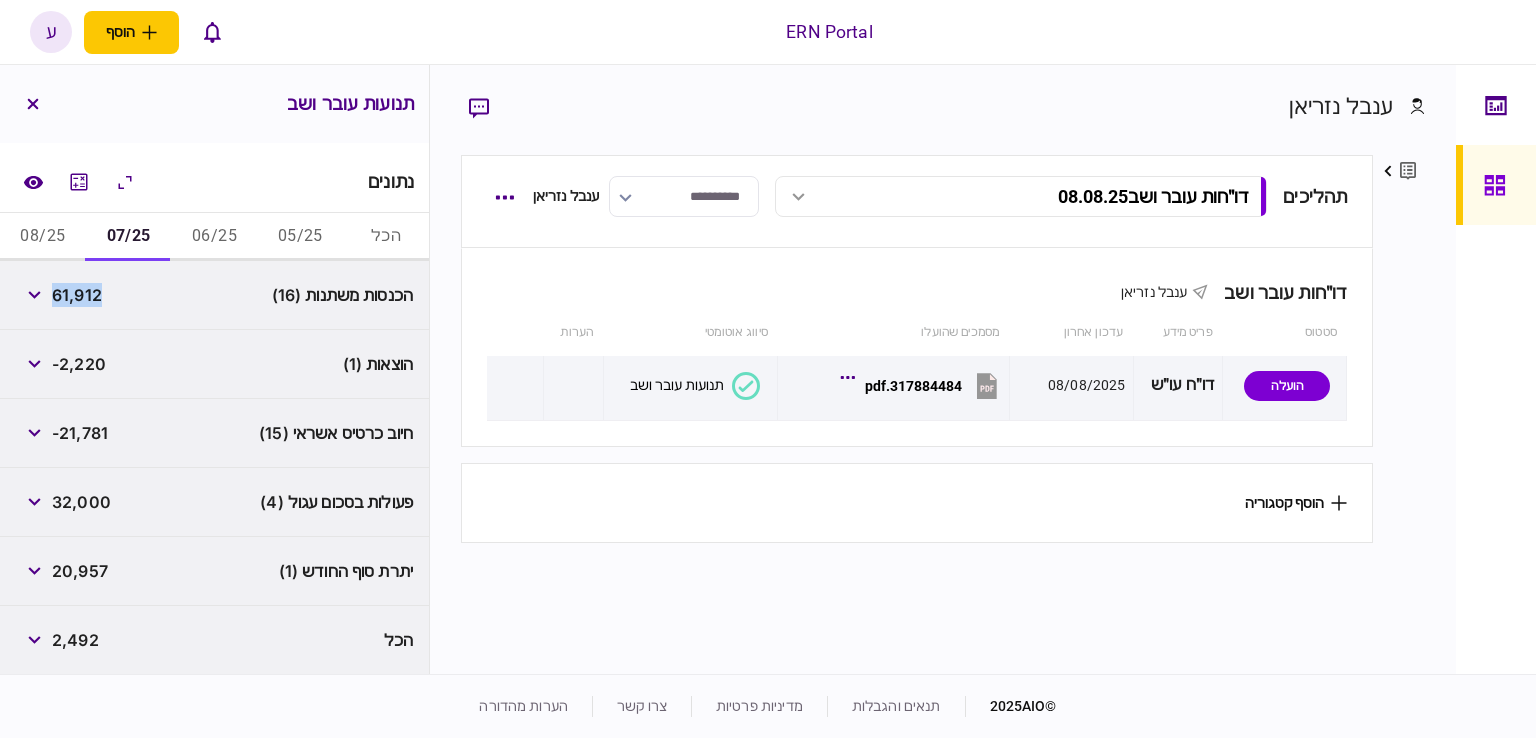 click on "61,912" at bounding box center [77, 295] 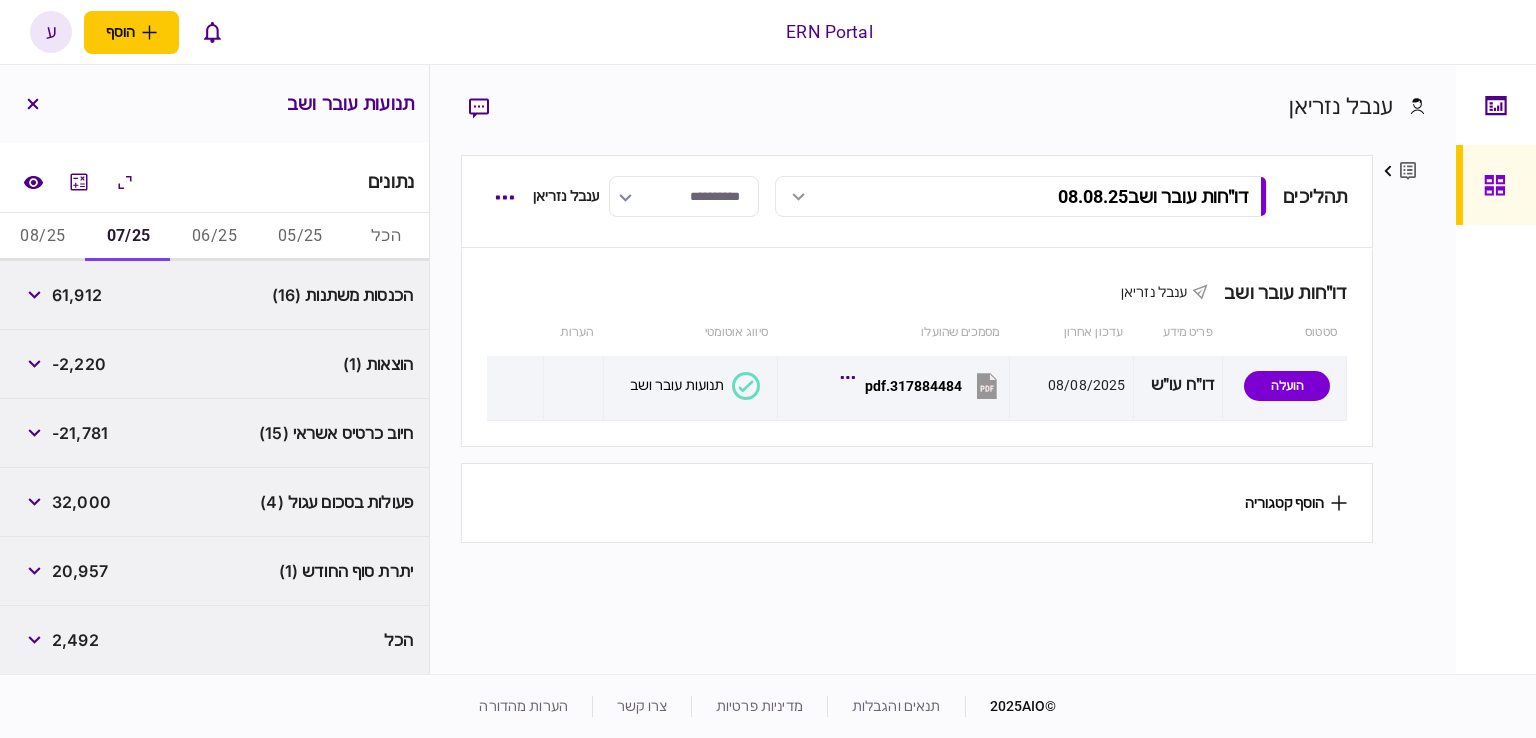 click on "20,957" at bounding box center (80, 571) 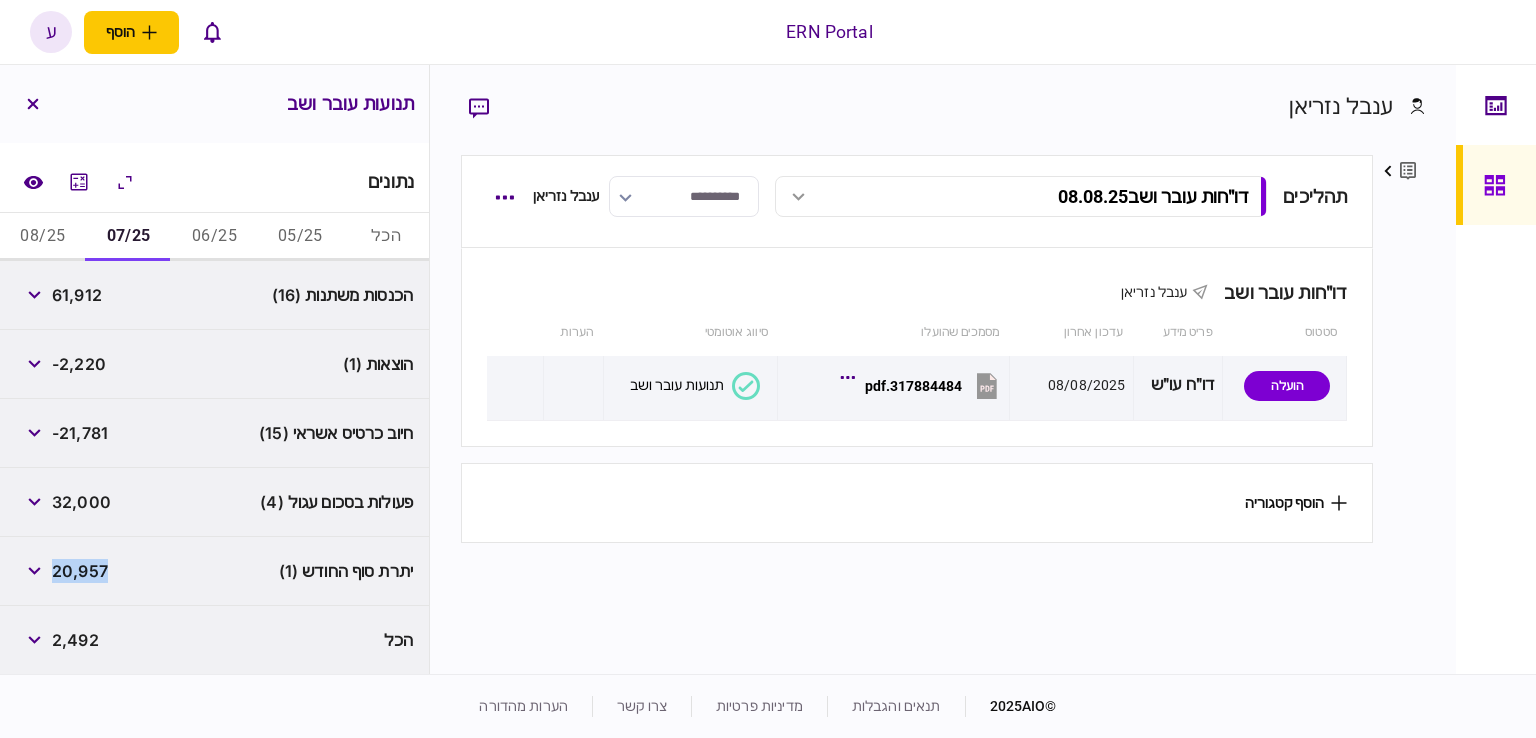 copy on "20,957" 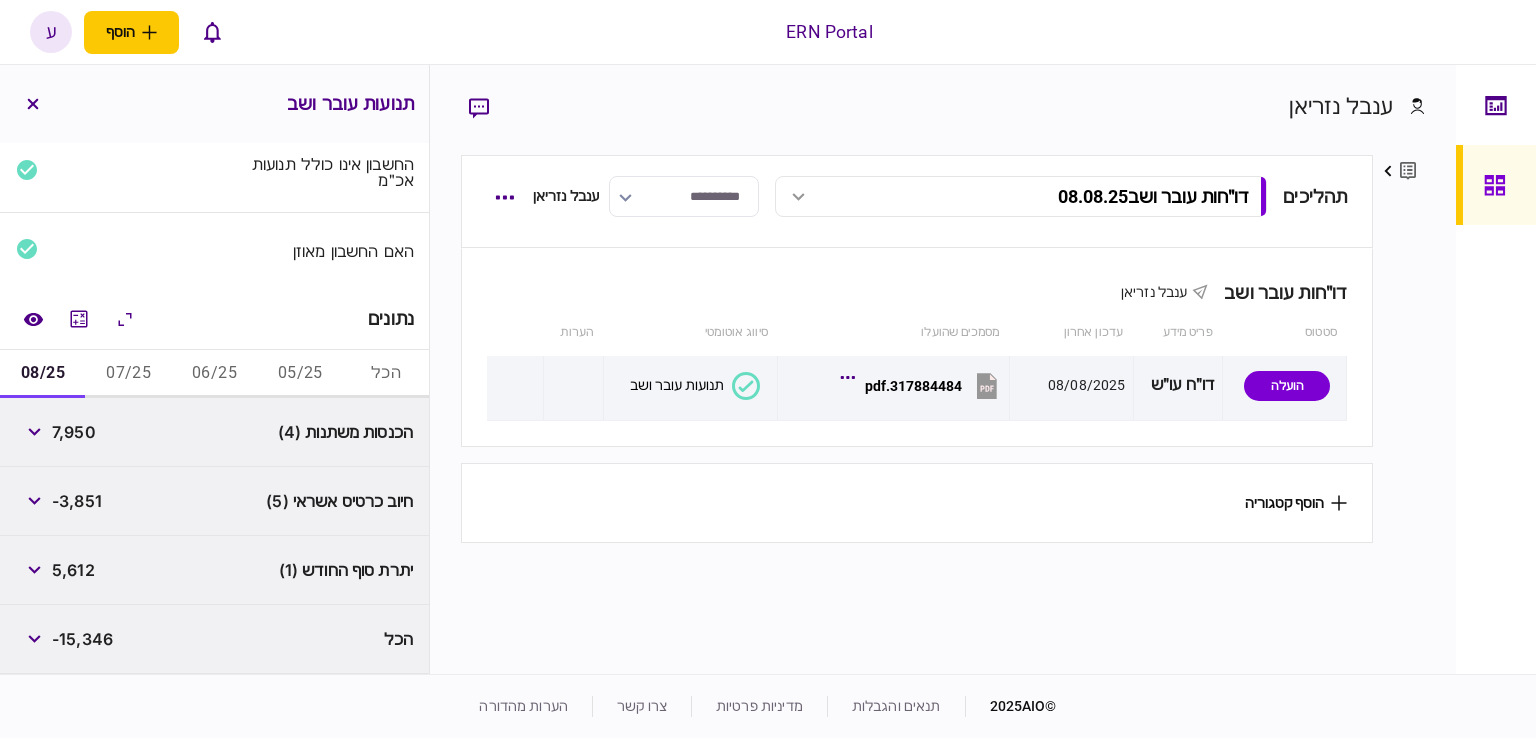 scroll, scrollTop: 152, scrollLeft: 0, axis: vertical 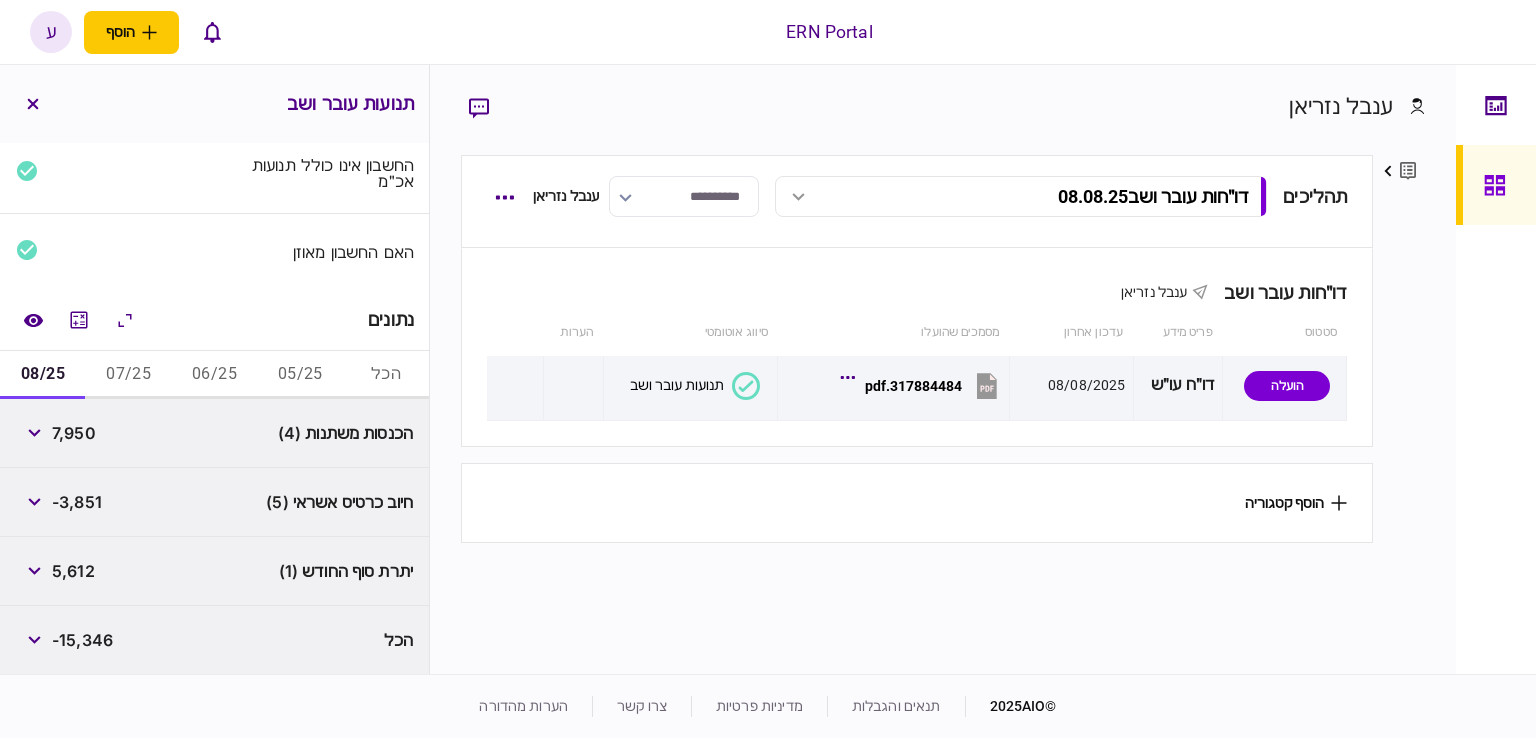 click on "7,950" at bounding box center (74, 433) 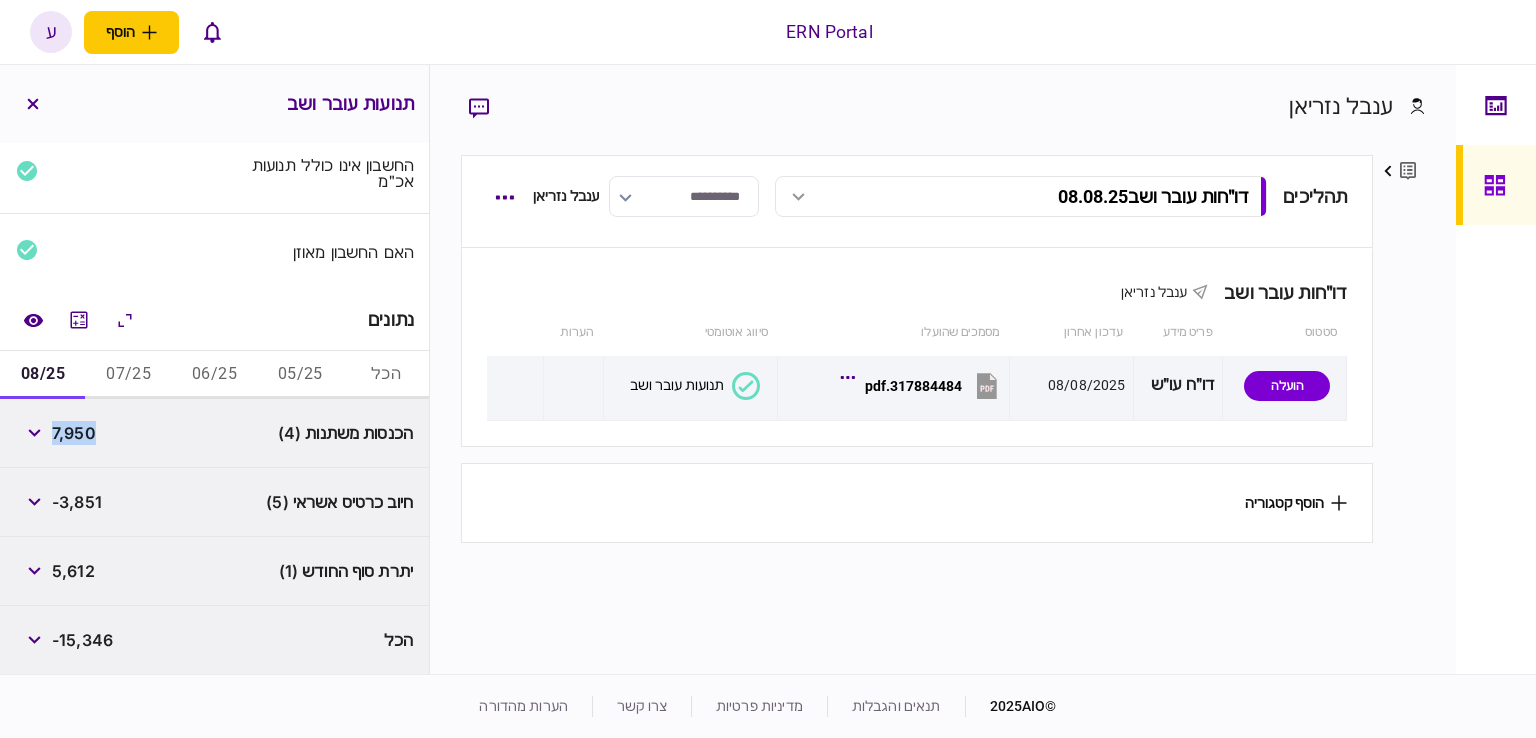 click on "7,950" at bounding box center [74, 433] 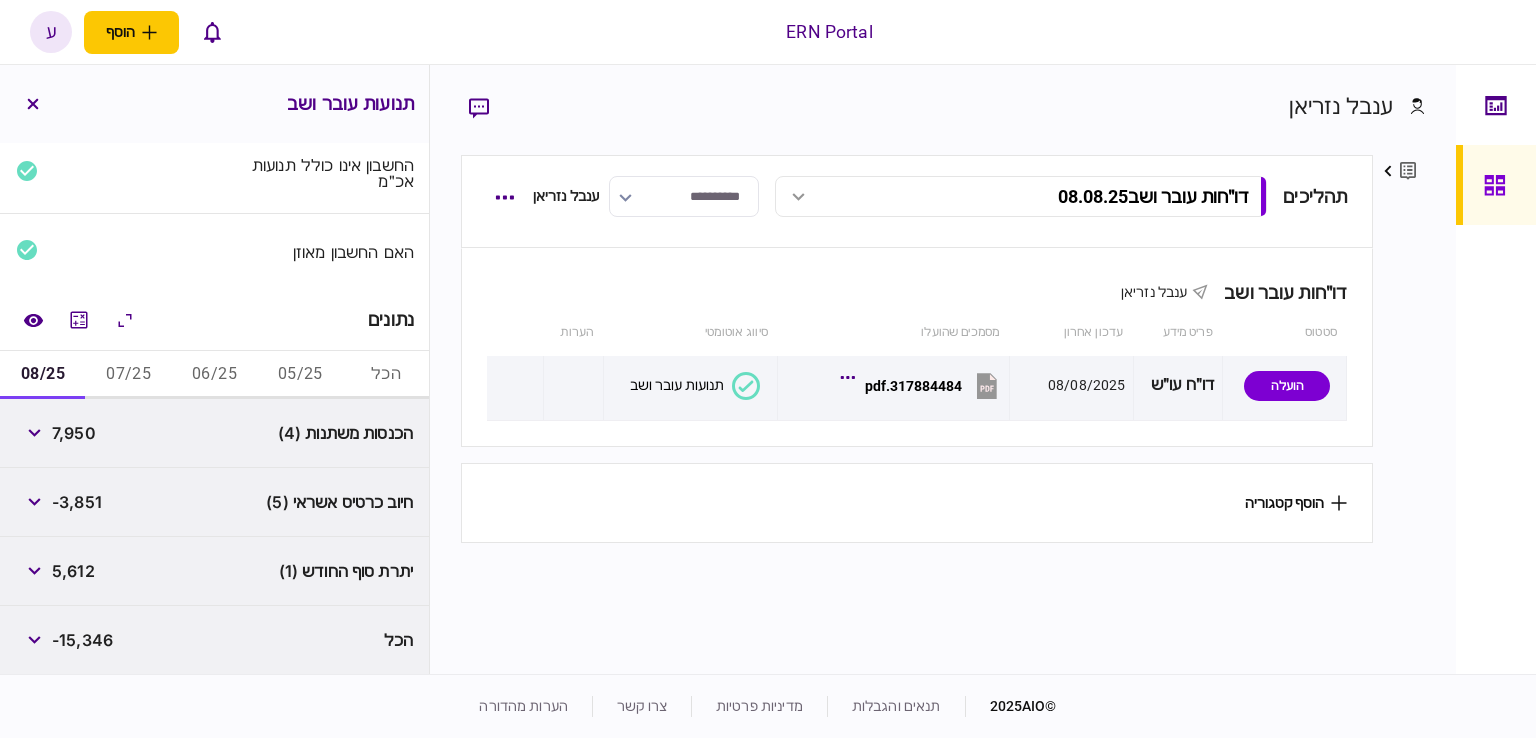 click 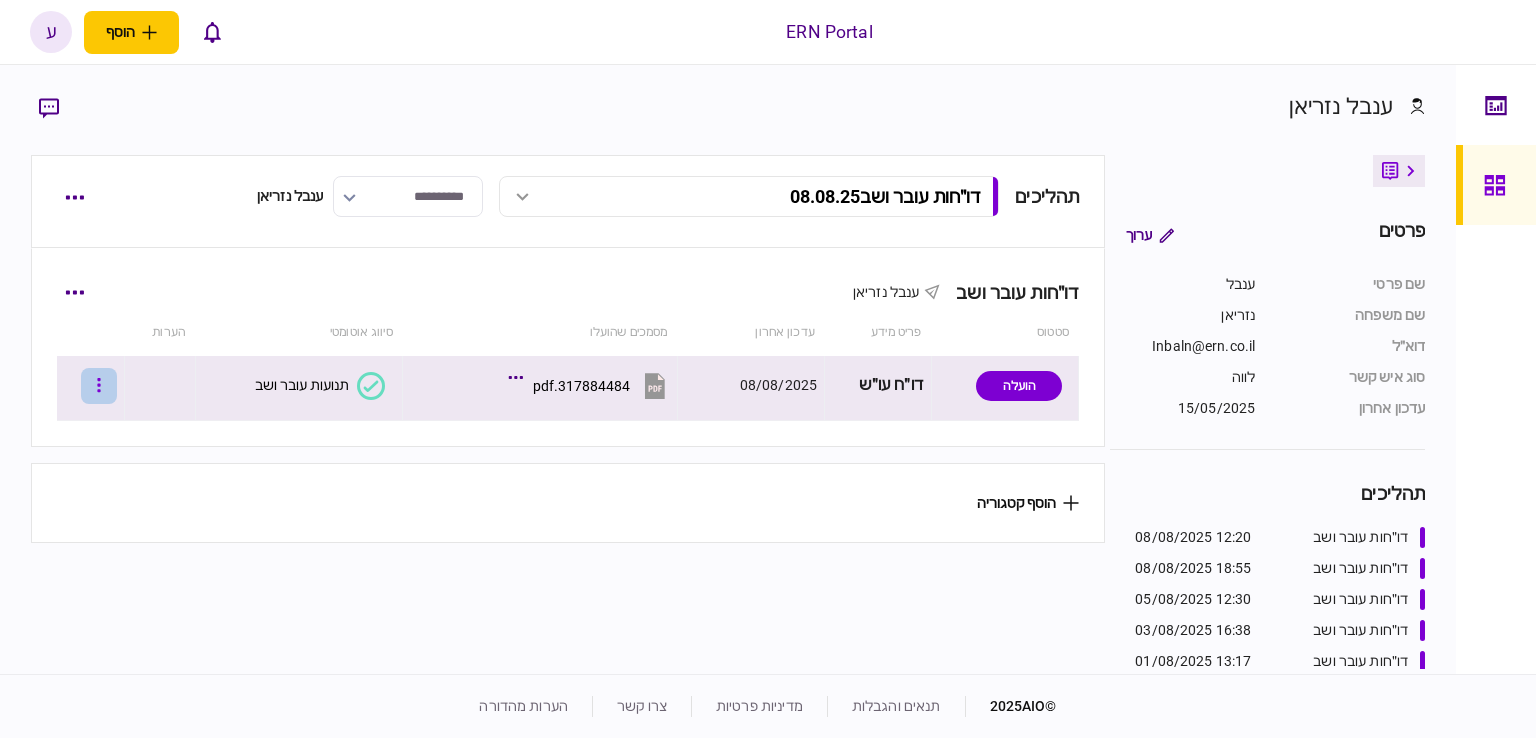 click at bounding box center (99, 386) 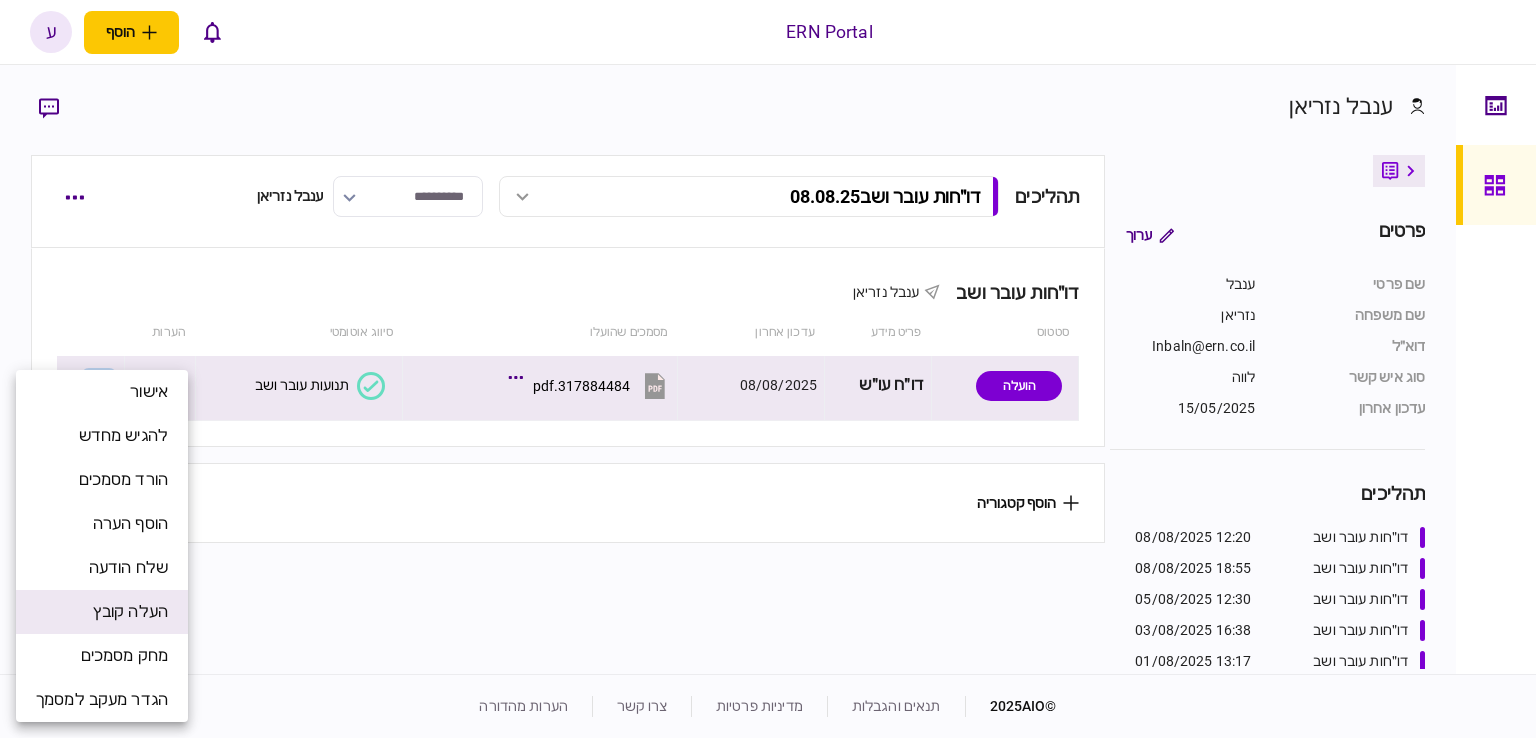 click on "העלה קובץ" at bounding box center (130, 612) 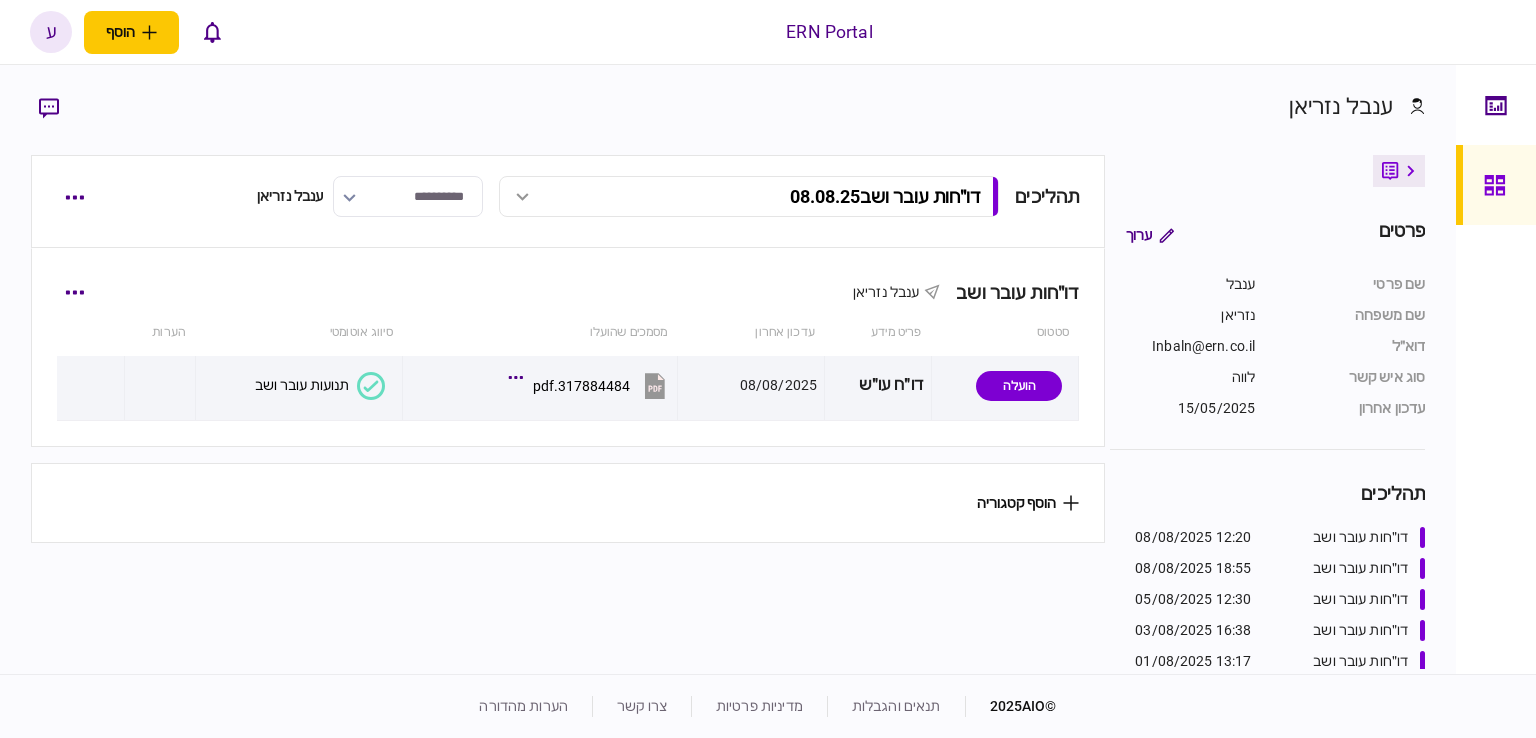 click on "דו״חות עובר ושב ענבל נזריאן" at bounding box center [568, 279] 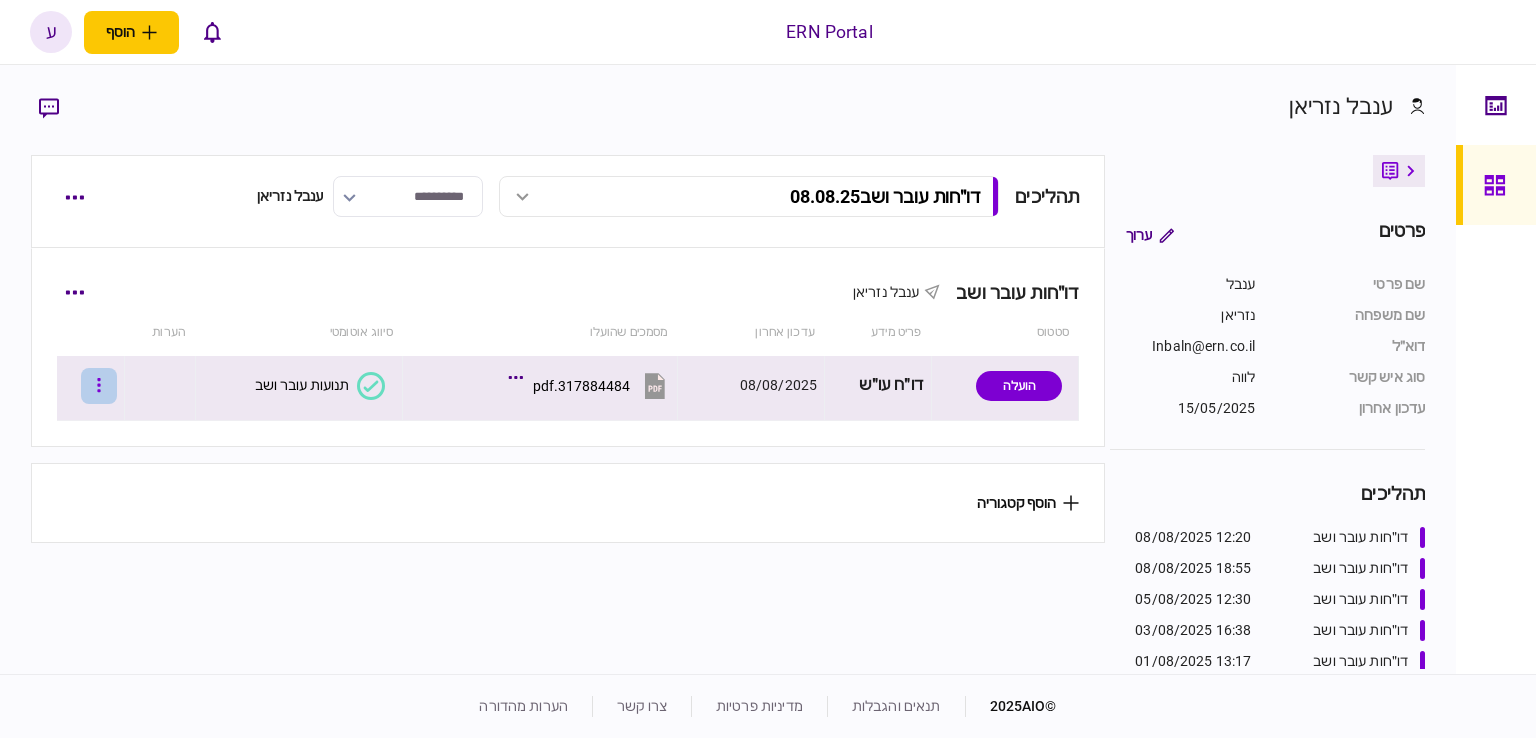 click at bounding box center [99, 386] 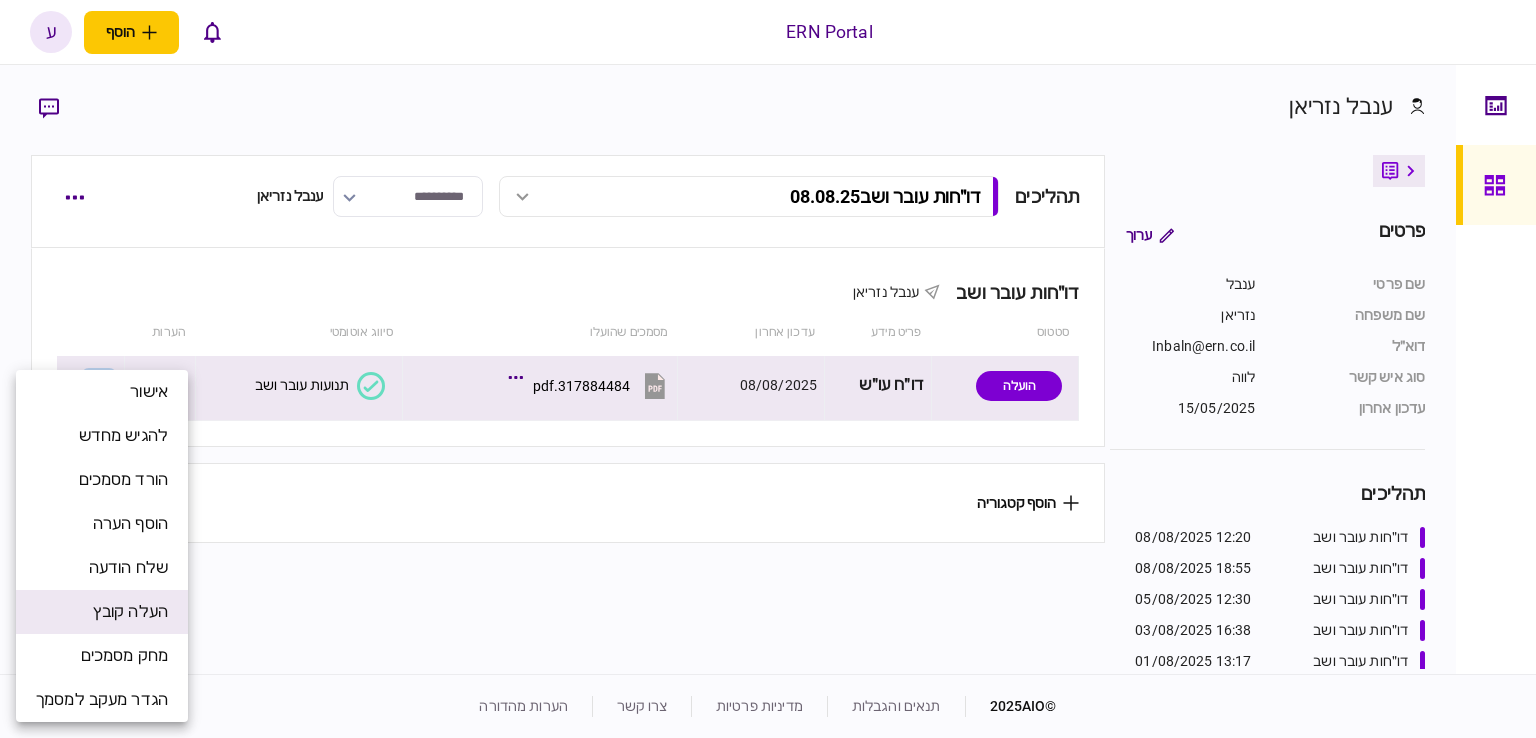 click on "העלה קובץ" at bounding box center (130, 612) 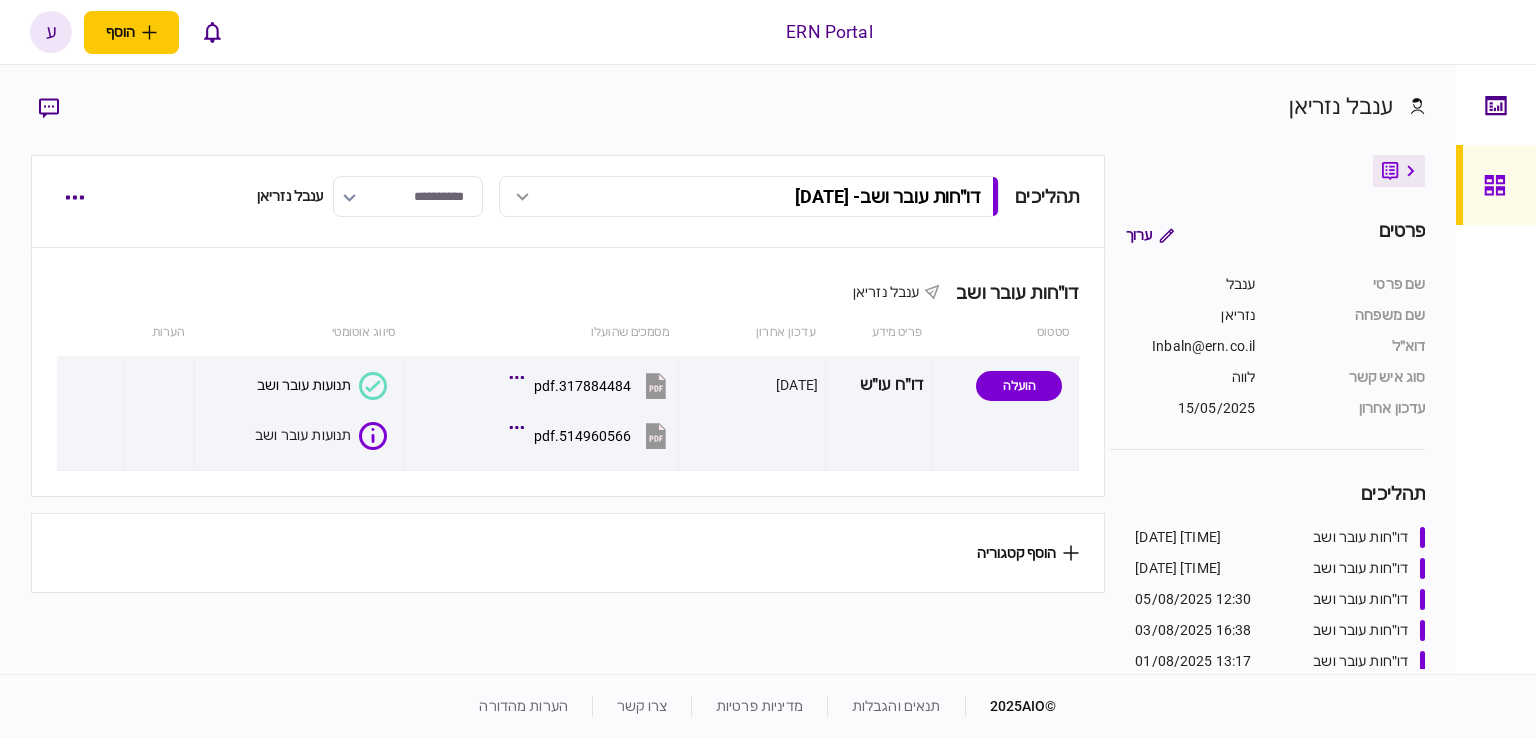 scroll, scrollTop: 0, scrollLeft: 0, axis: both 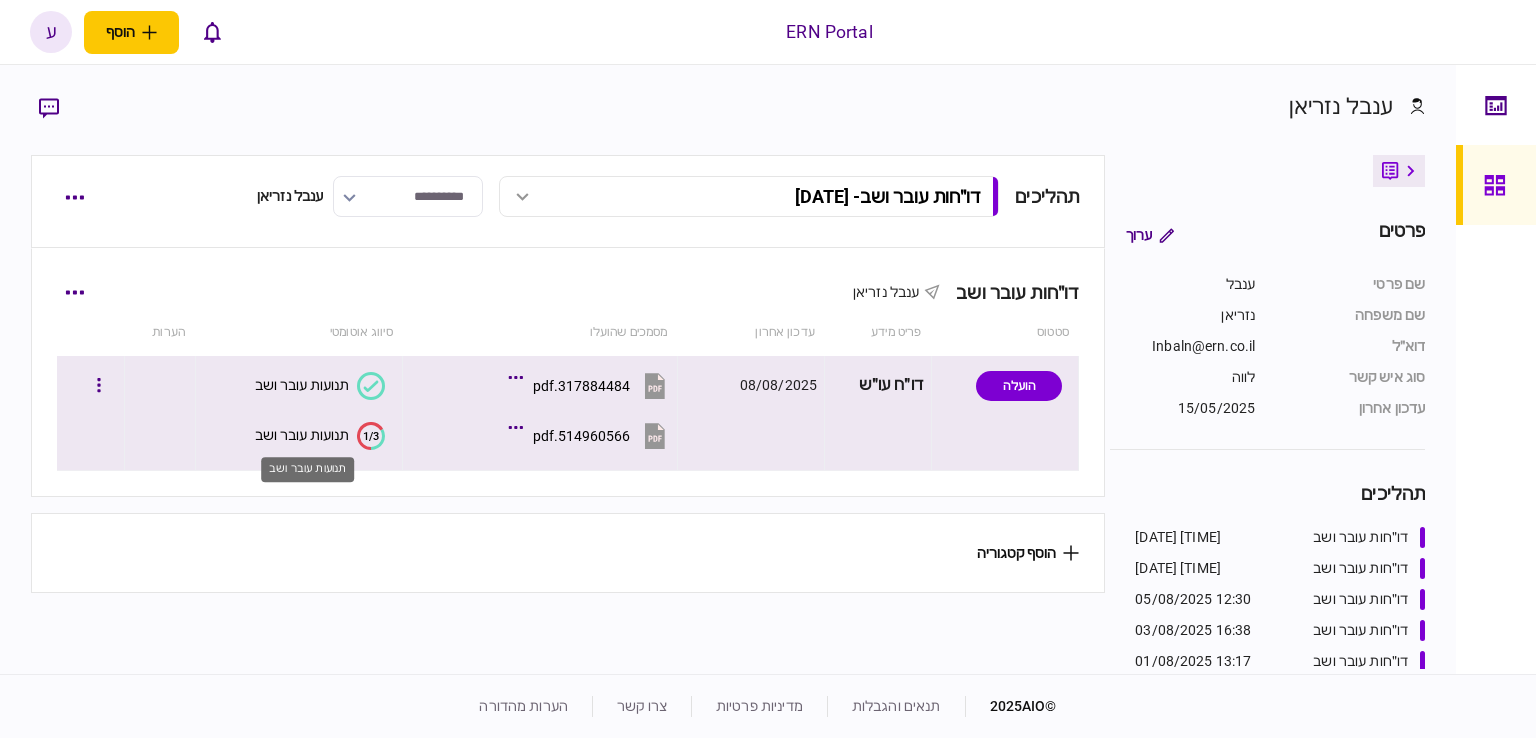 click on "תנועות עובר ושב" at bounding box center (302, 435) 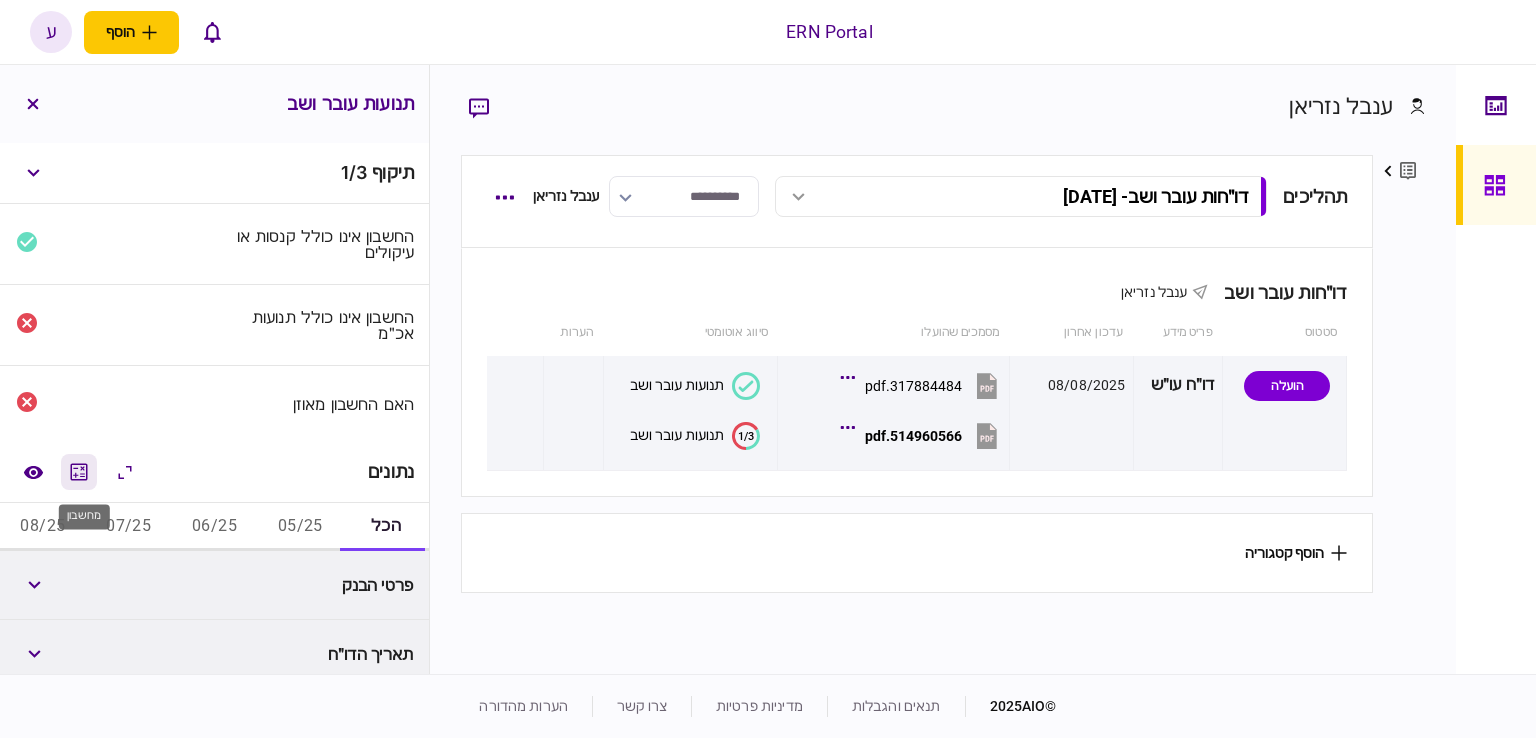 click 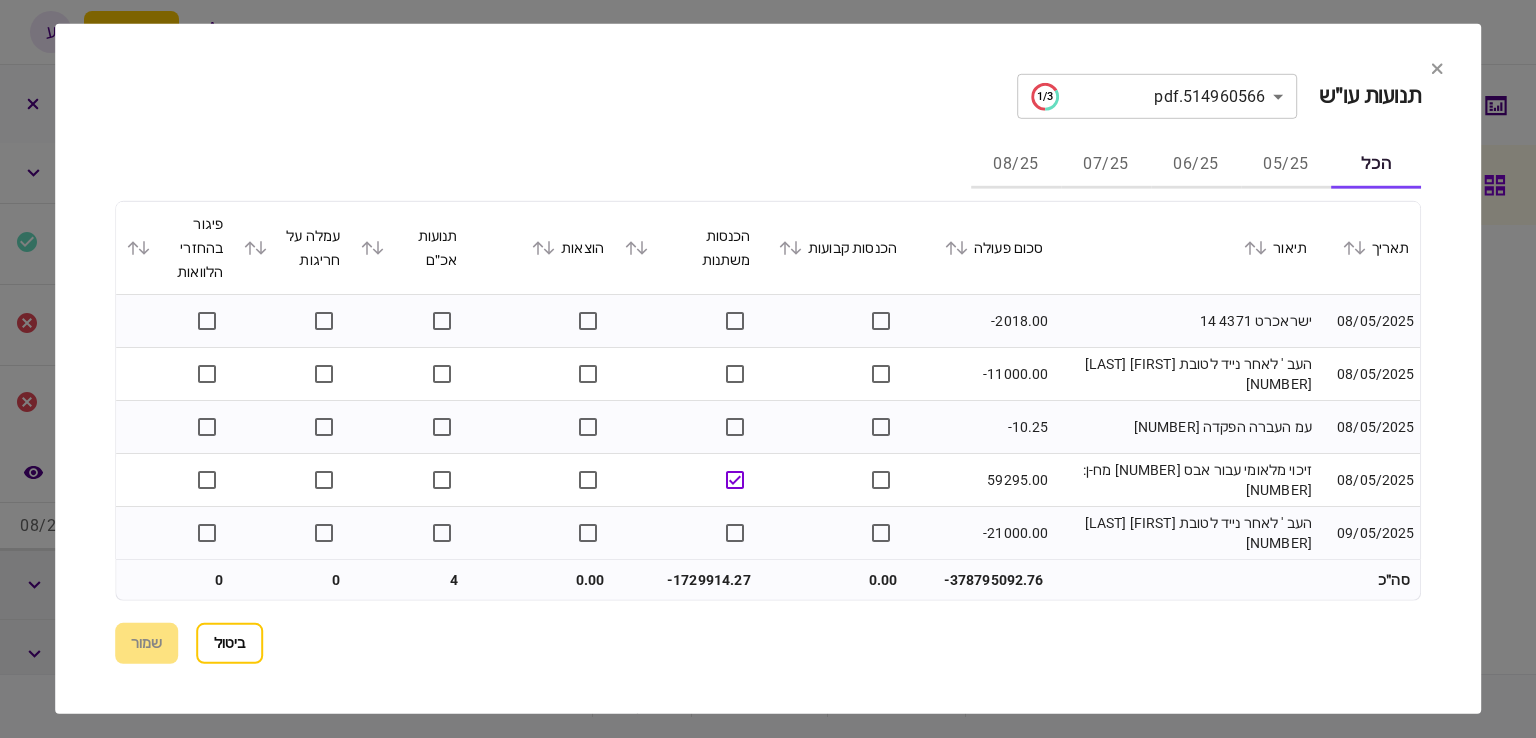 click on "05/25" at bounding box center [1286, 165] 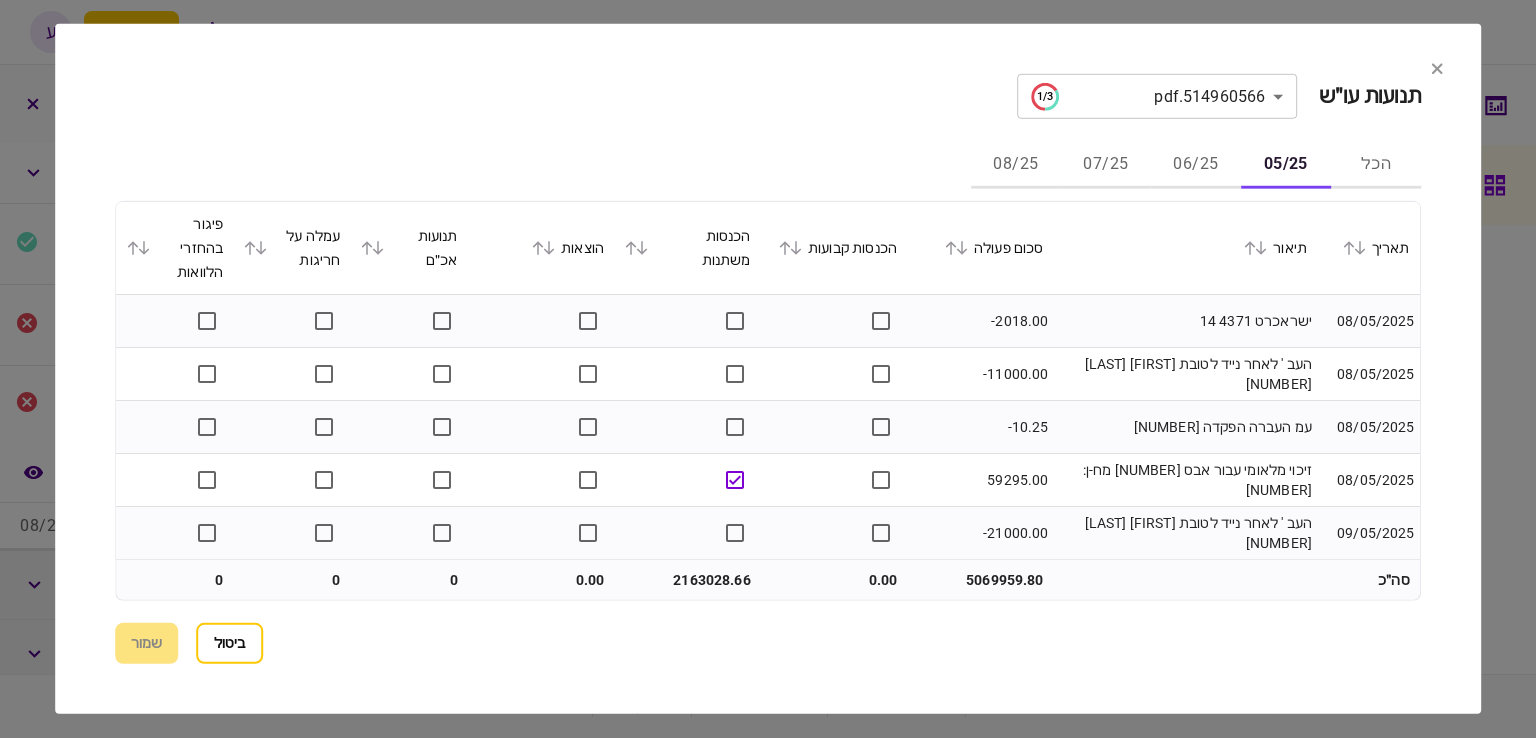 click 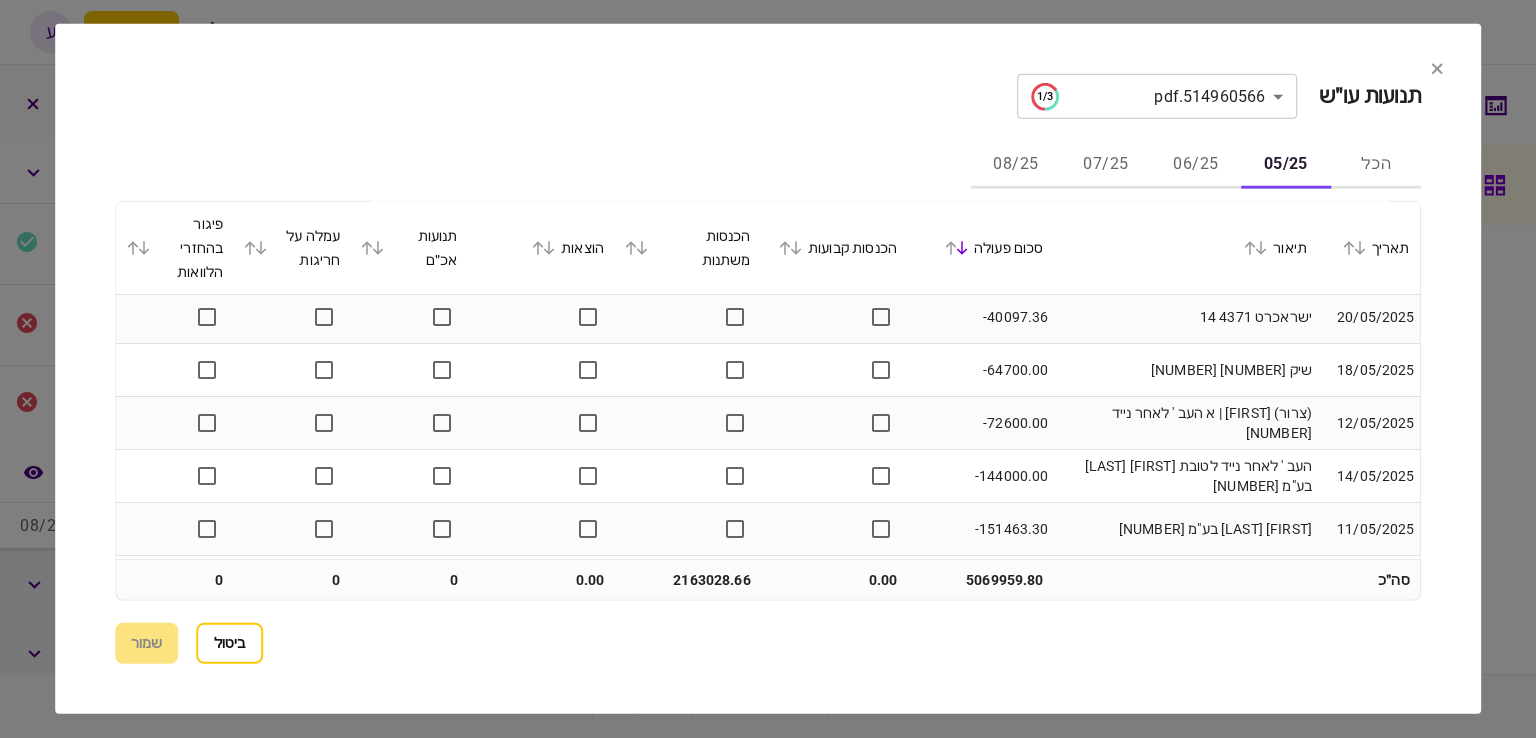 scroll, scrollTop: 1853, scrollLeft: 0, axis: vertical 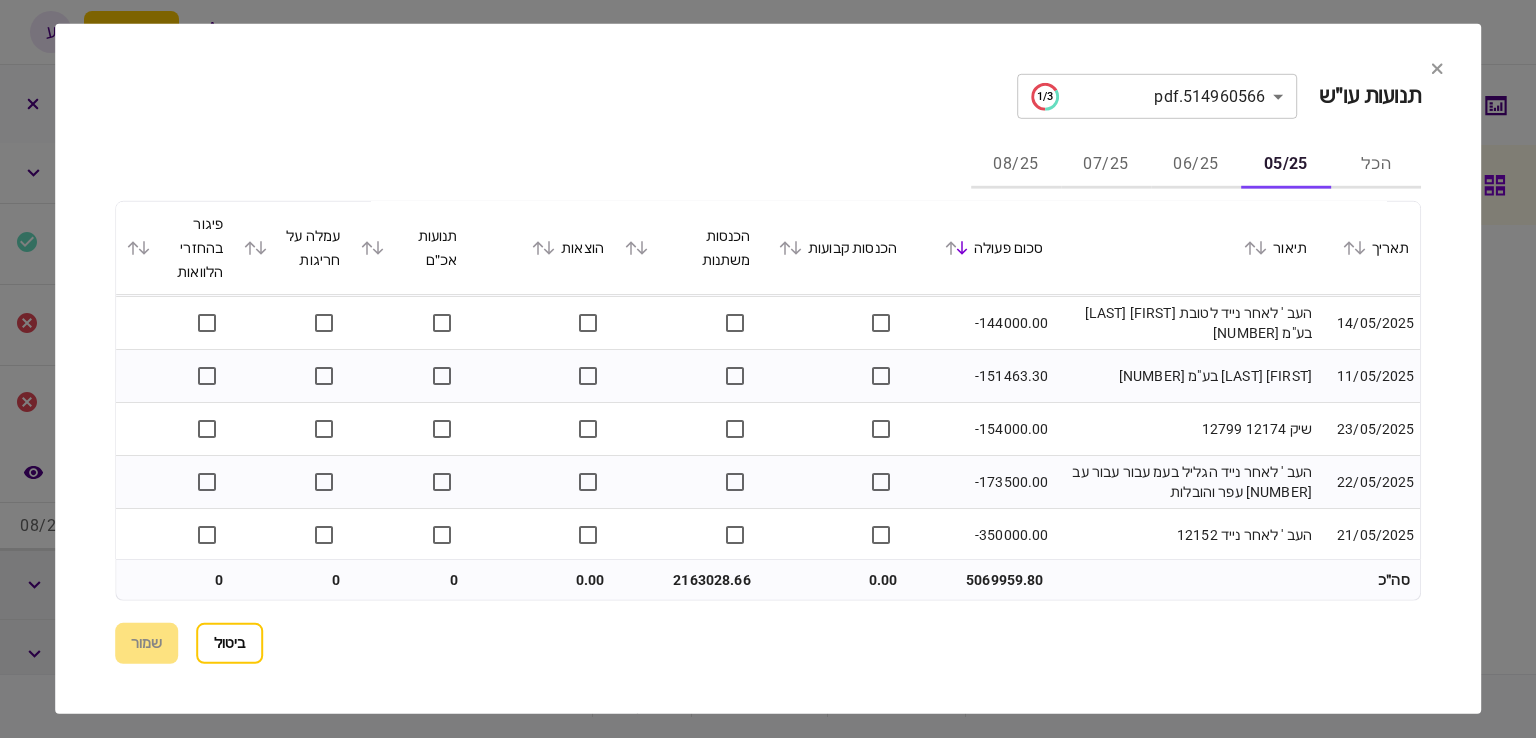 click on "06/25" at bounding box center [1196, 165] 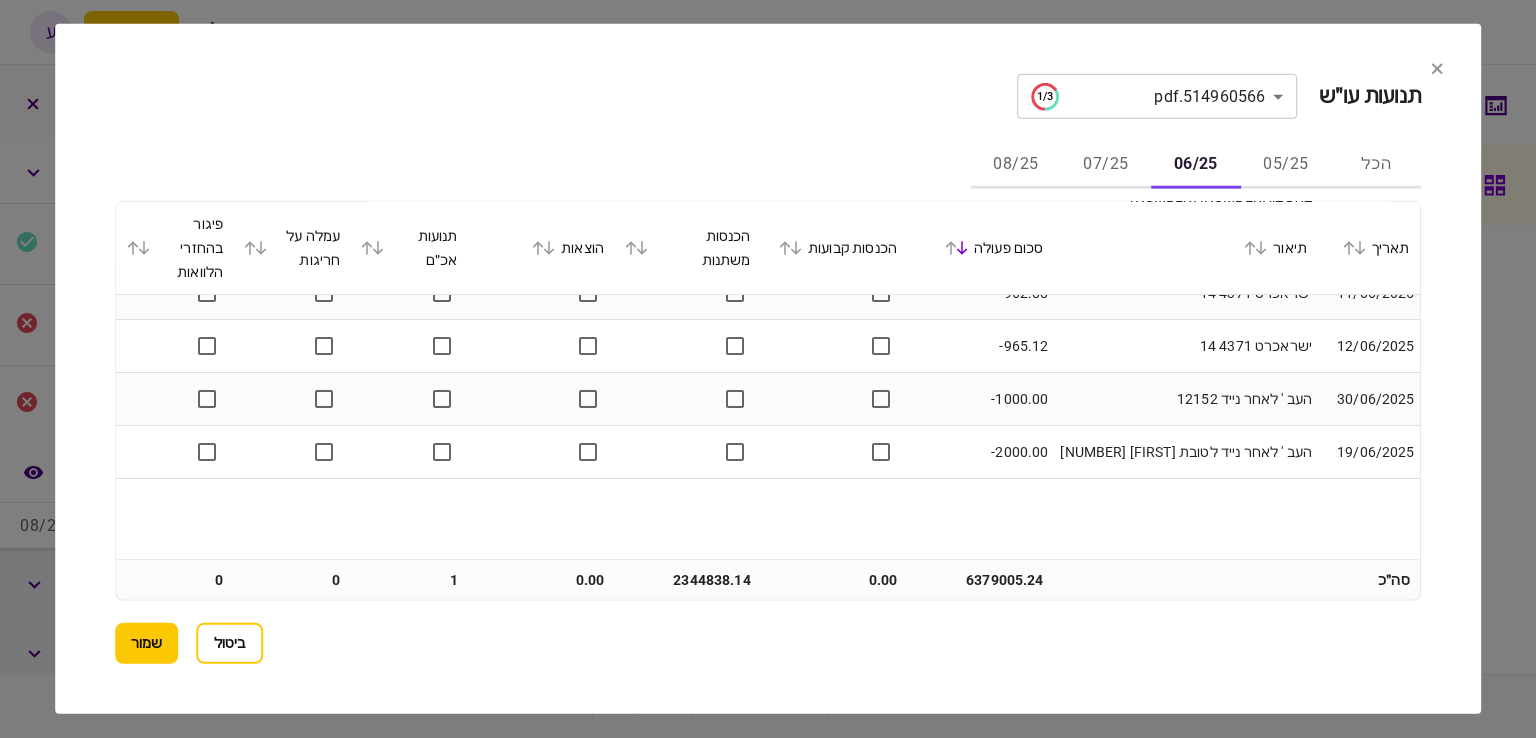 scroll, scrollTop: 1200, scrollLeft: 0, axis: vertical 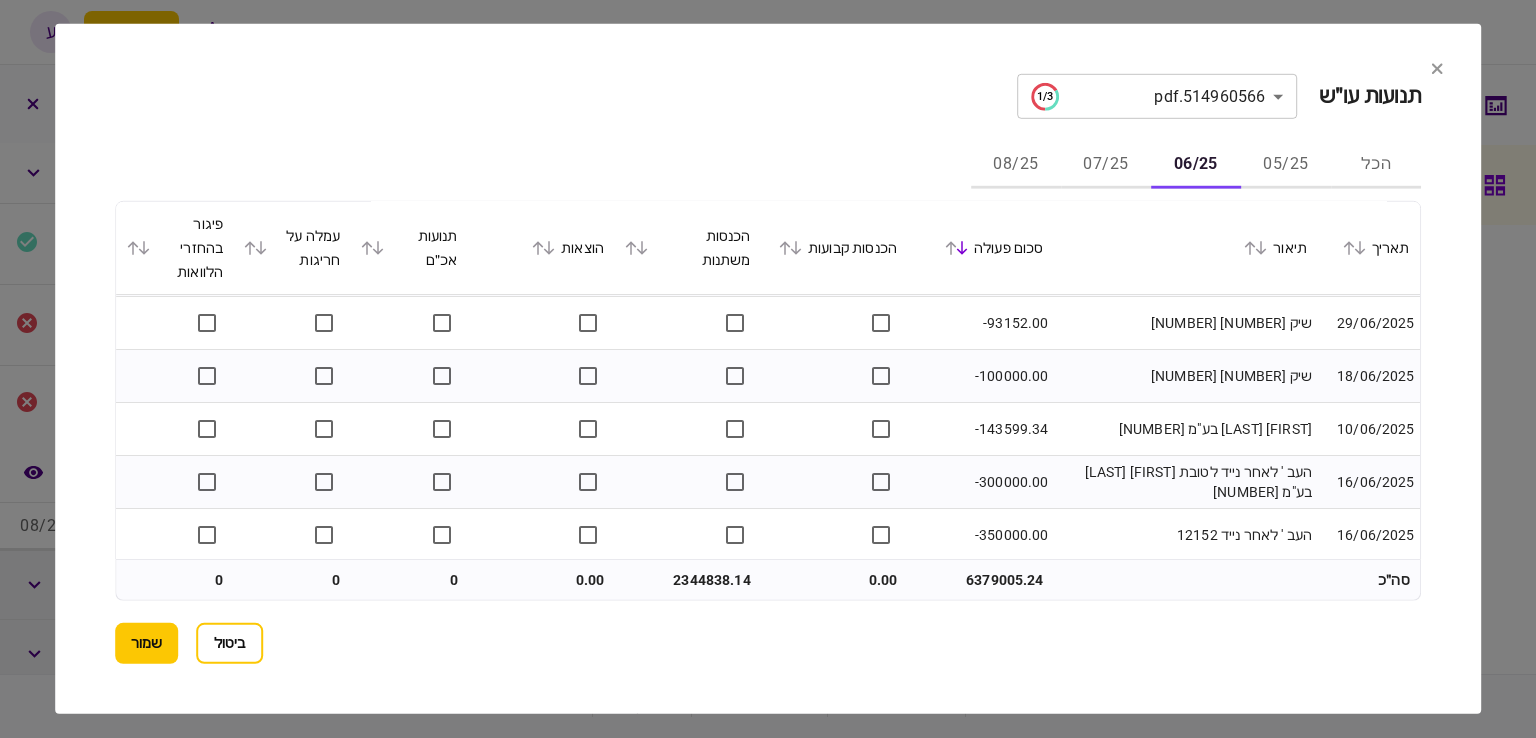 click on "07/25" at bounding box center [1106, 165] 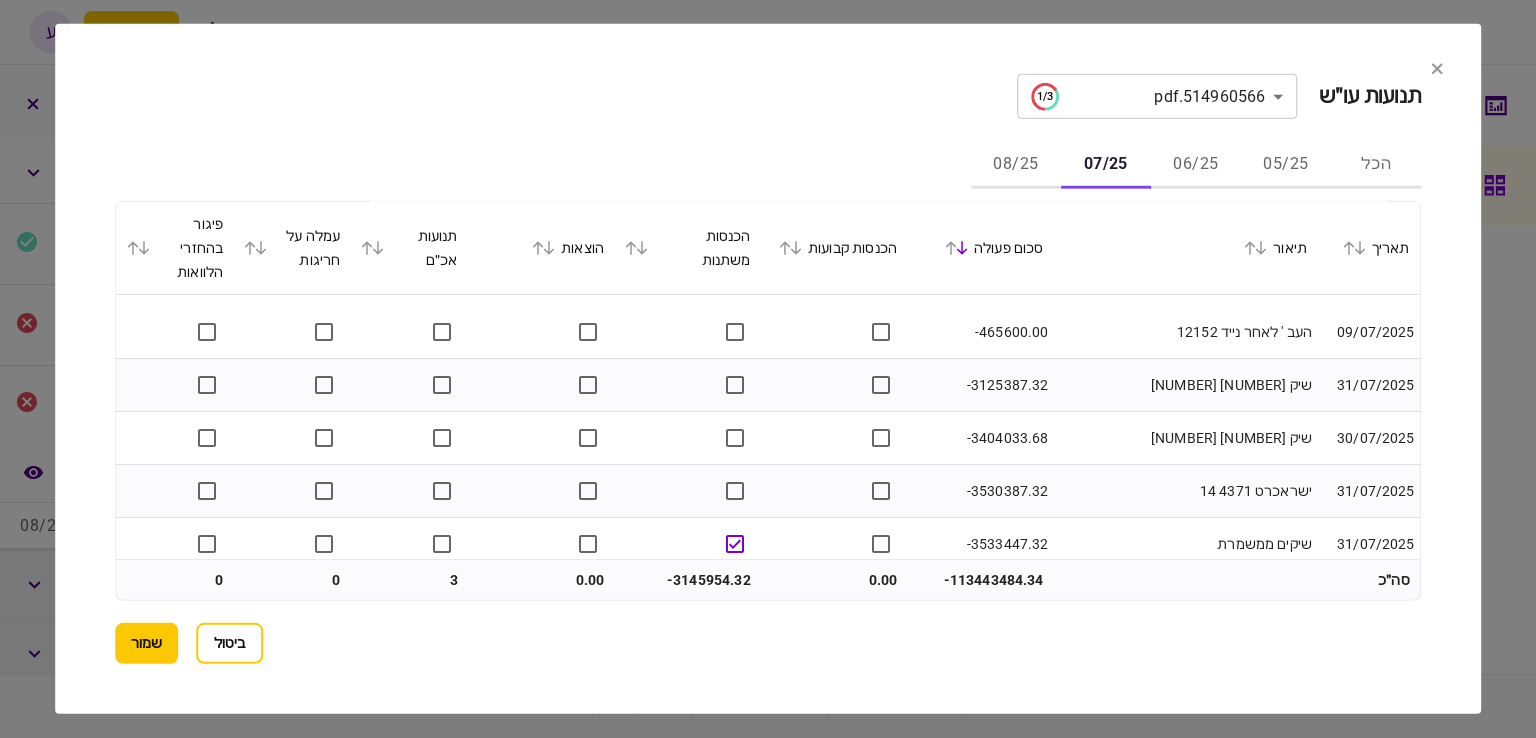 scroll, scrollTop: 4362, scrollLeft: 0, axis: vertical 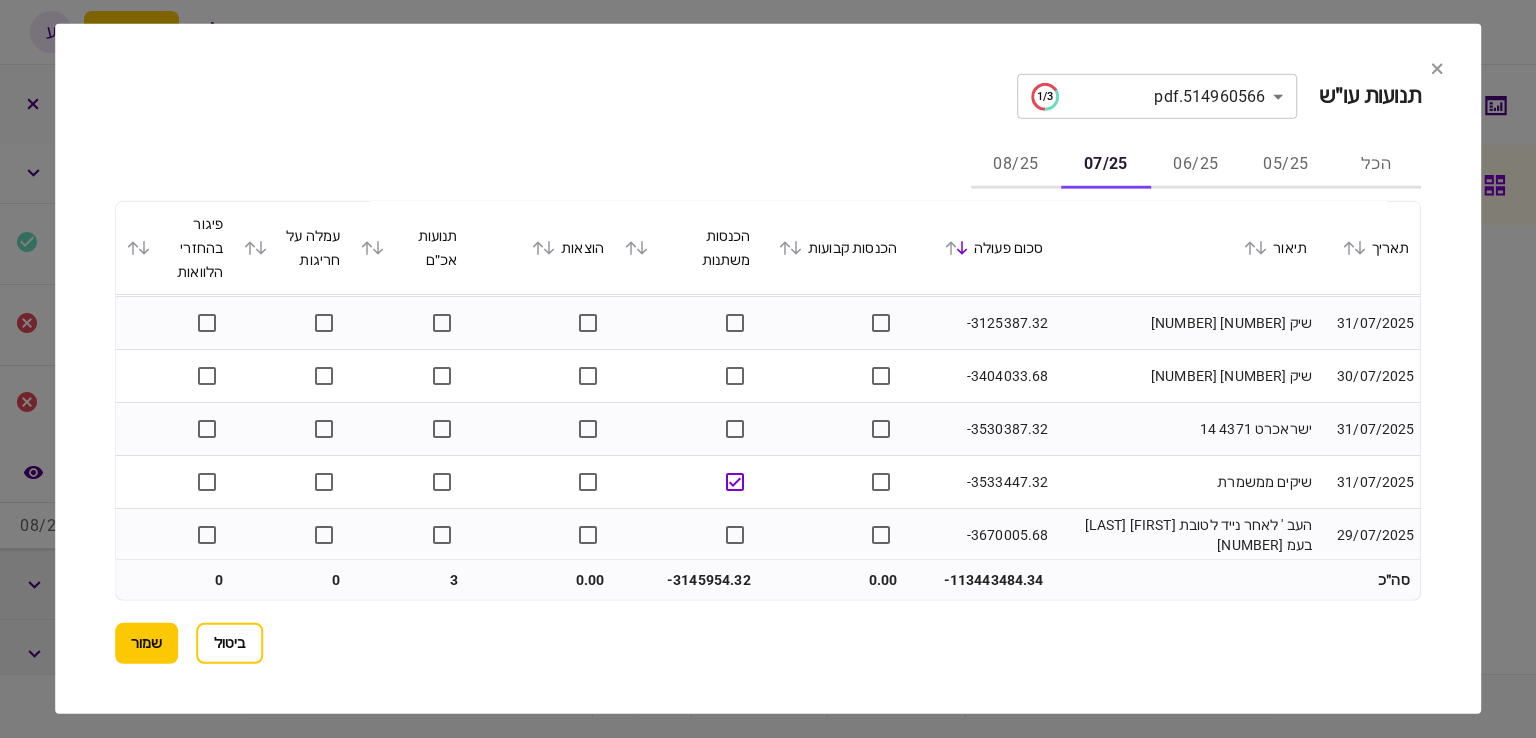 click on "08/25" at bounding box center [1016, 165] 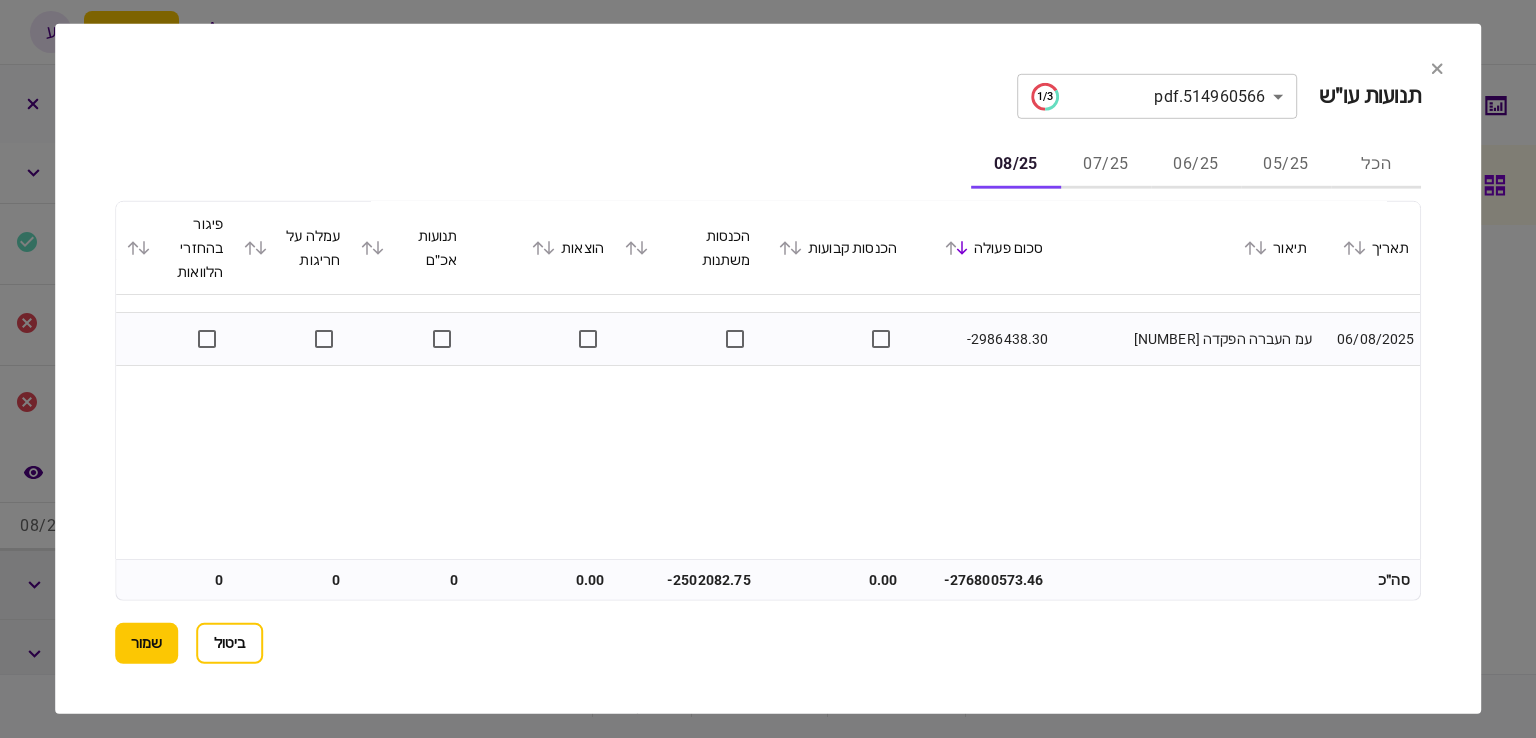 scroll, scrollTop: 100, scrollLeft: 0, axis: vertical 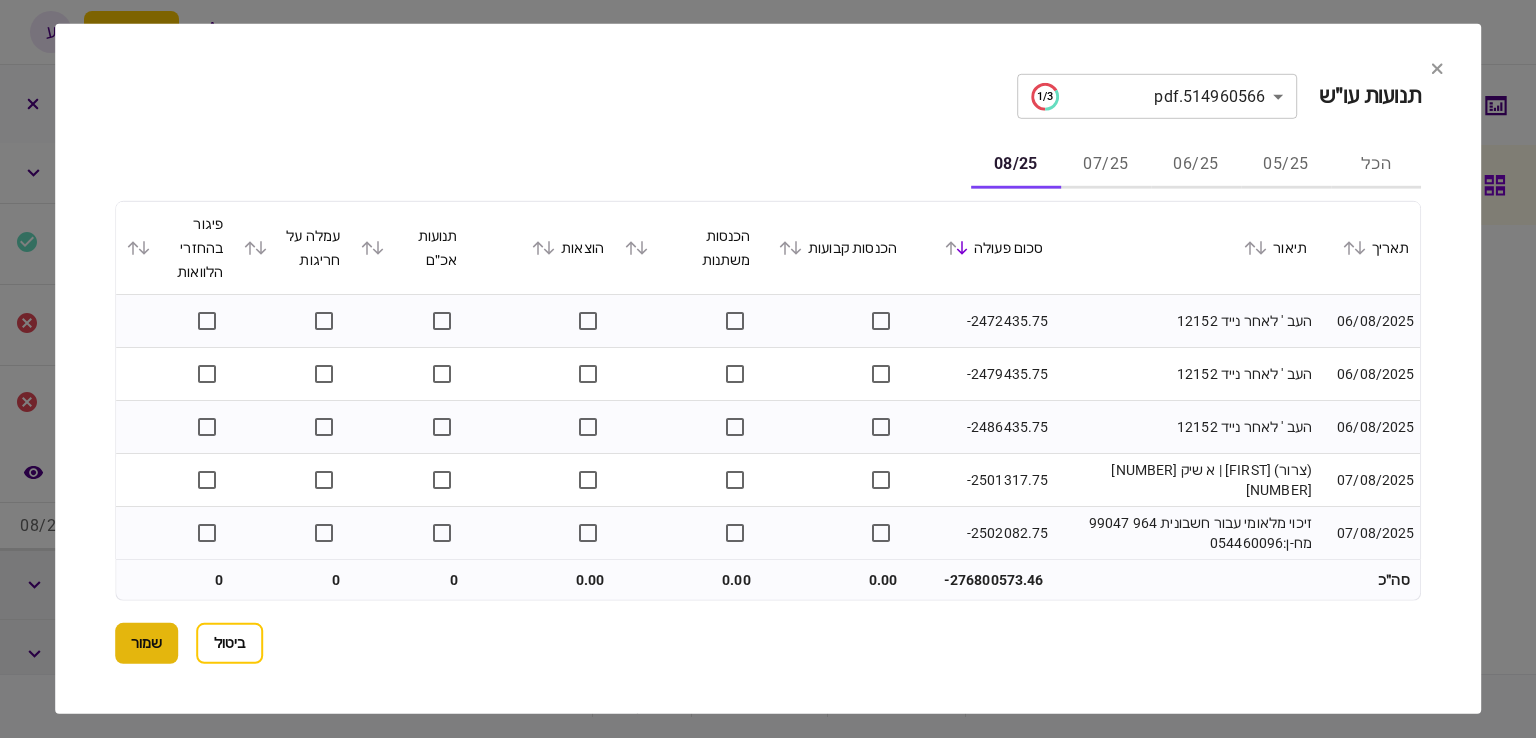 click on "שמור" at bounding box center [146, 643] 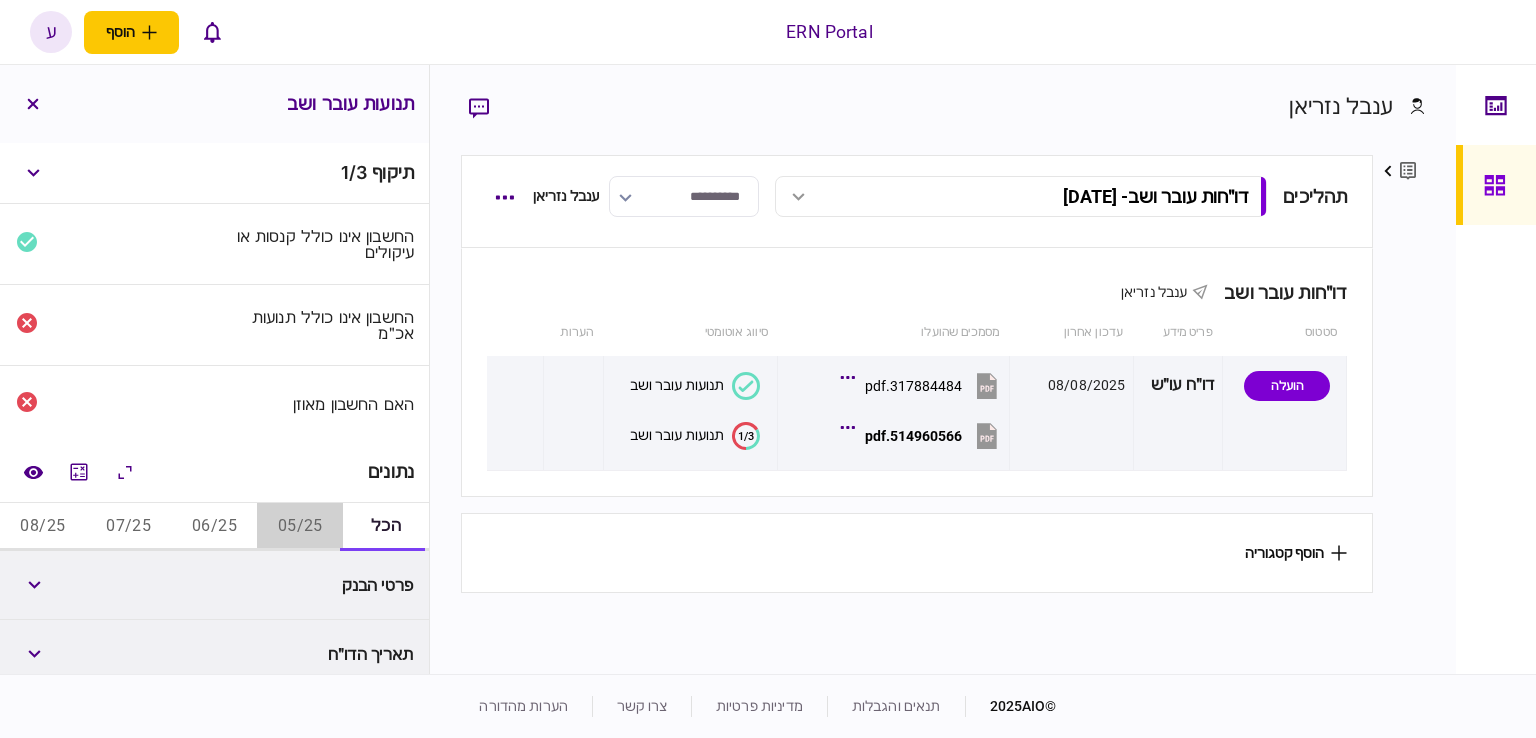 click on "05/25" at bounding box center [300, 527] 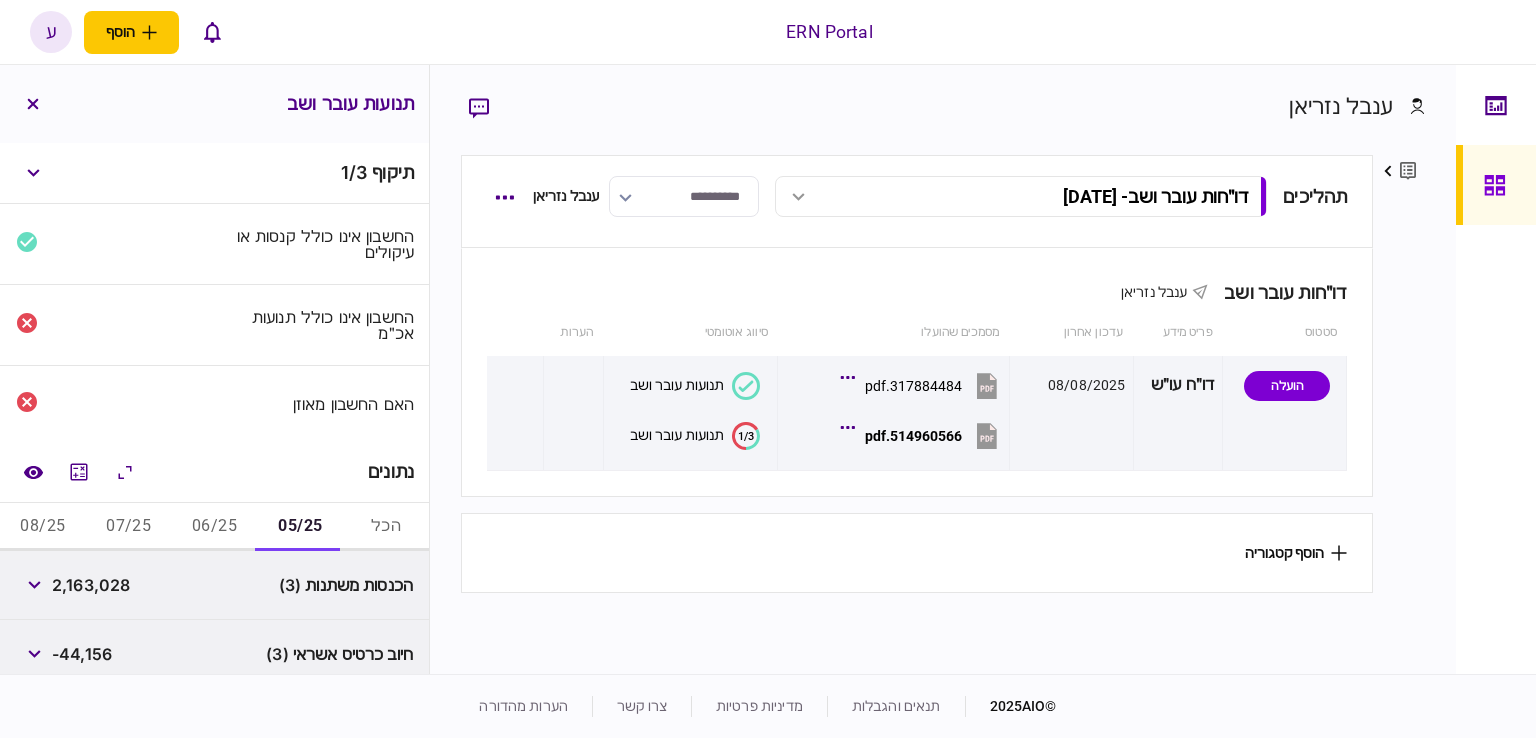 scroll, scrollTop: 100, scrollLeft: 0, axis: vertical 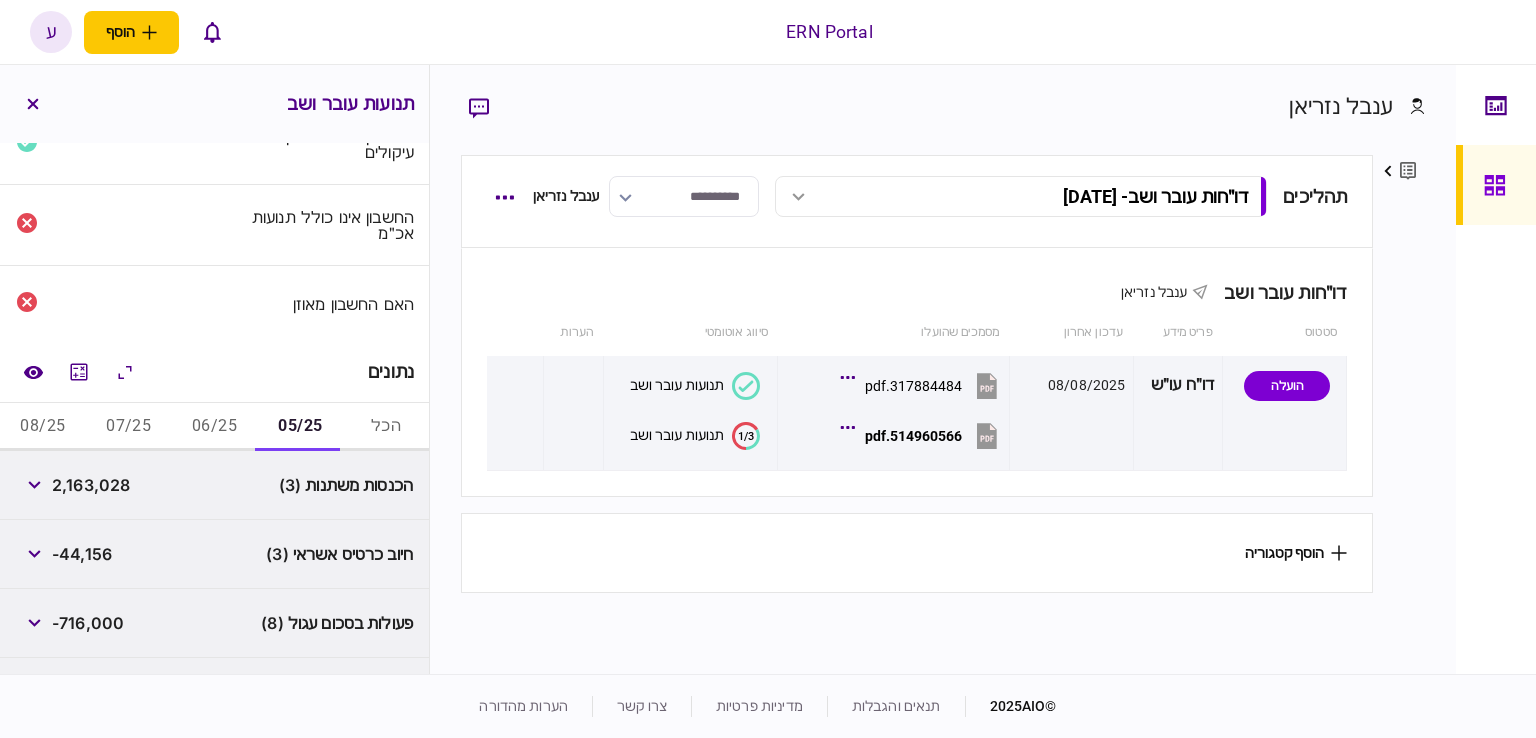 click on "2,163,028" at bounding box center [91, 485] 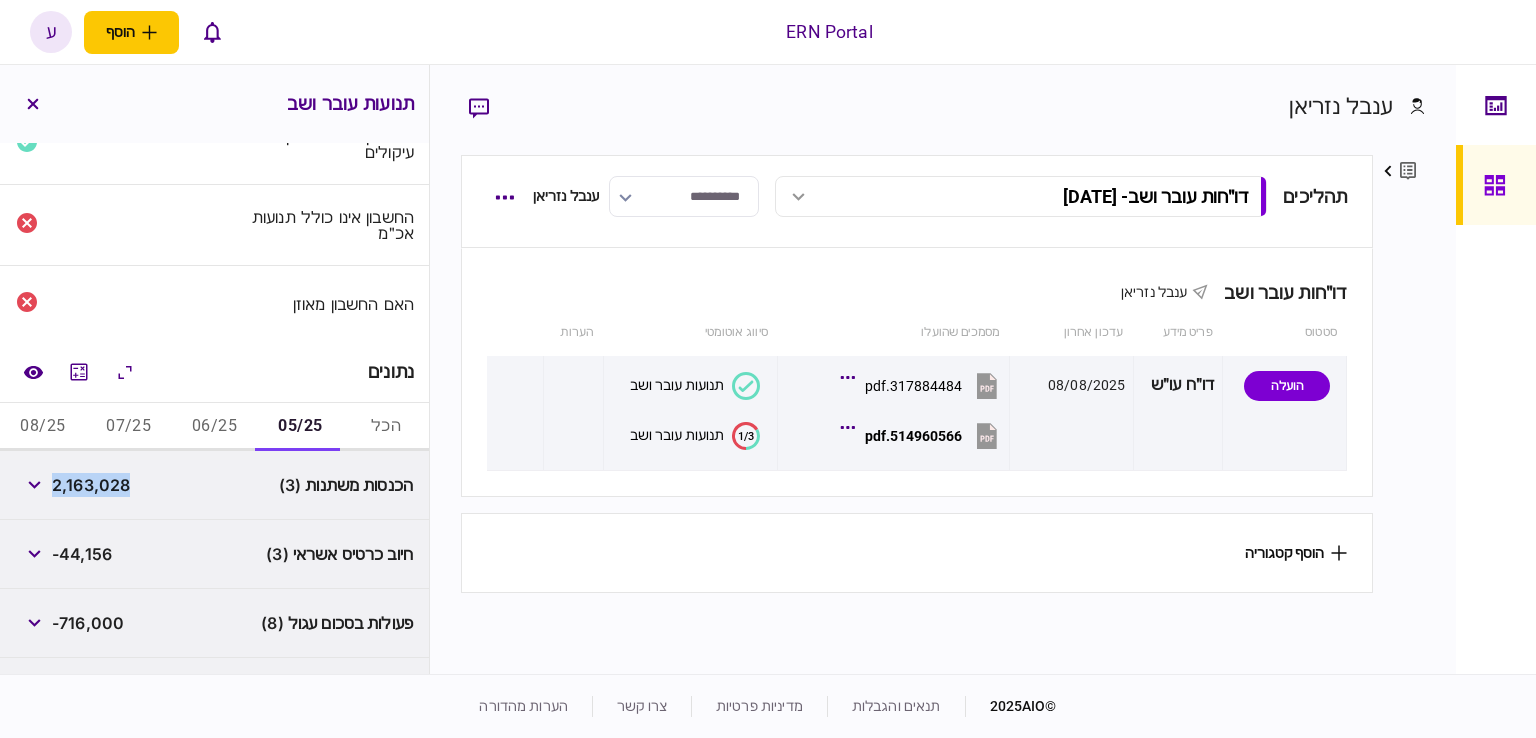 click on "2,163,028" at bounding box center (91, 485) 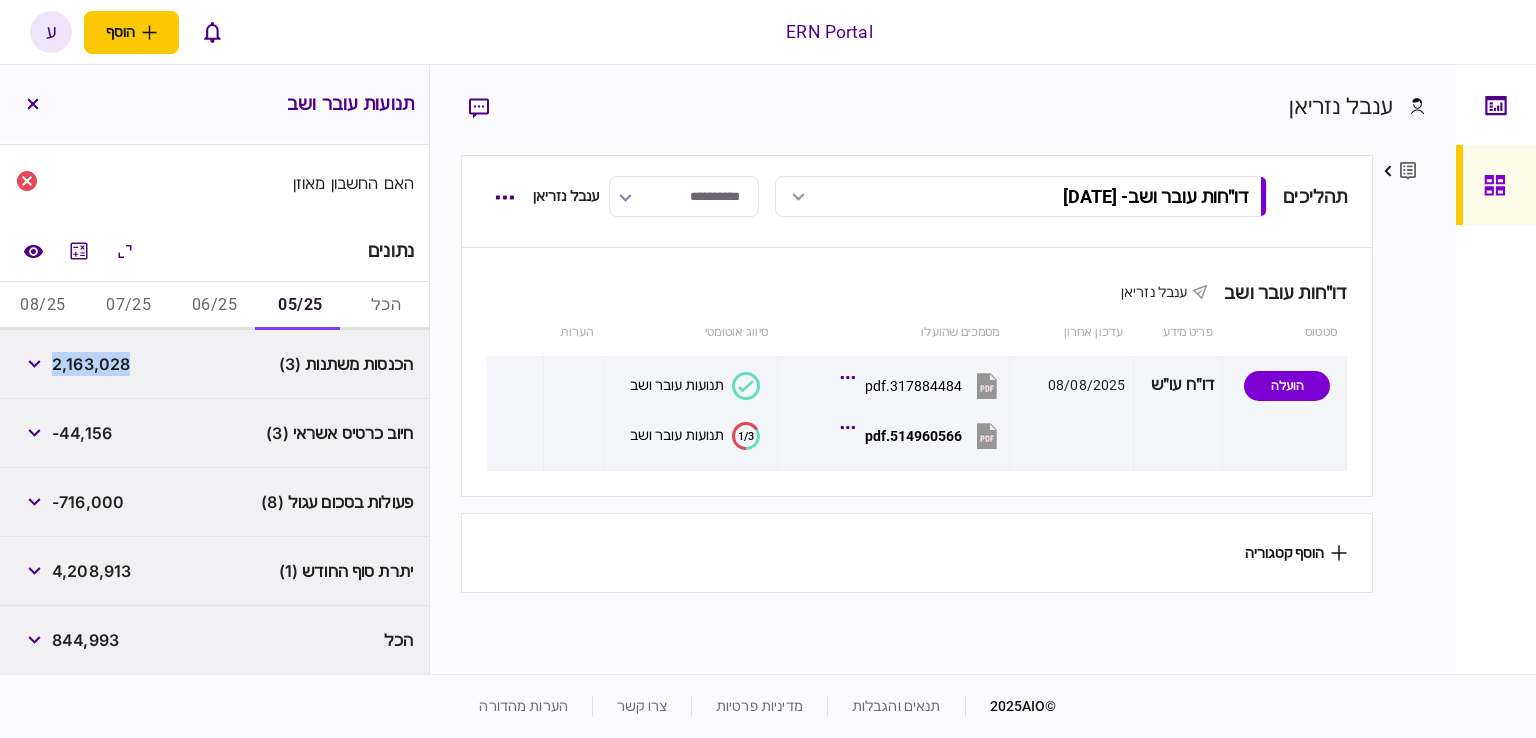 copy on "2,163,028" 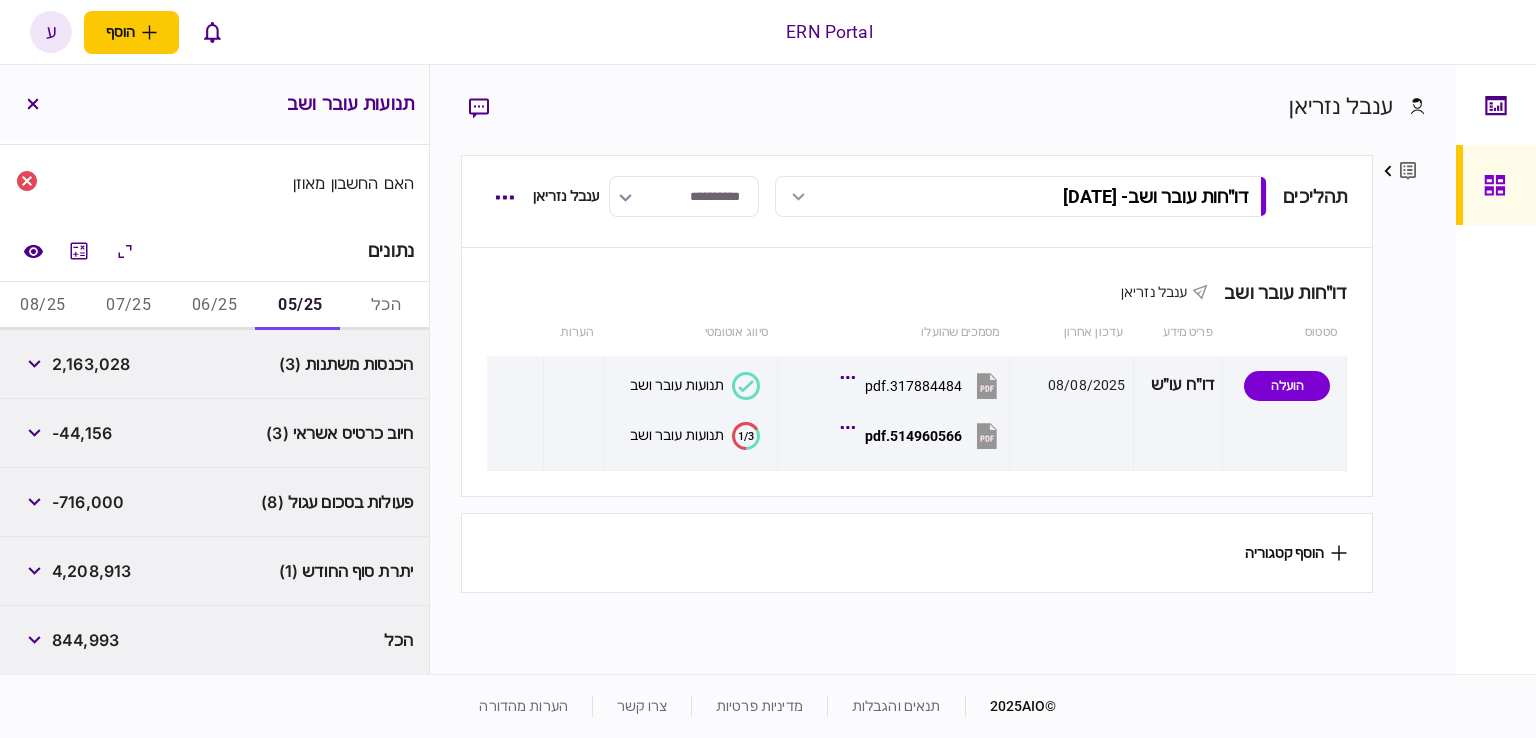 click on "4,208,913" at bounding box center [91, 571] 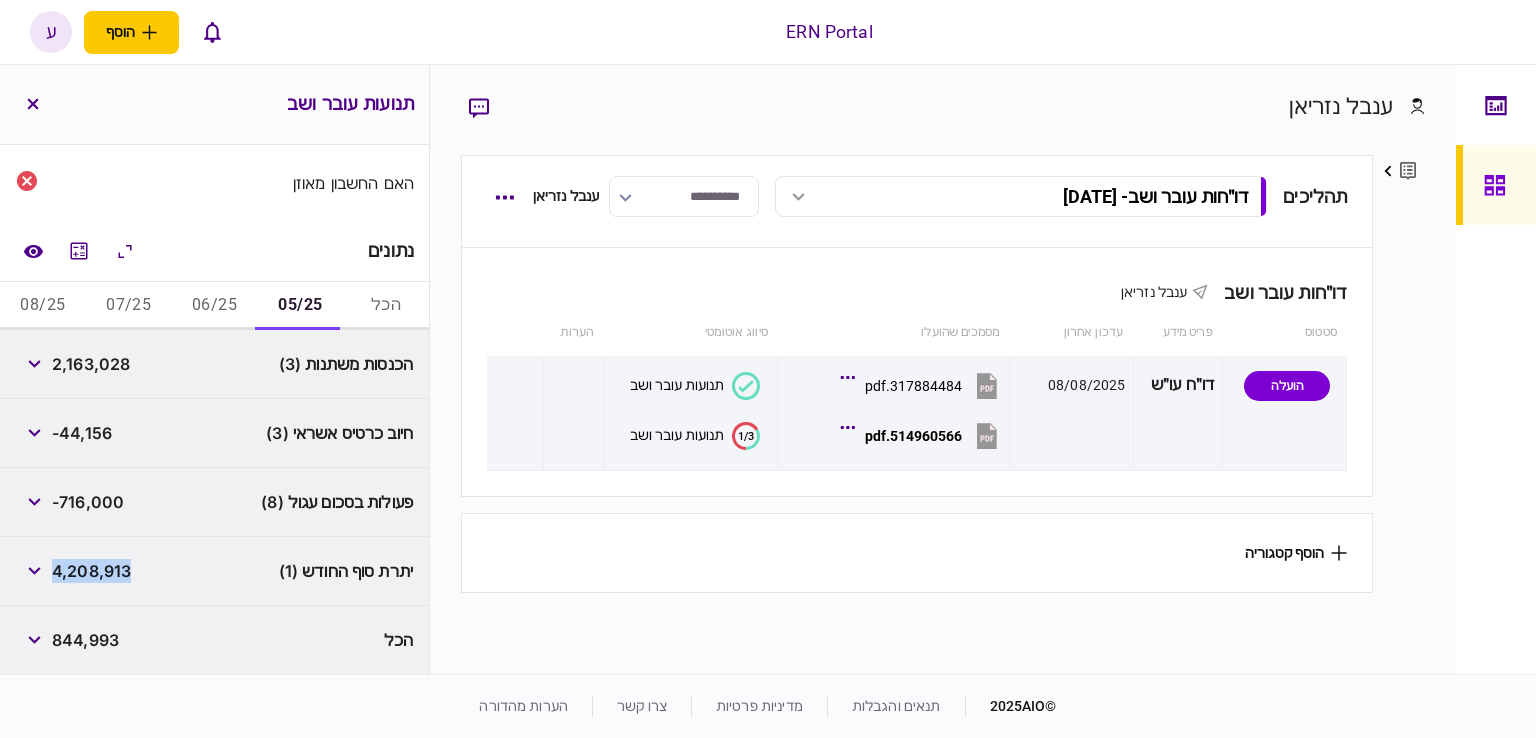 click on "4,208,913" at bounding box center [91, 571] 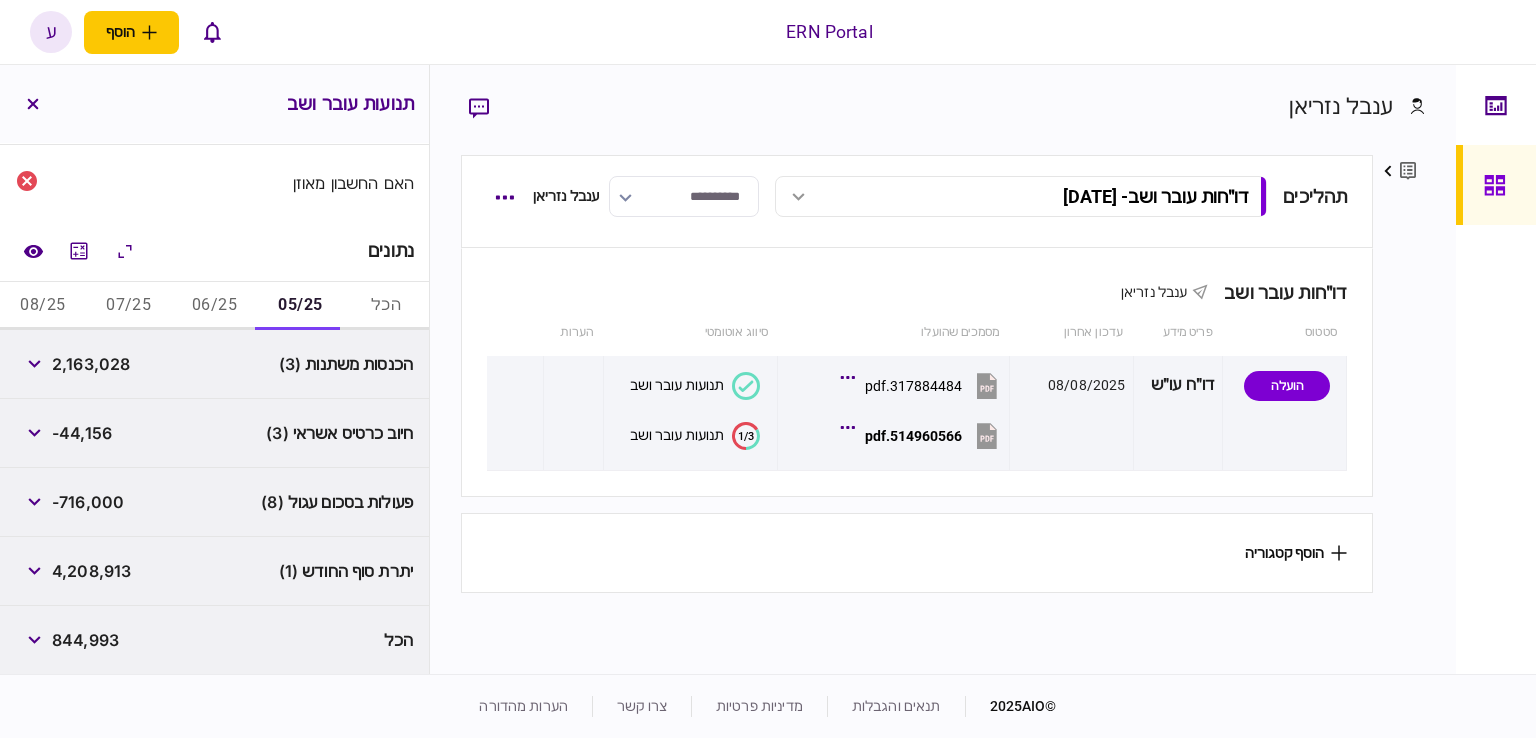 drag, startPoint x: 107, startPoint y: 389, endPoint x: 162, endPoint y: 333, distance: 78.492035 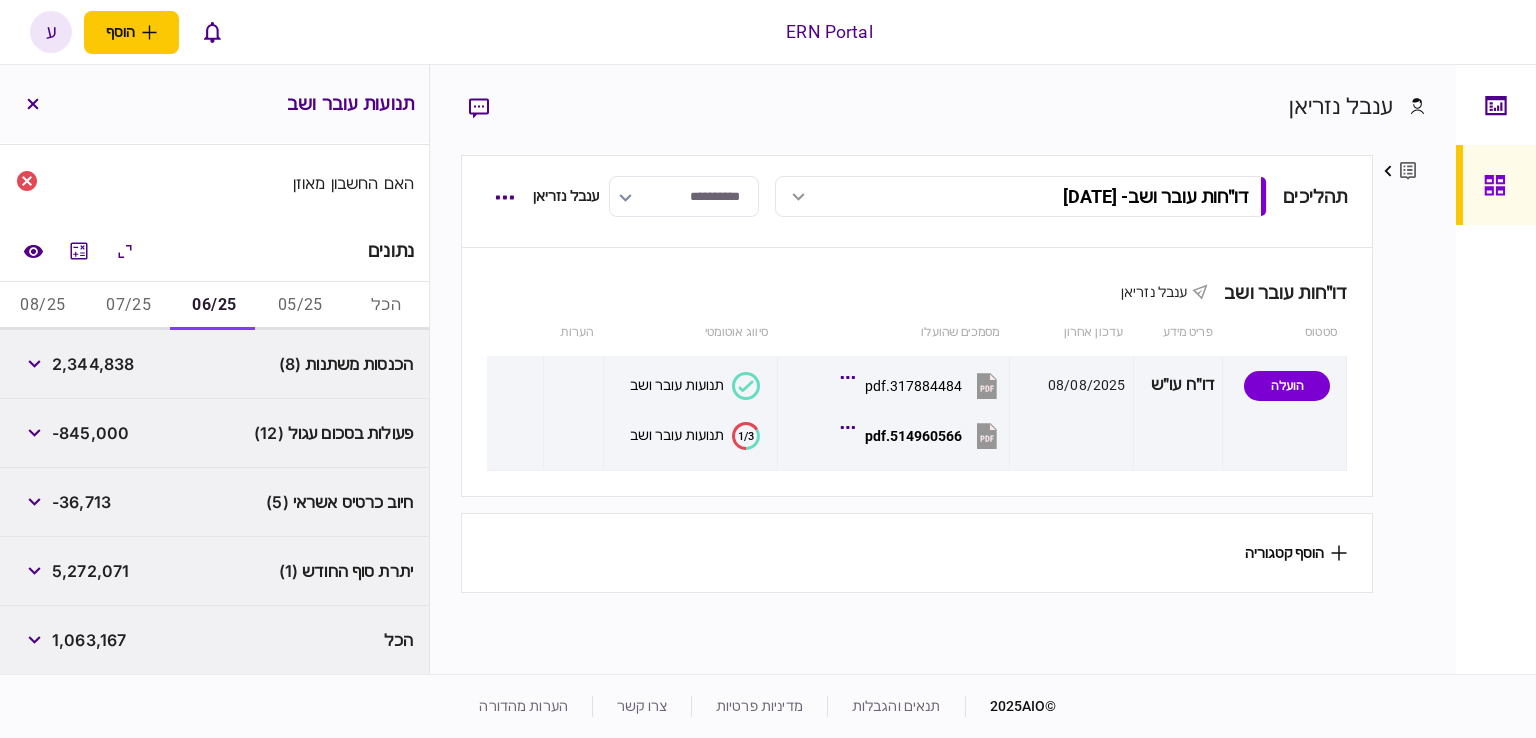click on "2,344,838" at bounding box center (93, 364) 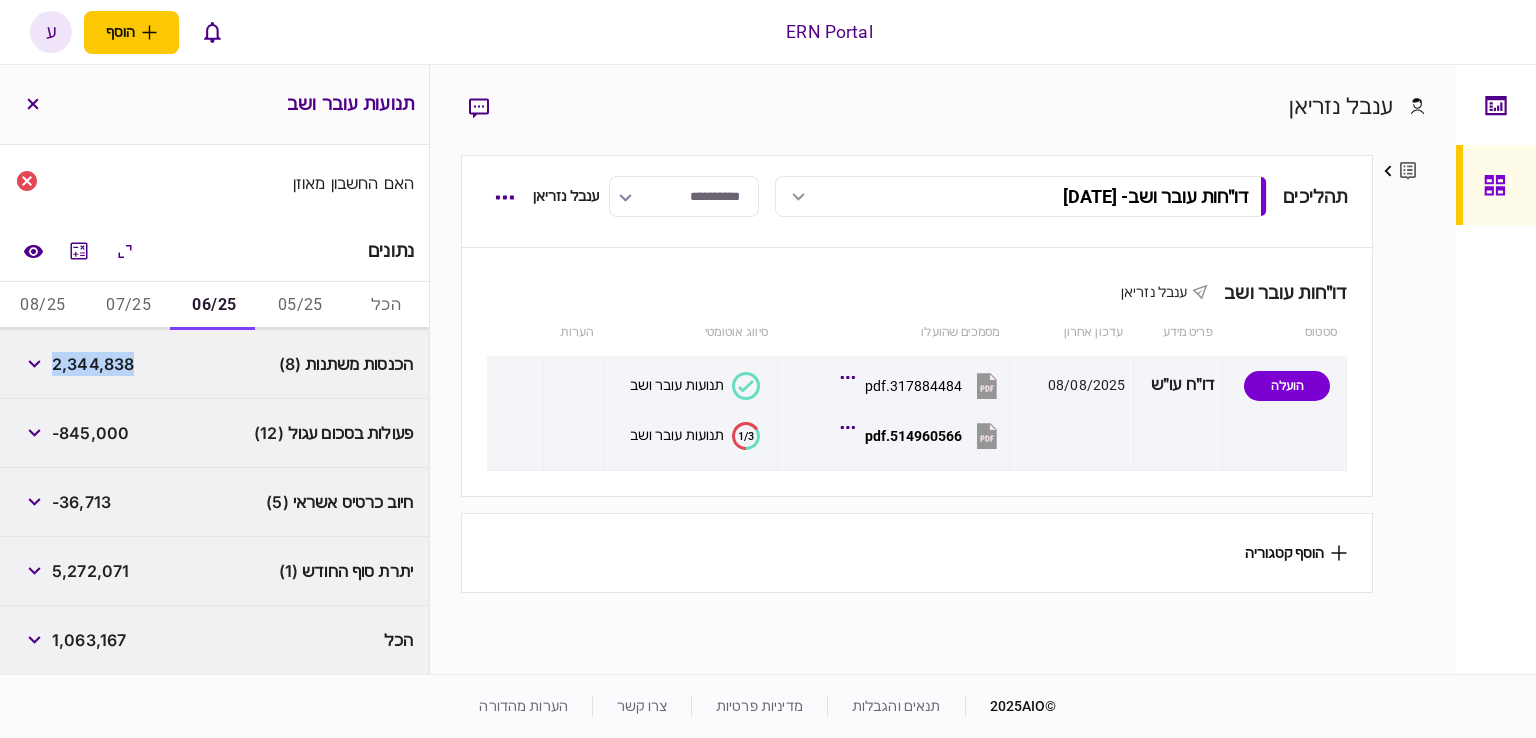 click on "2,344,838" at bounding box center (93, 364) 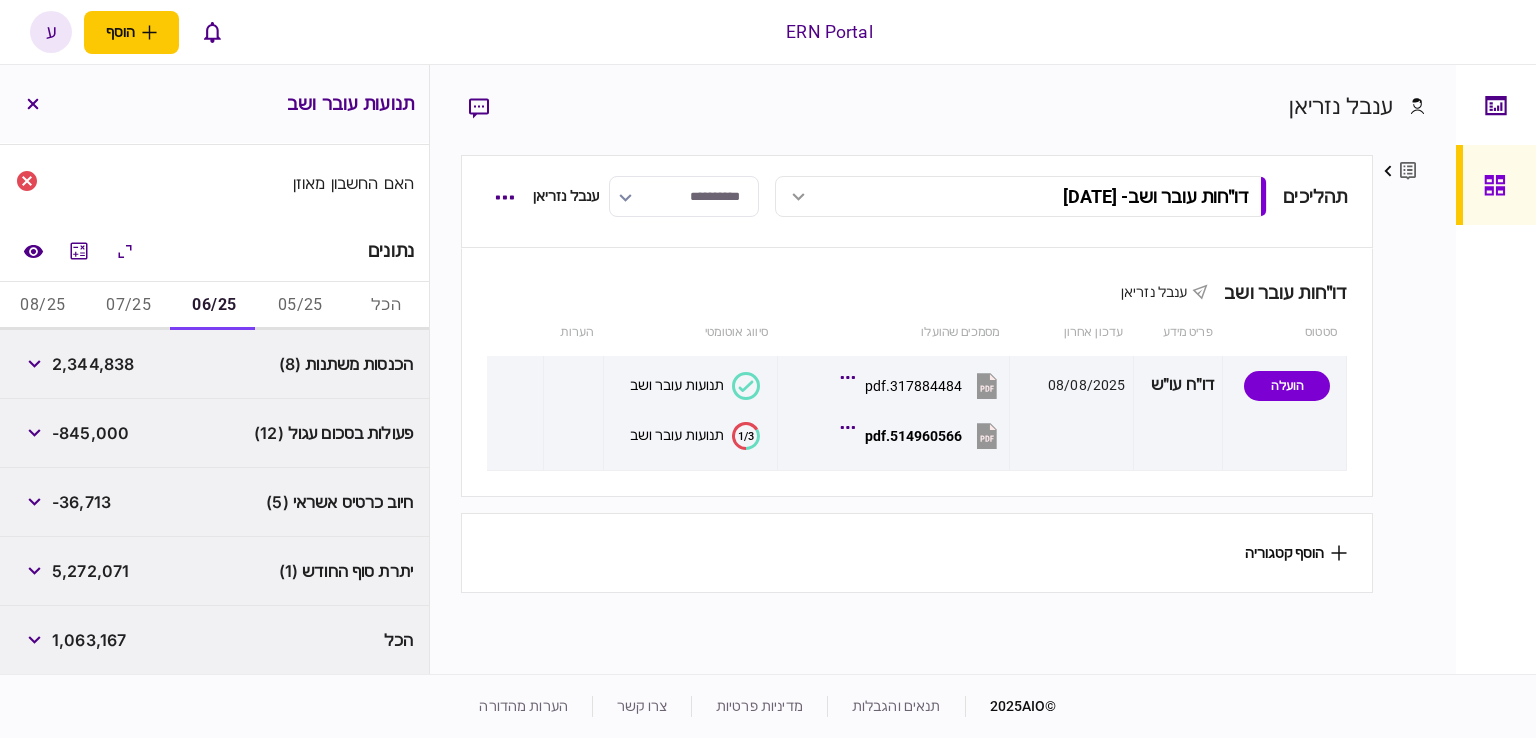 click on "5,272,071" at bounding box center (90, 571) 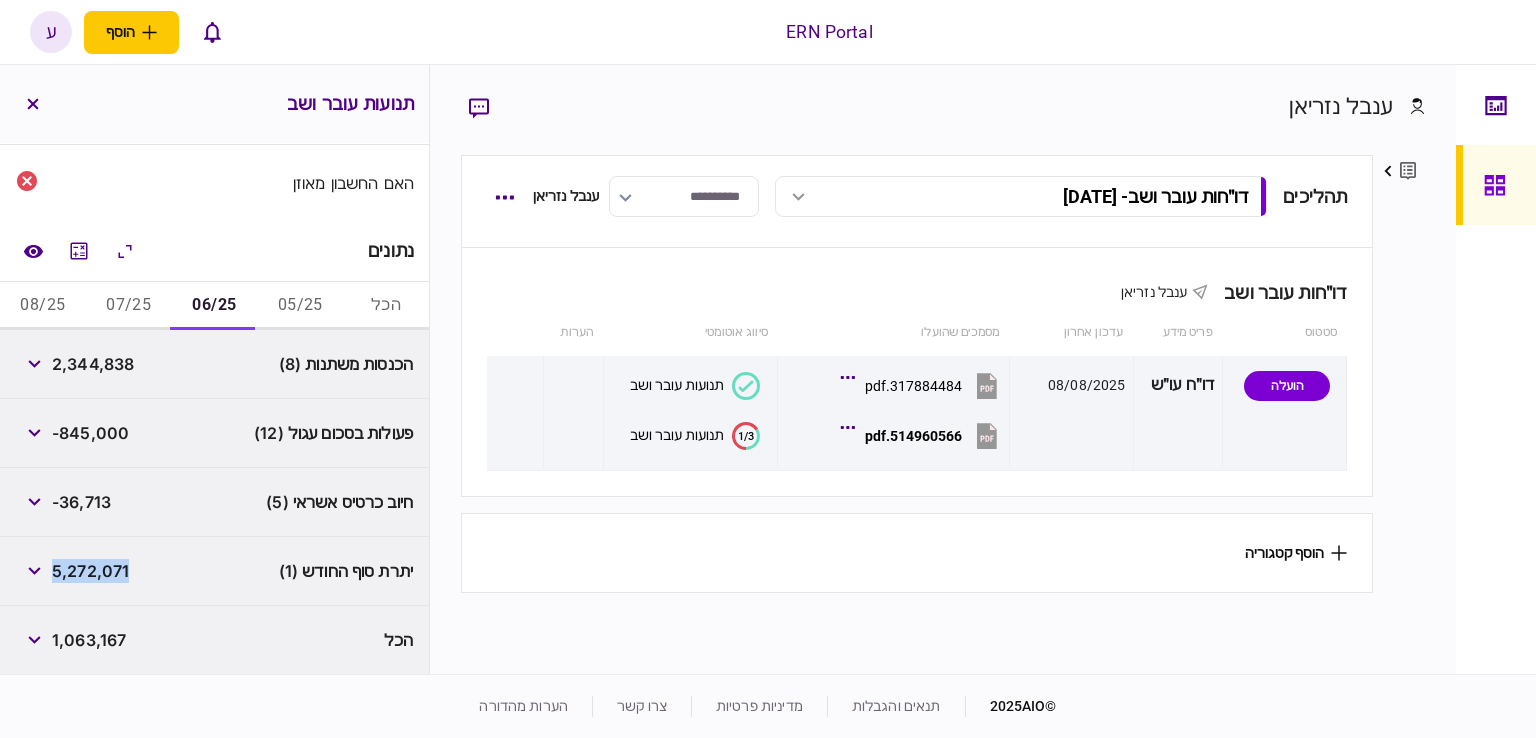 click on "5,272,071" at bounding box center [90, 571] 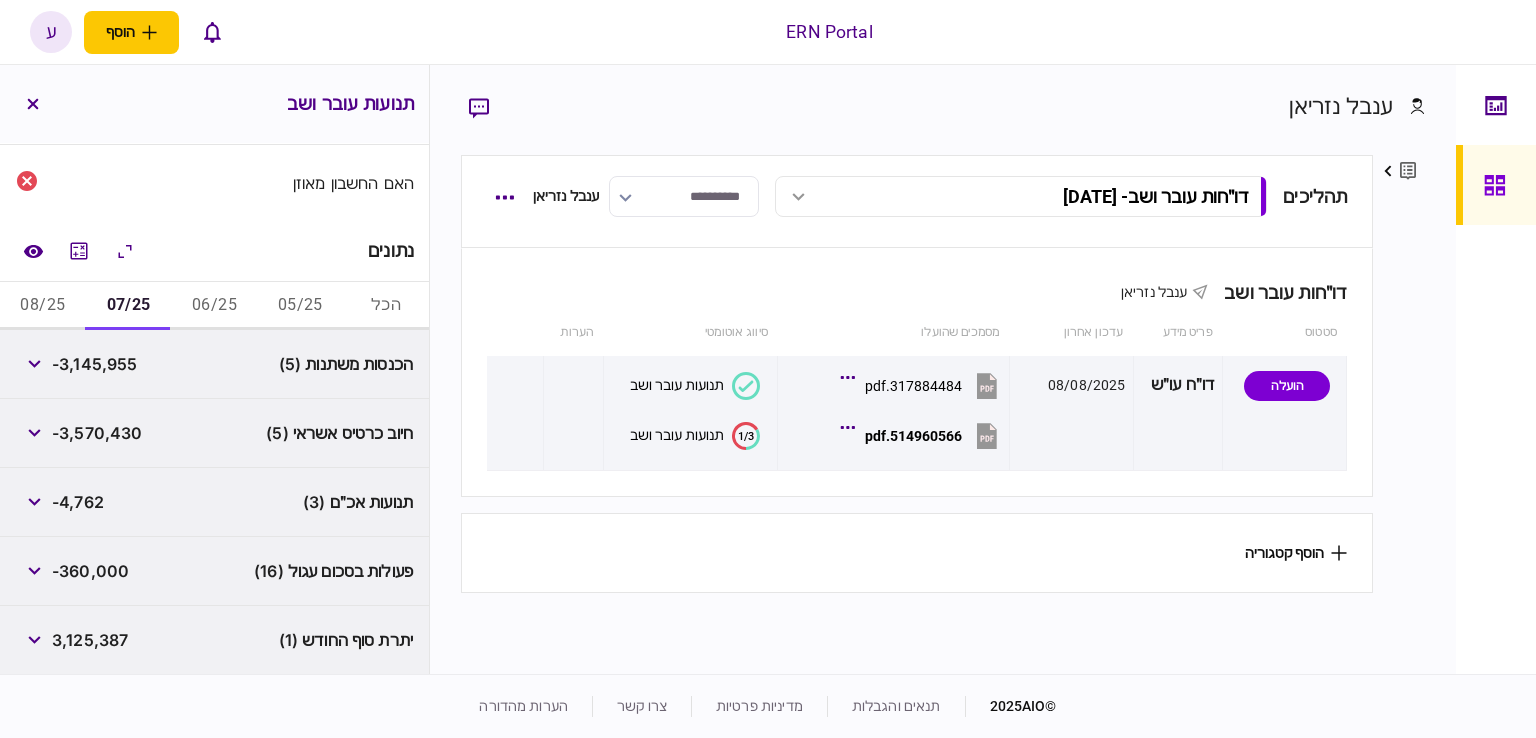 click on "-3,145,955" at bounding box center [94, 364] 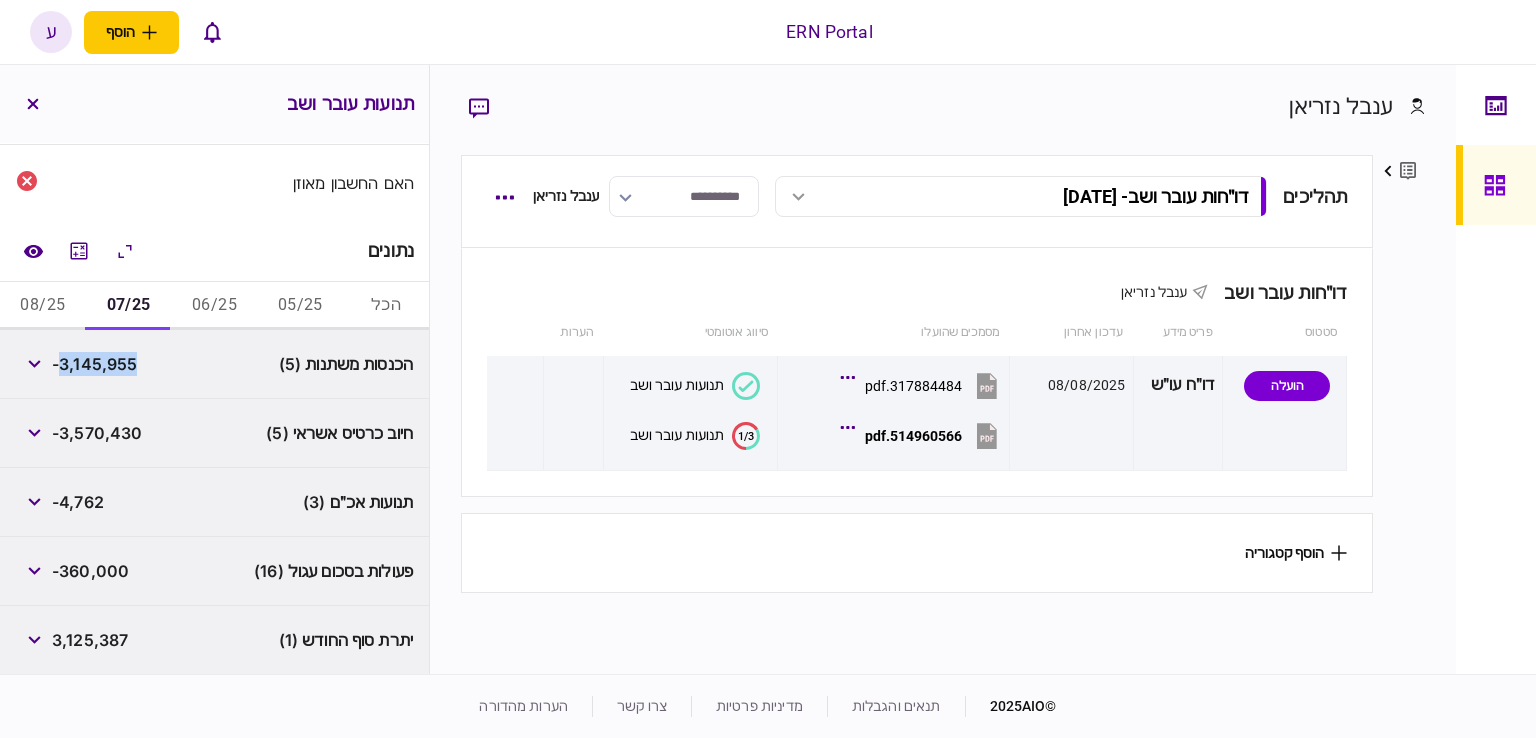 click on "-3,145,955" at bounding box center (94, 364) 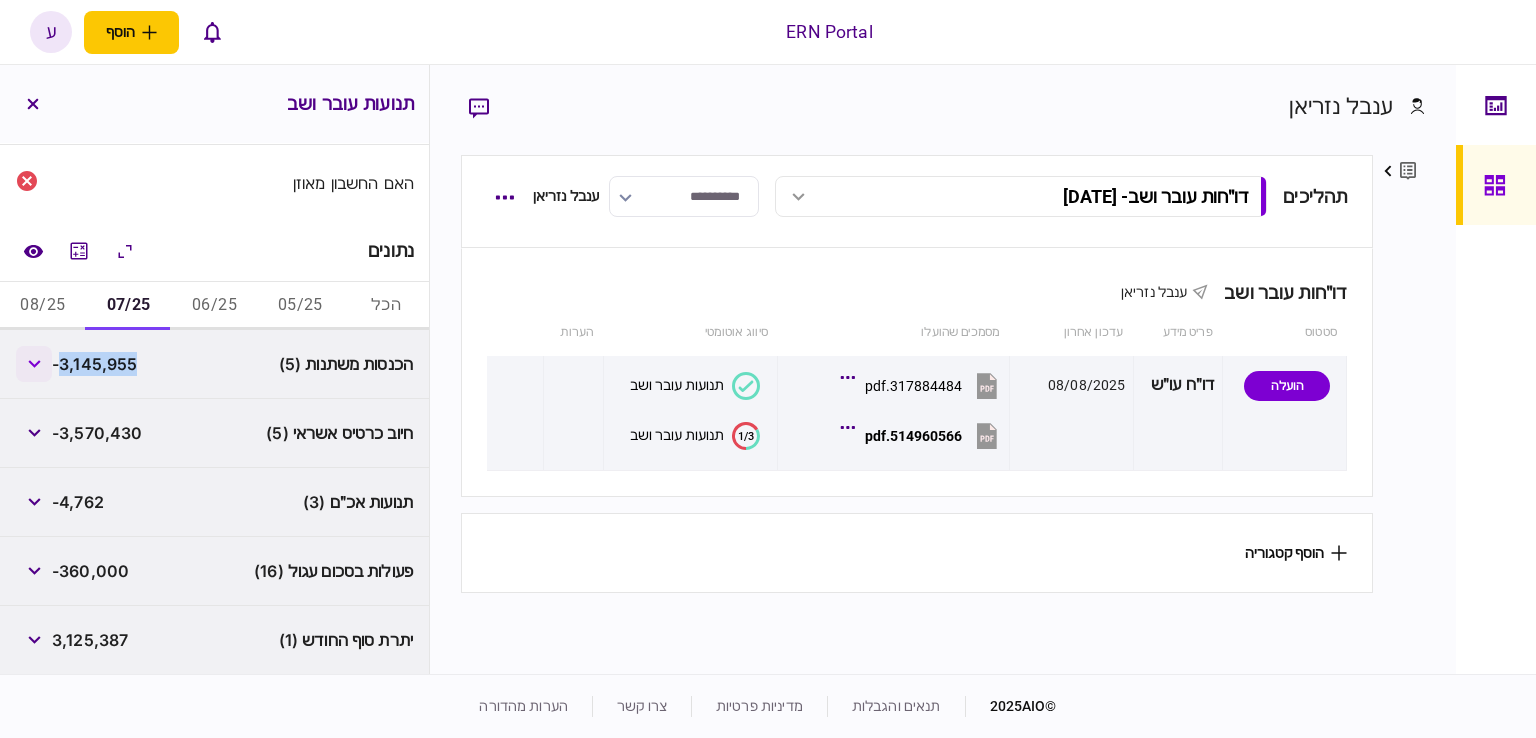 click at bounding box center (34, 364) 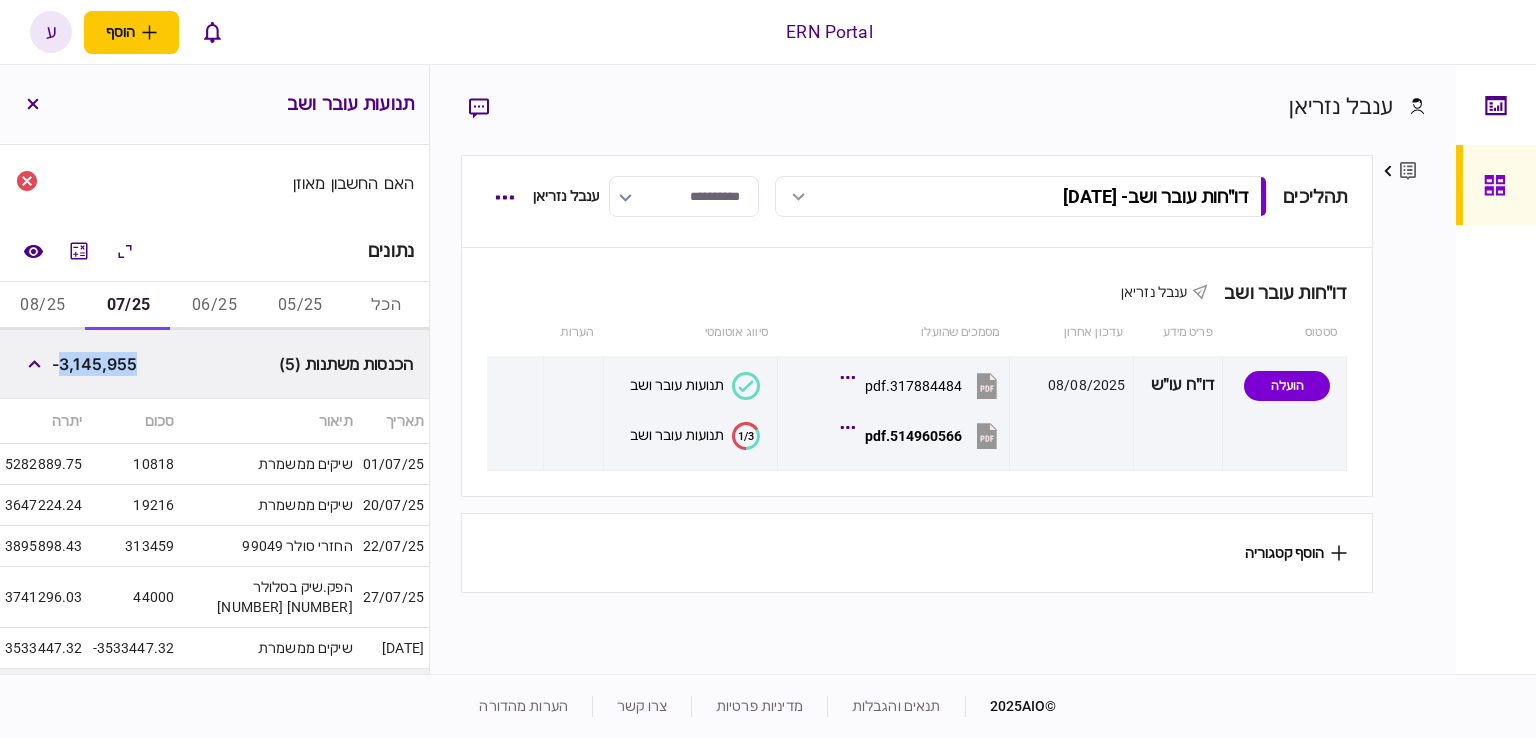scroll, scrollTop: 321, scrollLeft: 0, axis: vertical 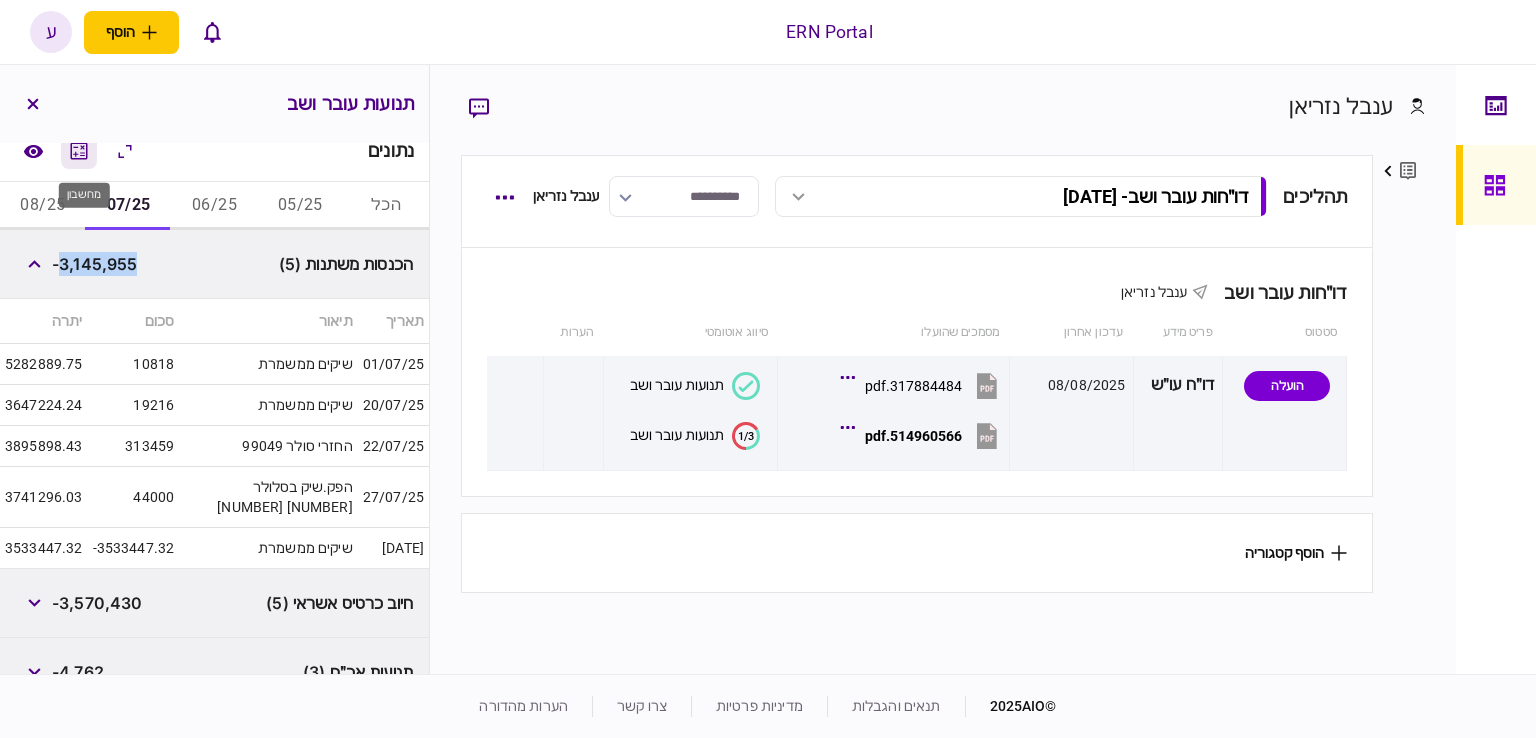 click at bounding box center [79, 151] 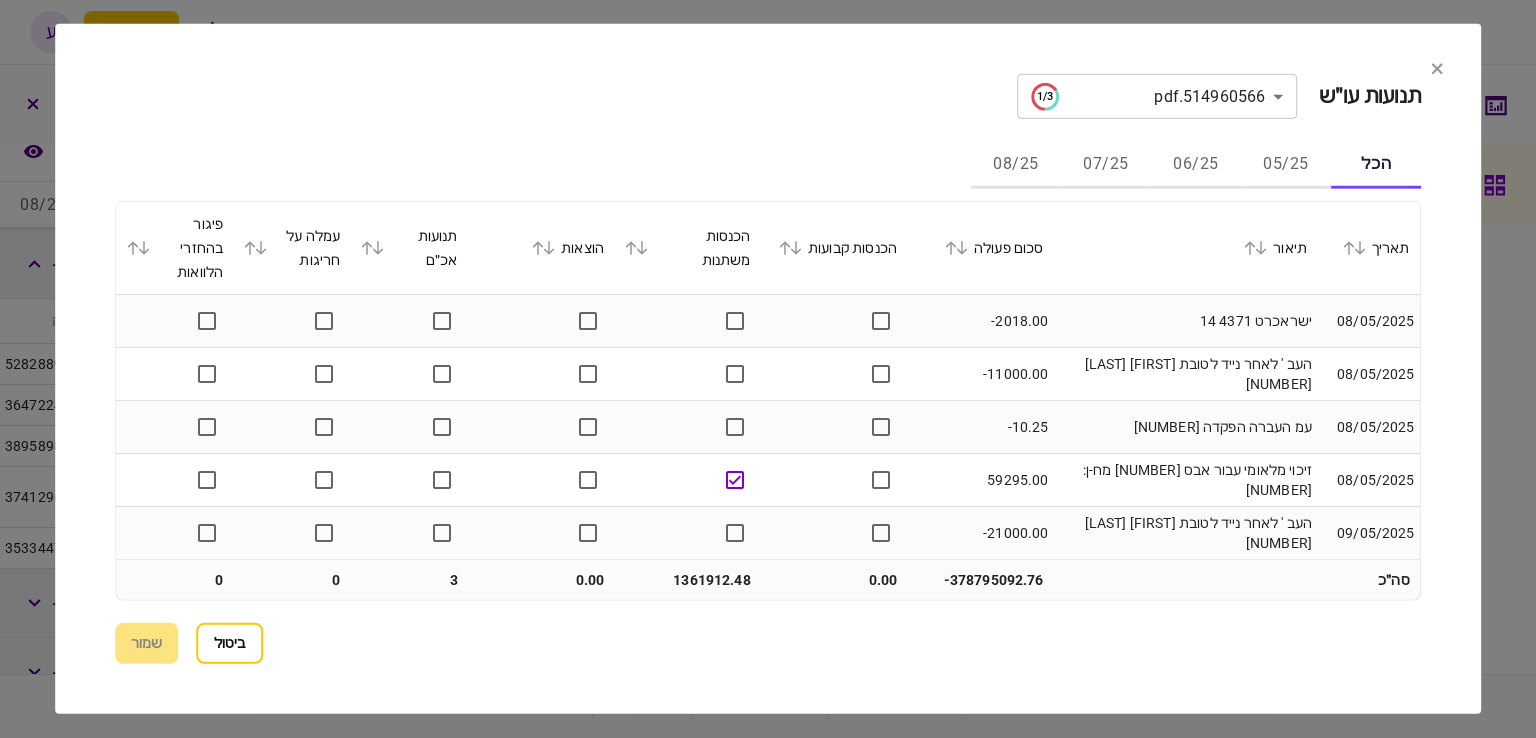 click 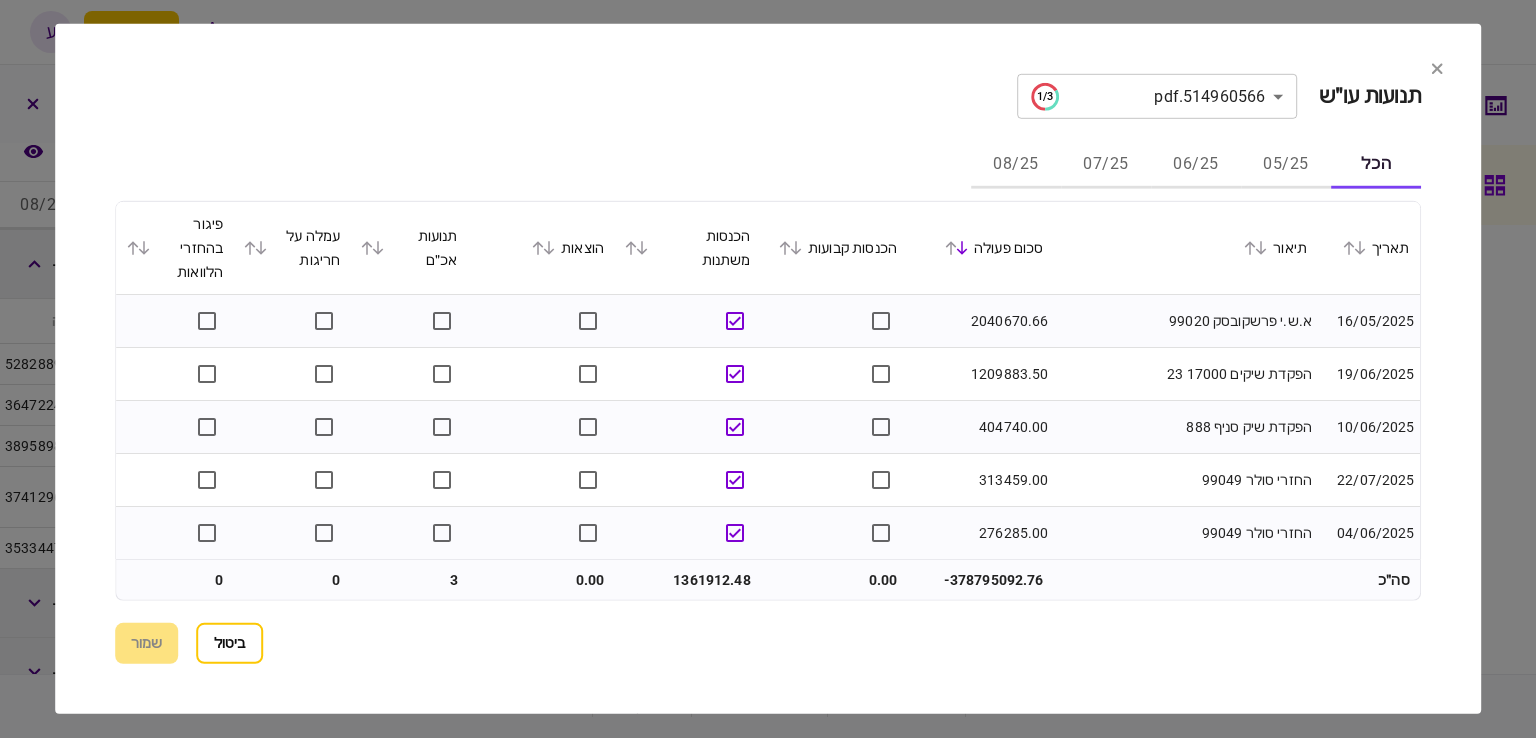 click on "07/25" at bounding box center [1106, 165] 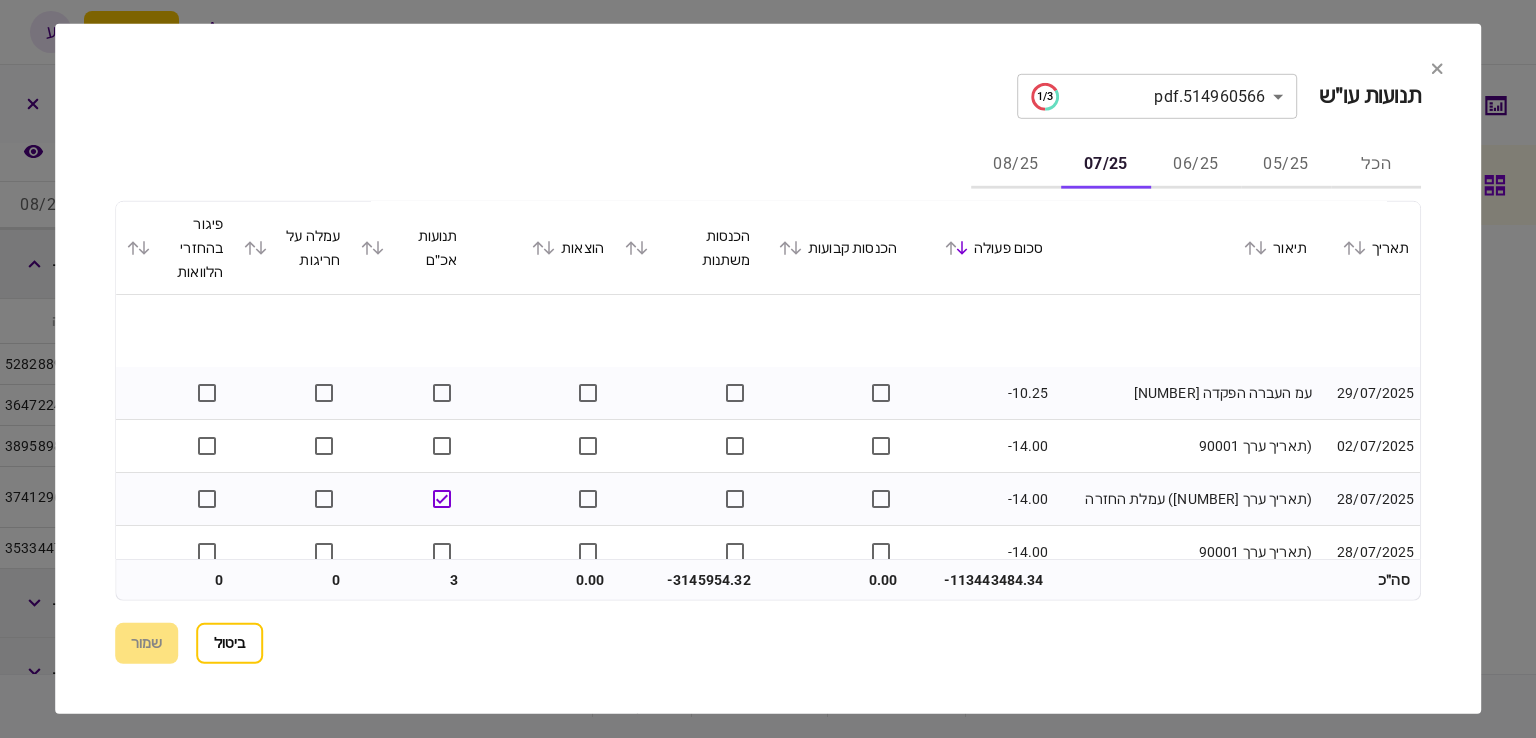 scroll, scrollTop: 1300, scrollLeft: 0, axis: vertical 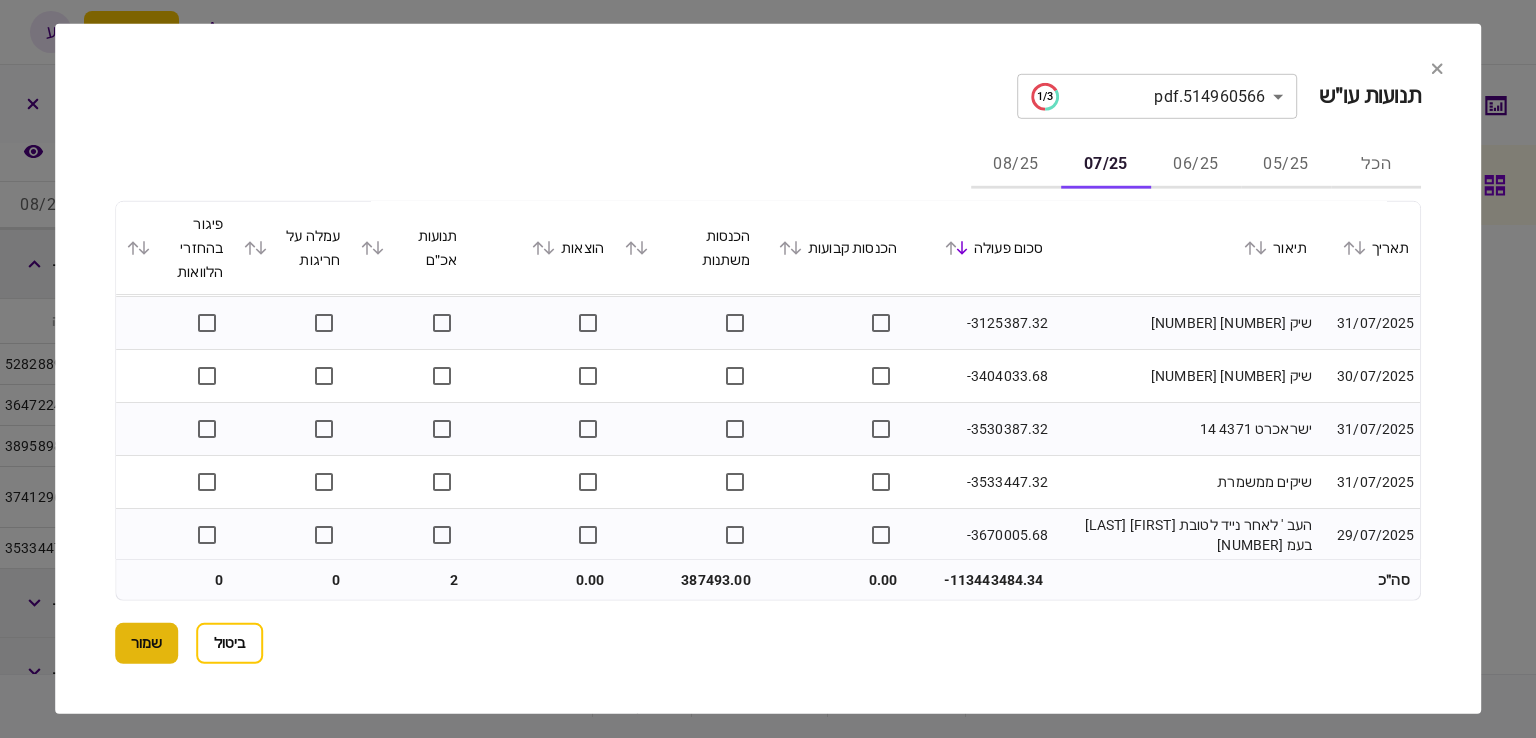 click on "שמור" at bounding box center [146, 643] 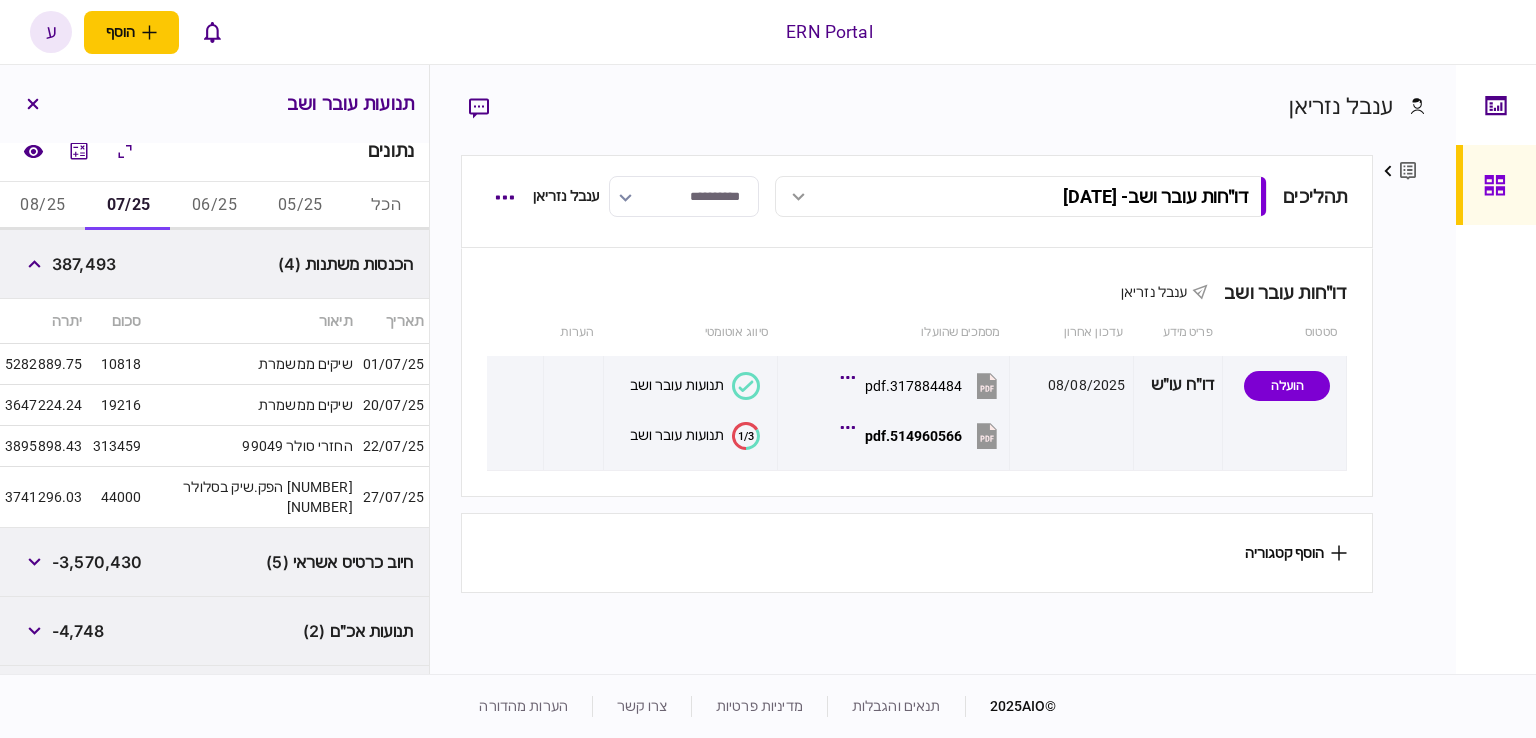 scroll, scrollTop: 311, scrollLeft: 0, axis: vertical 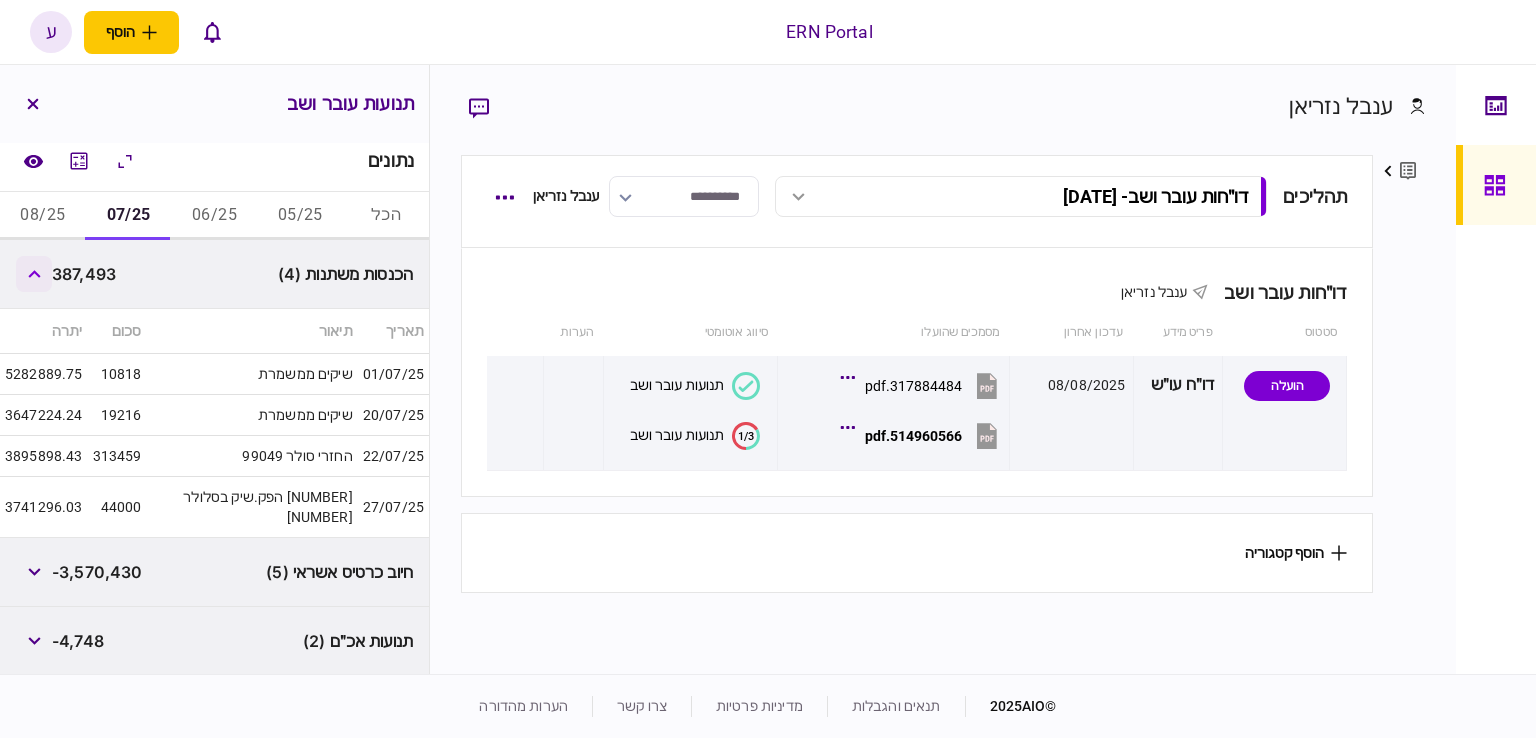 click at bounding box center [34, 274] 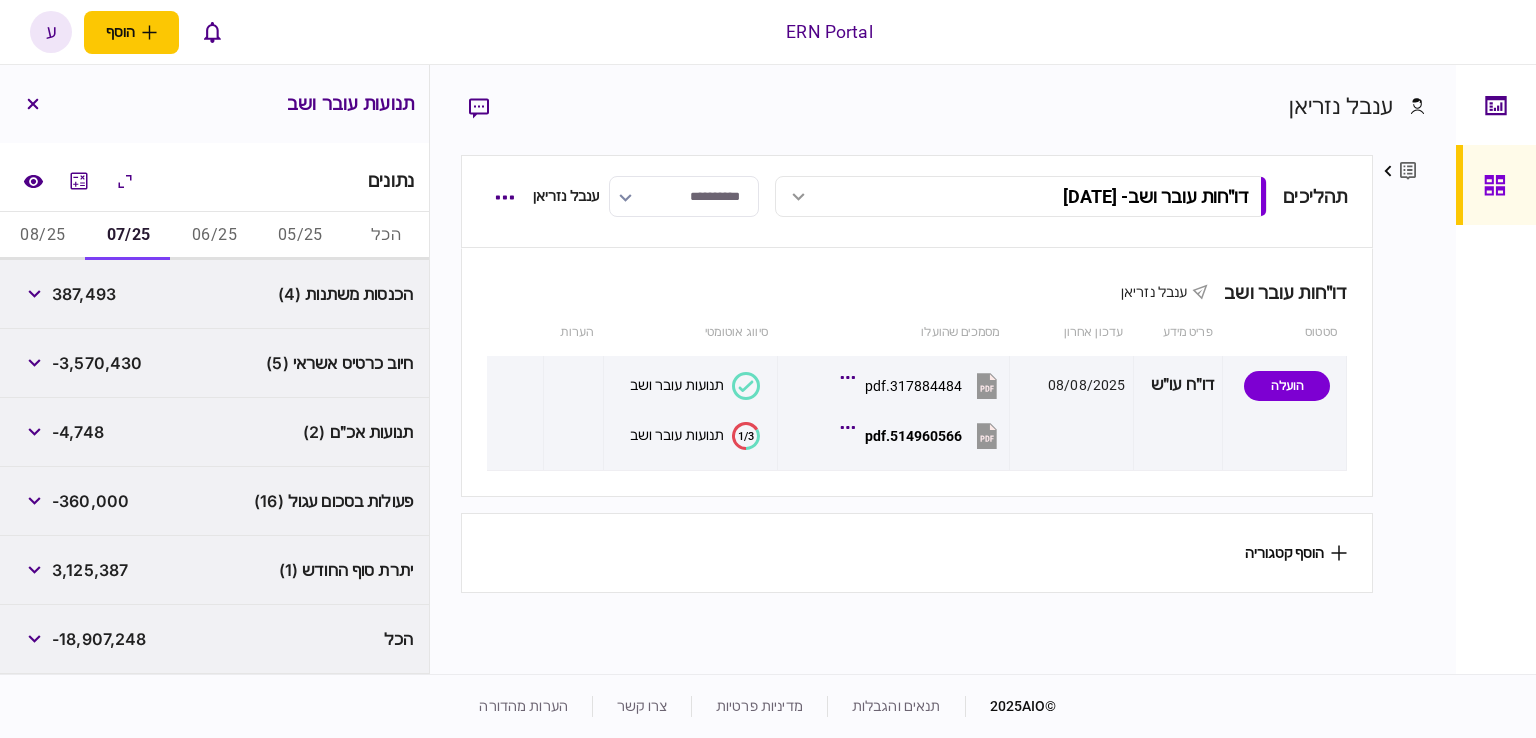 scroll, scrollTop: 290, scrollLeft: 0, axis: vertical 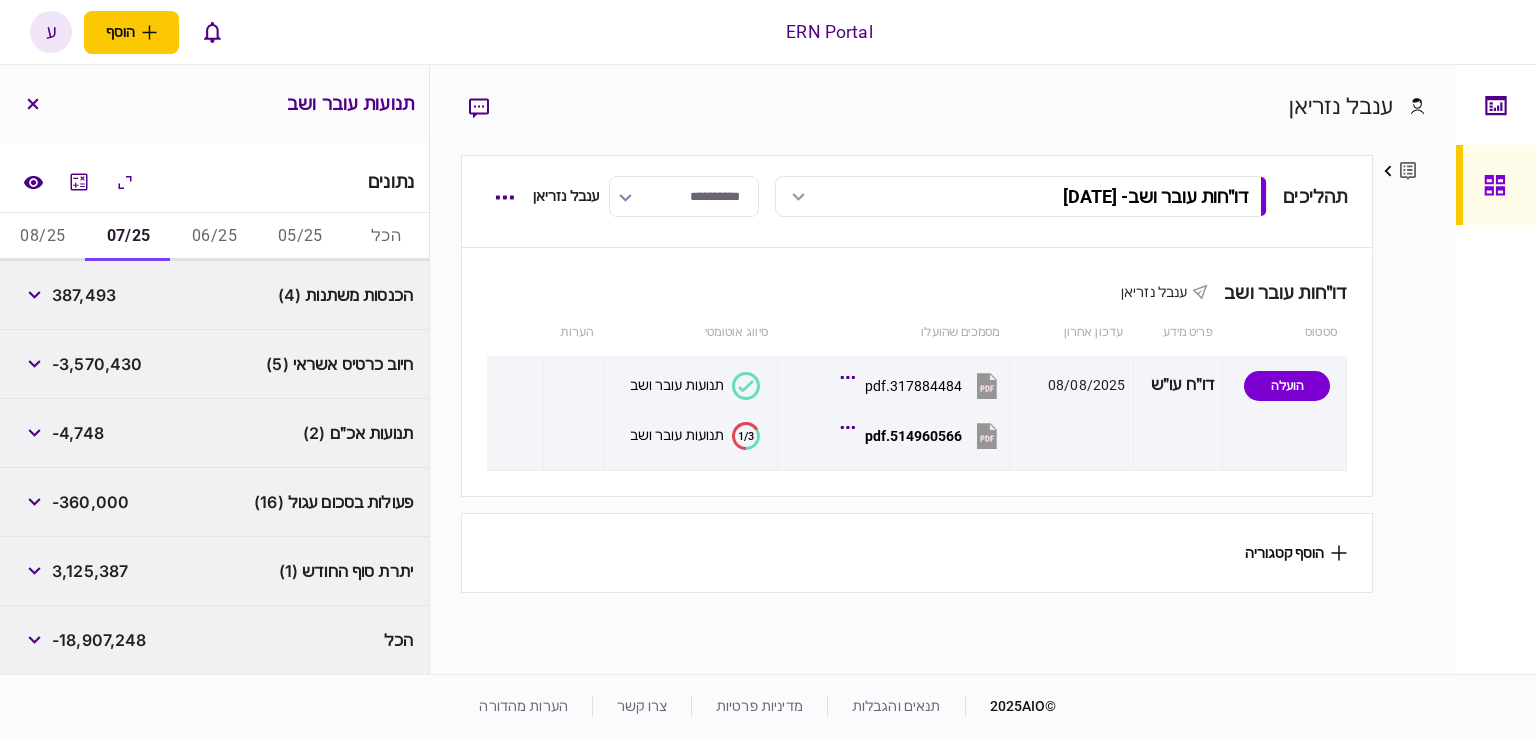click on "06/25" at bounding box center [215, 237] 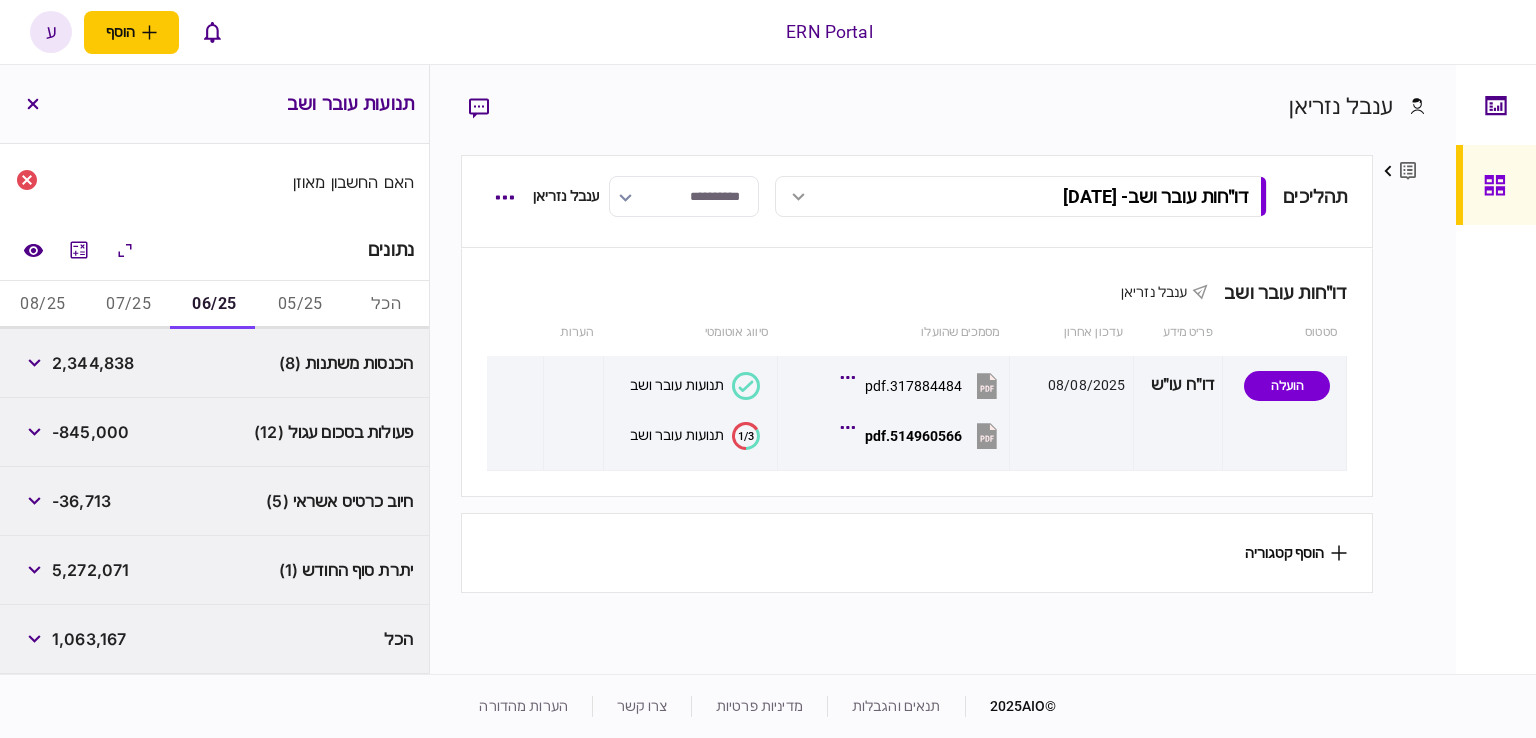 scroll, scrollTop: 221, scrollLeft: 0, axis: vertical 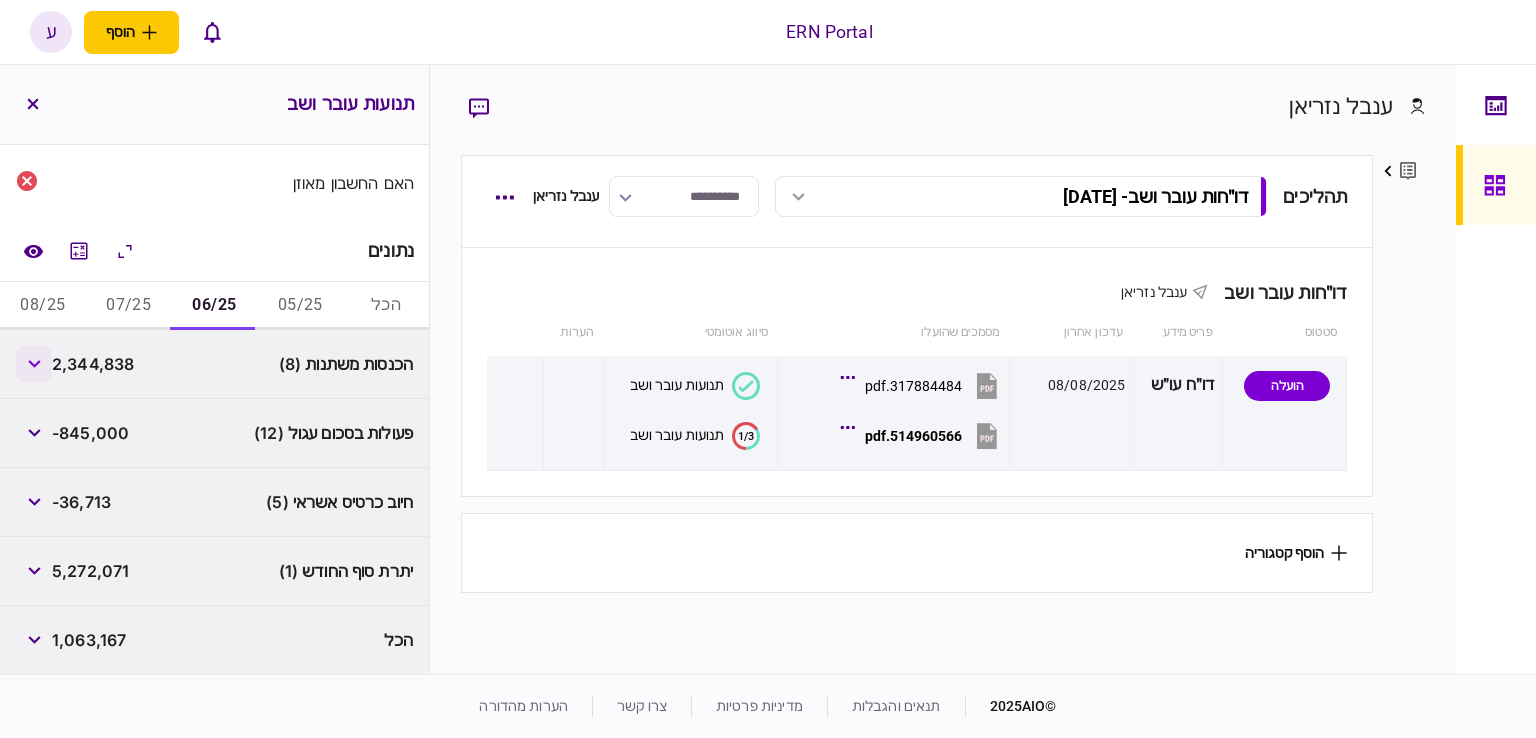 click 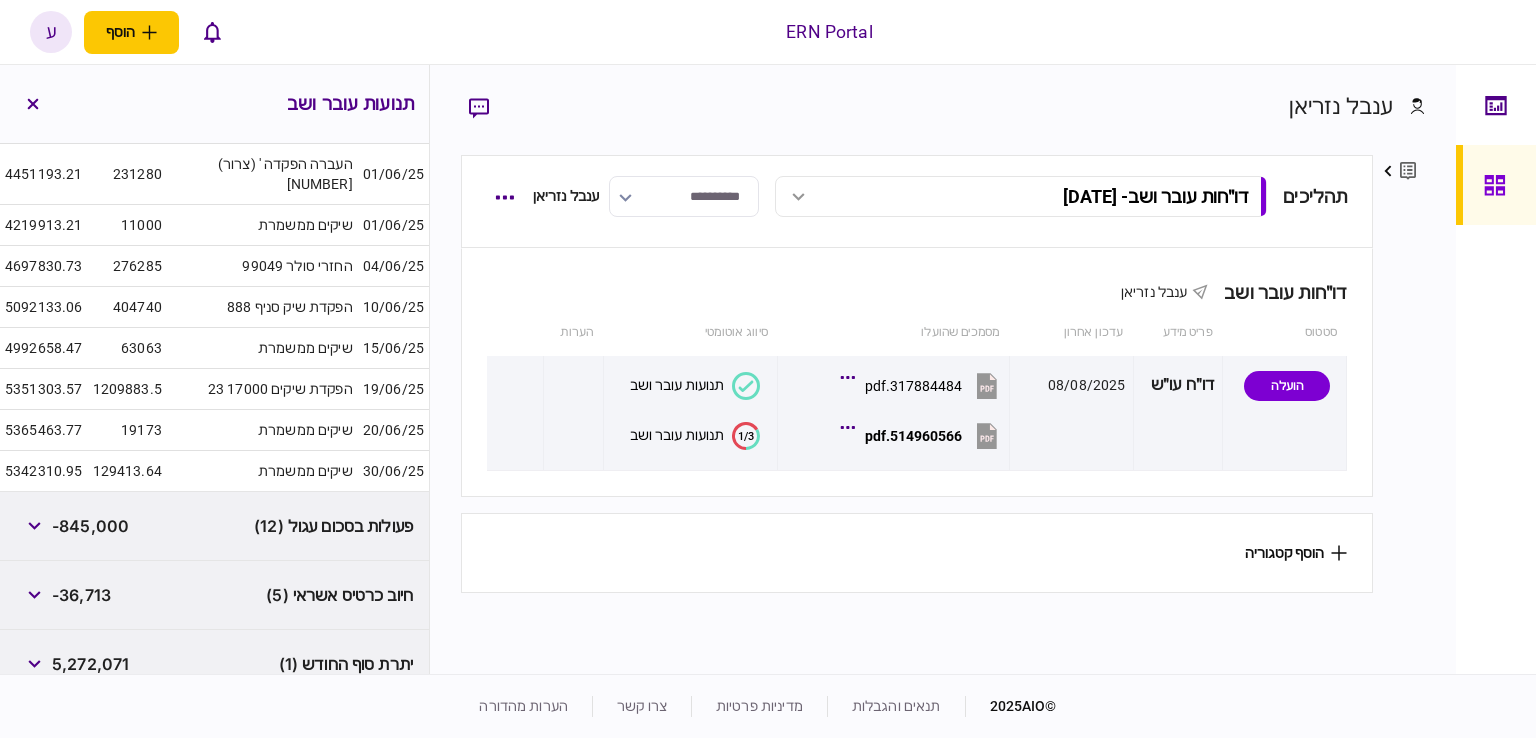 scroll, scrollTop: 221, scrollLeft: 0, axis: vertical 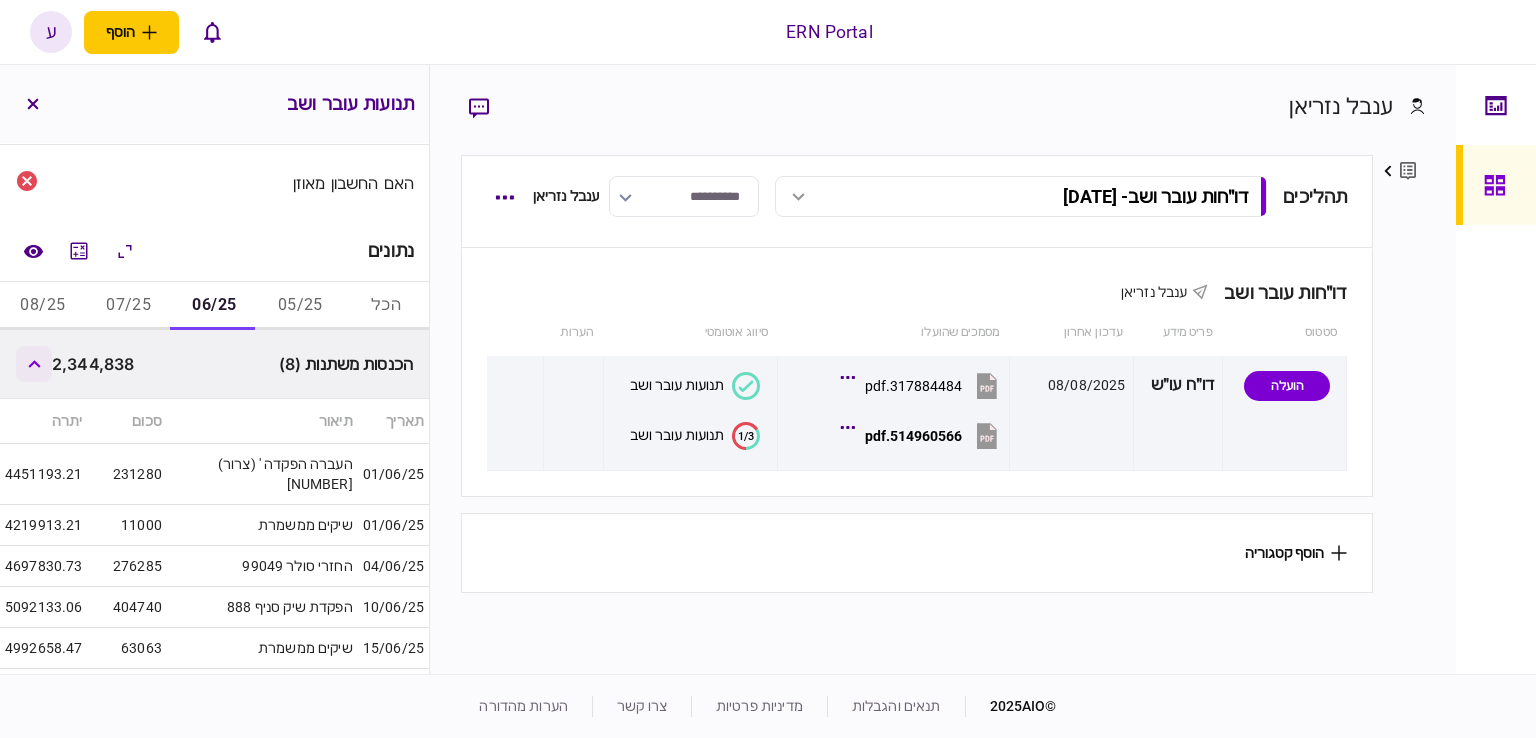 click at bounding box center [34, 364] 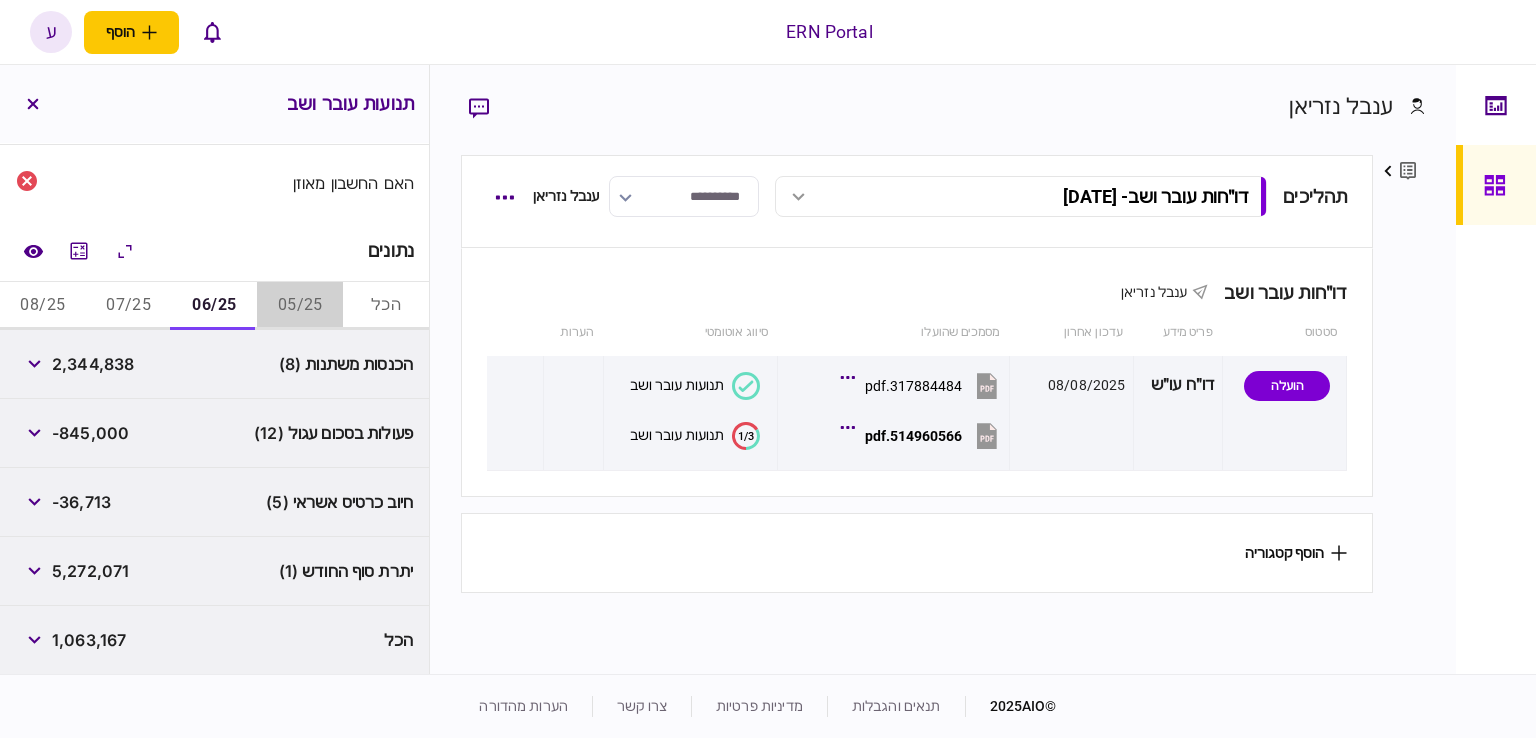 click on "05/25" at bounding box center (300, 306) 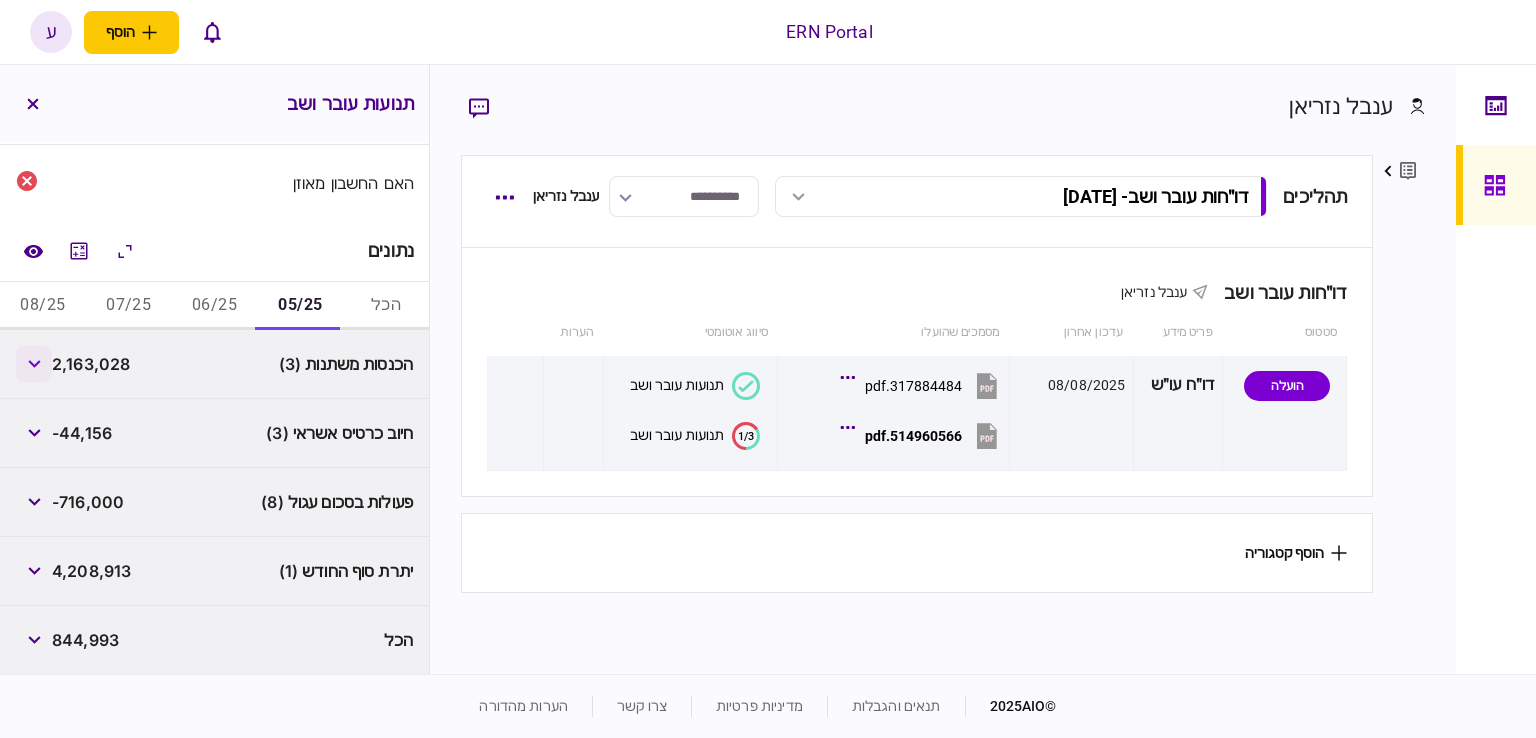 click 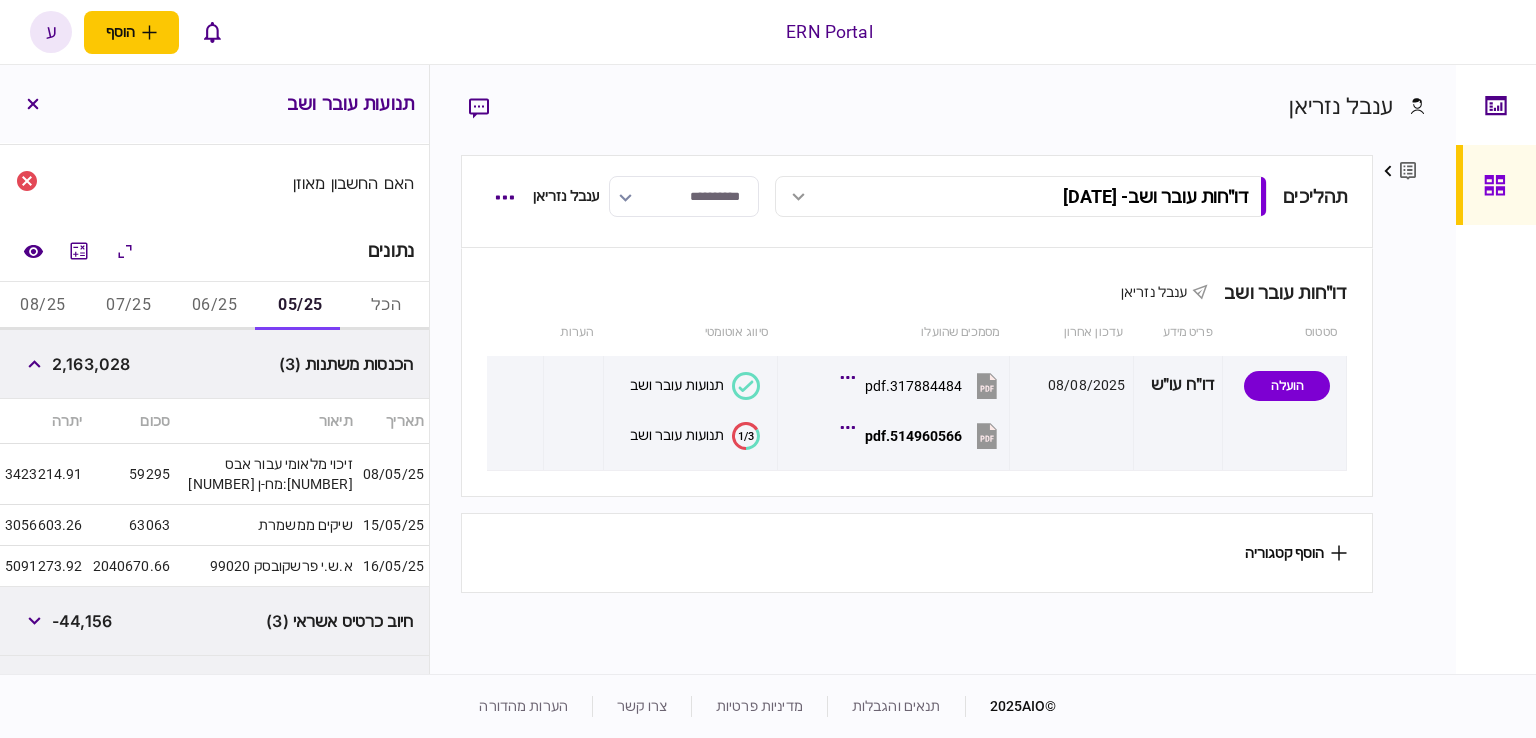 scroll, scrollTop: 321, scrollLeft: 0, axis: vertical 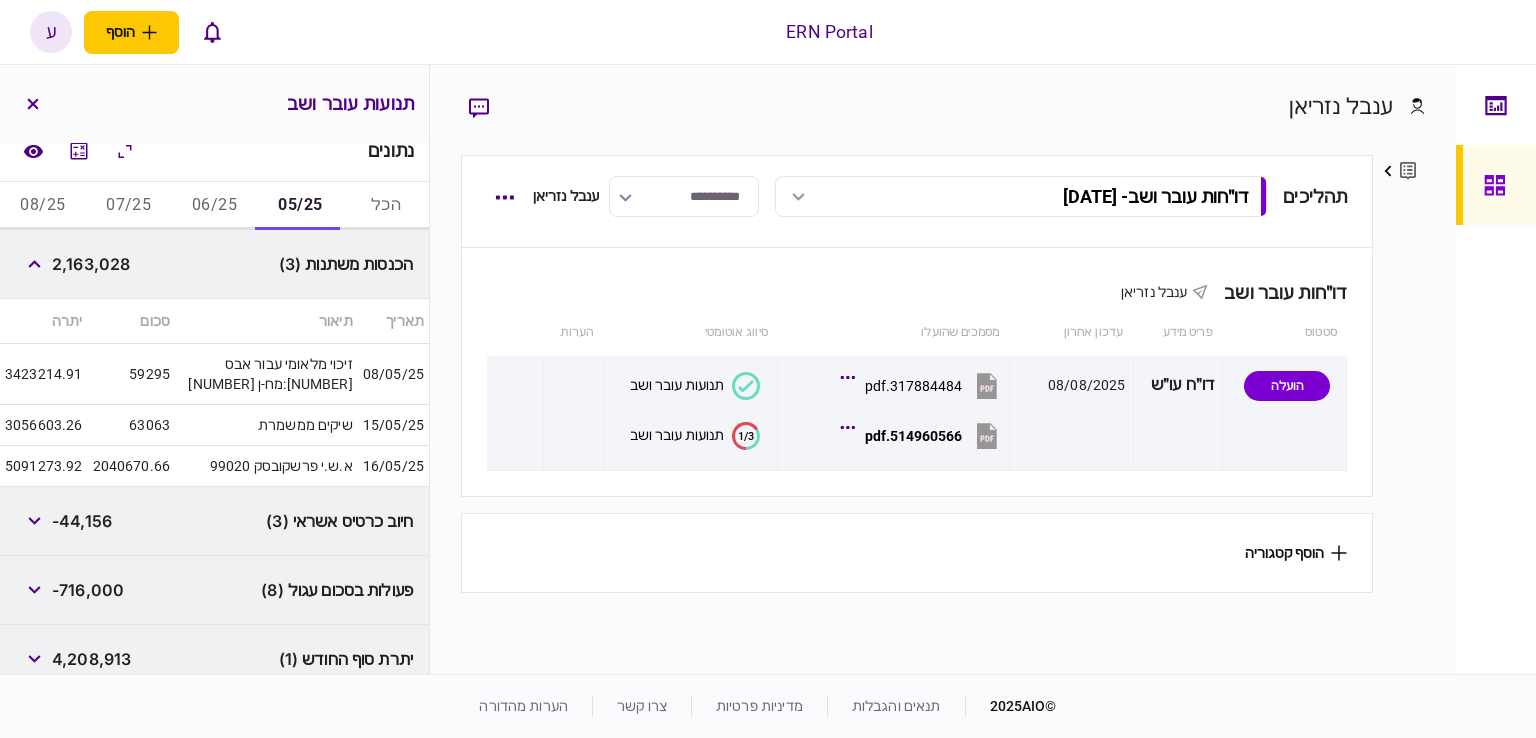 click on "07/25" at bounding box center [129, 206] 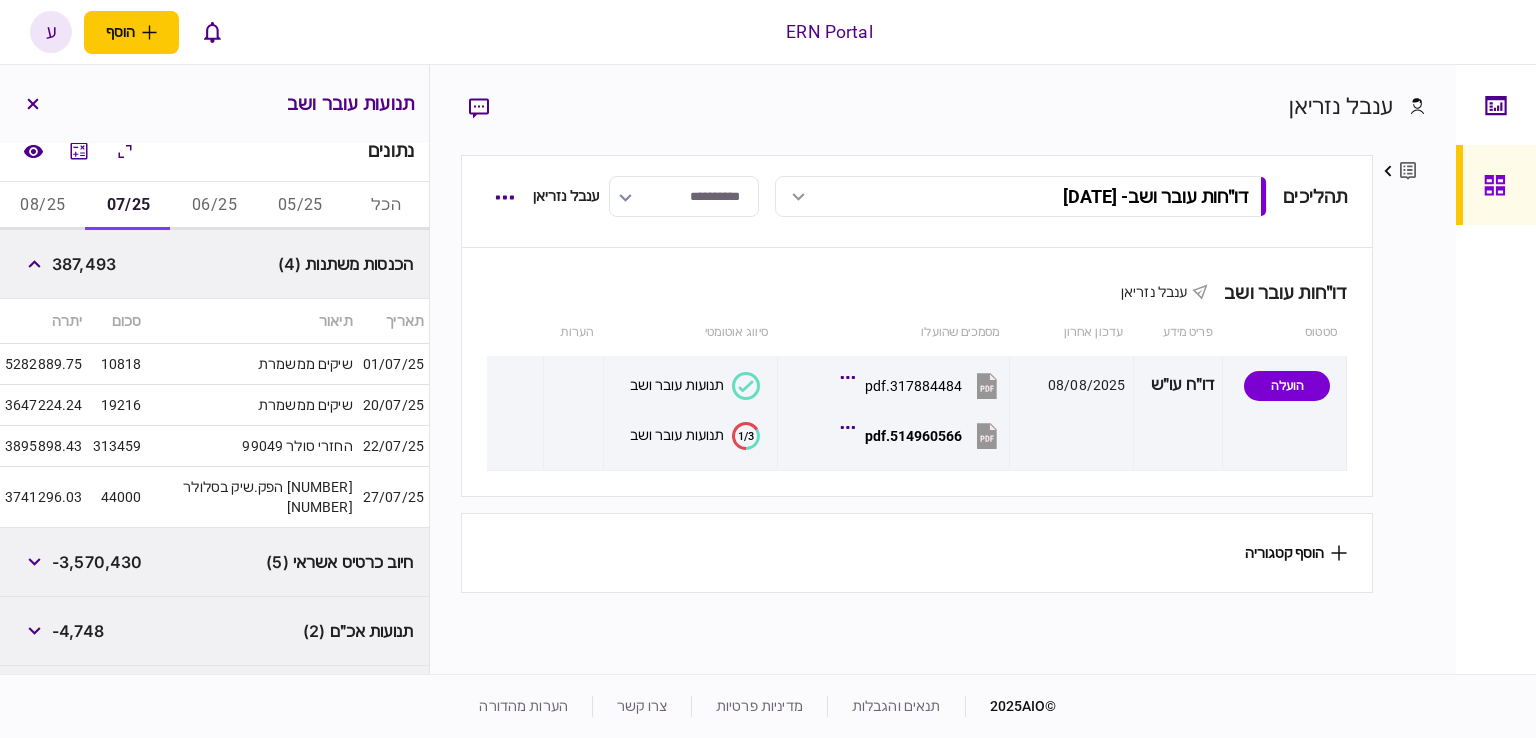 click on "387,493" at bounding box center (84, 264) 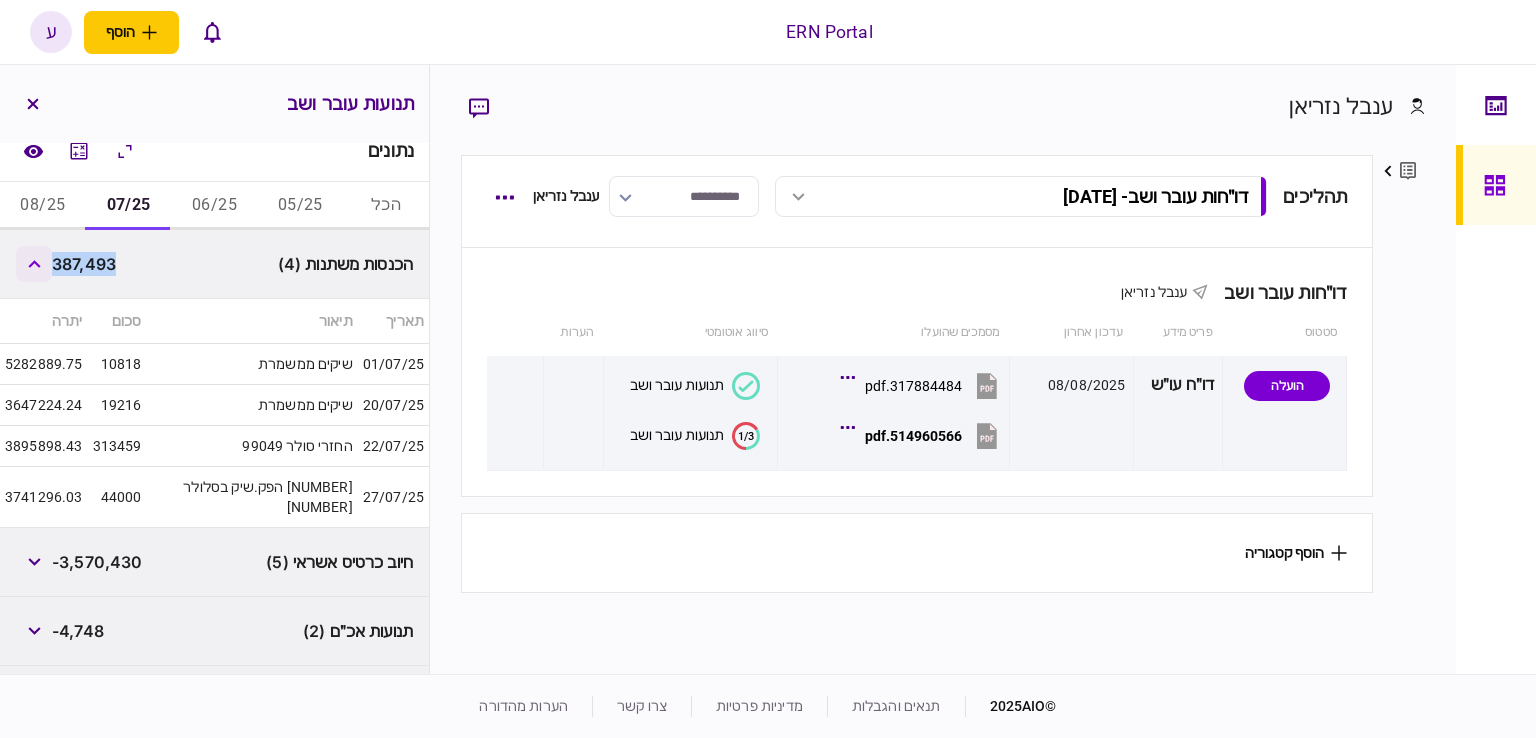 click 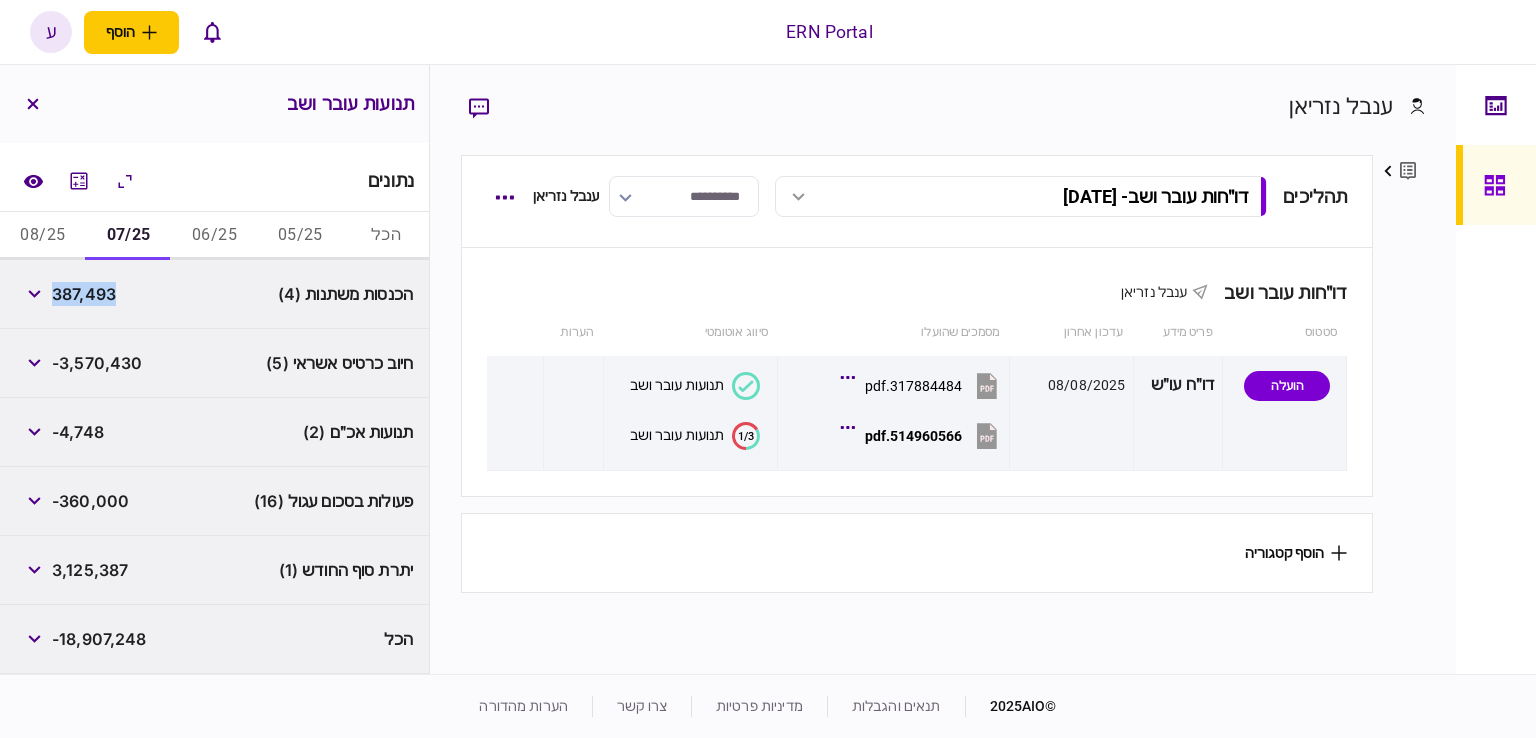 scroll, scrollTop: 290, scrollLeft: 0, axis: vertical 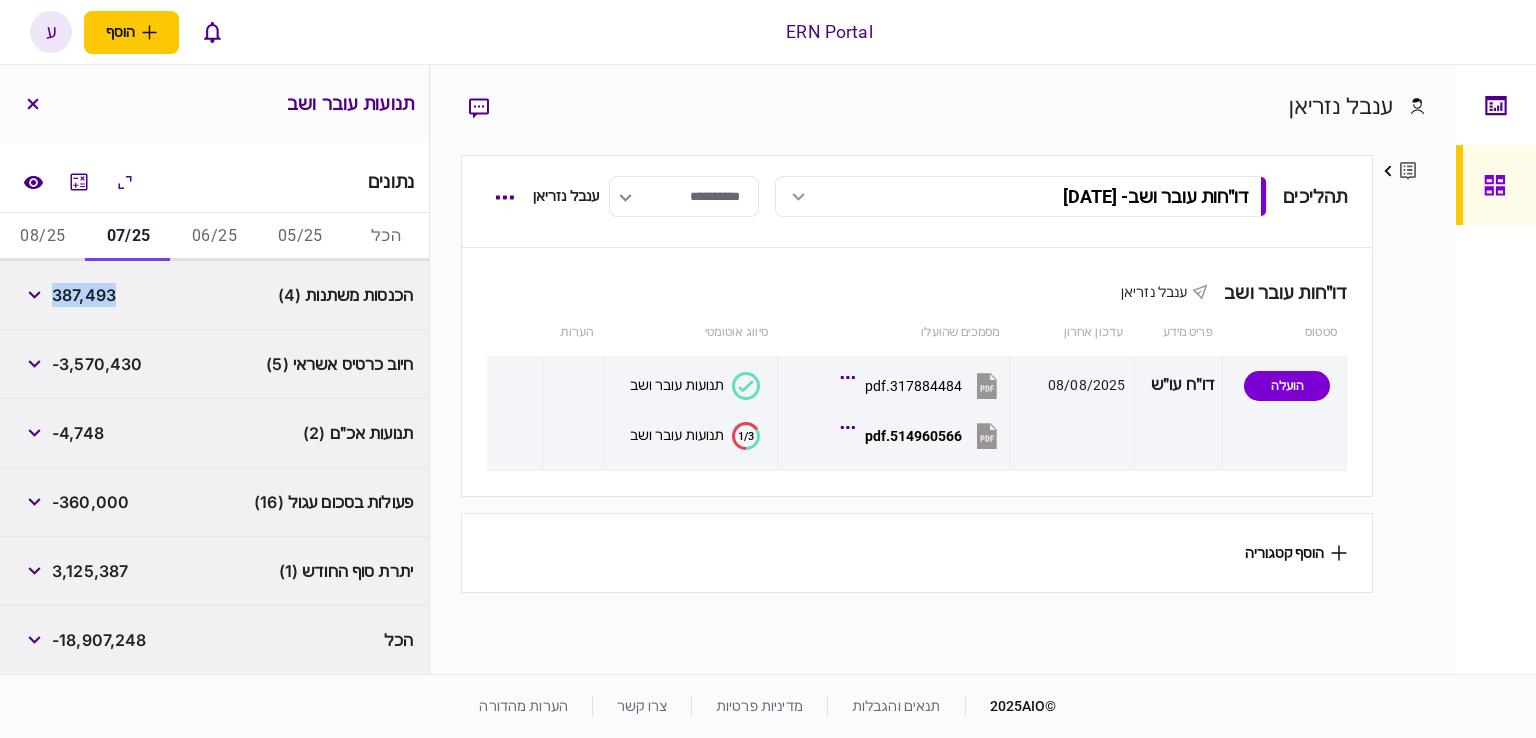 click on "387,493" at bounding box center [66, 295] 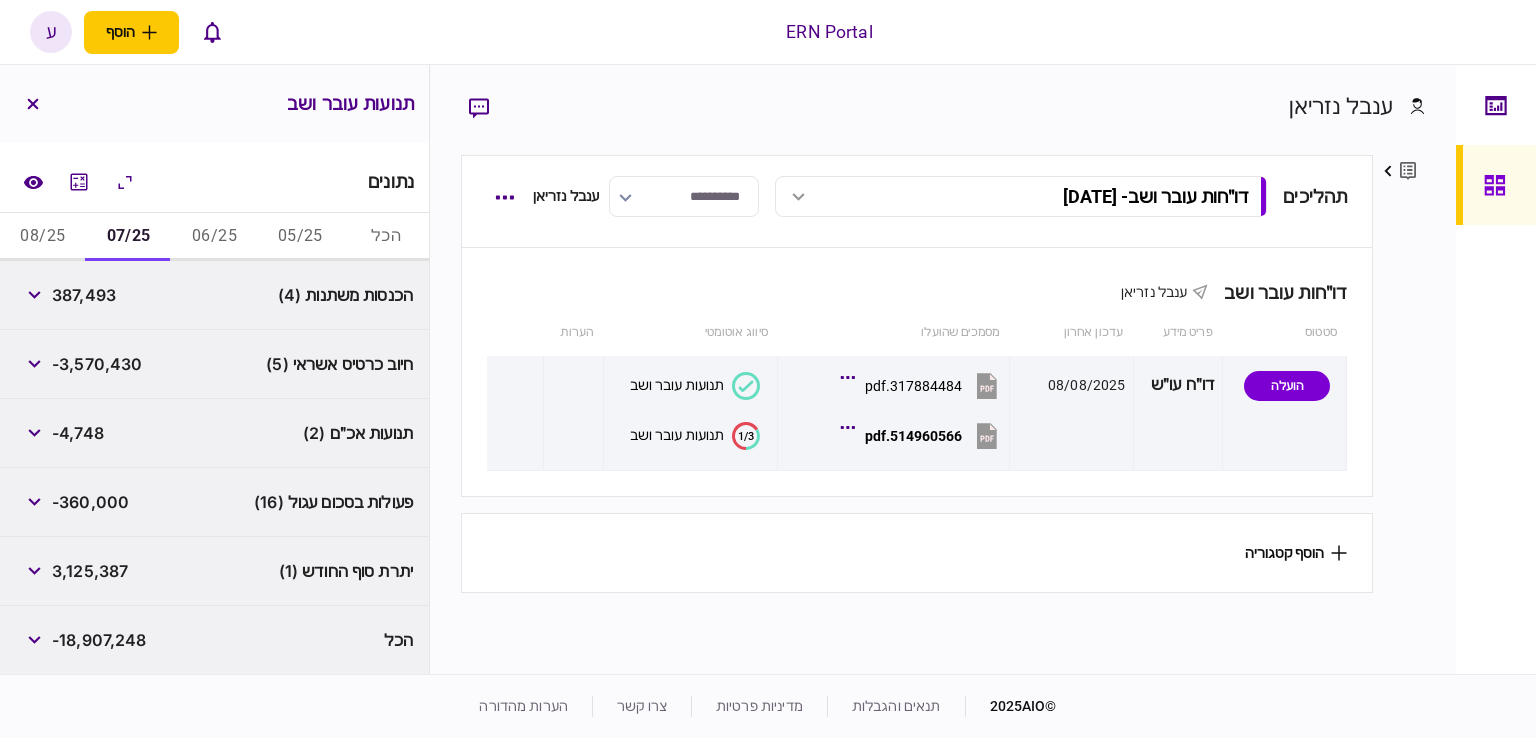 click on "387,493" at bounding box center (84, 295) 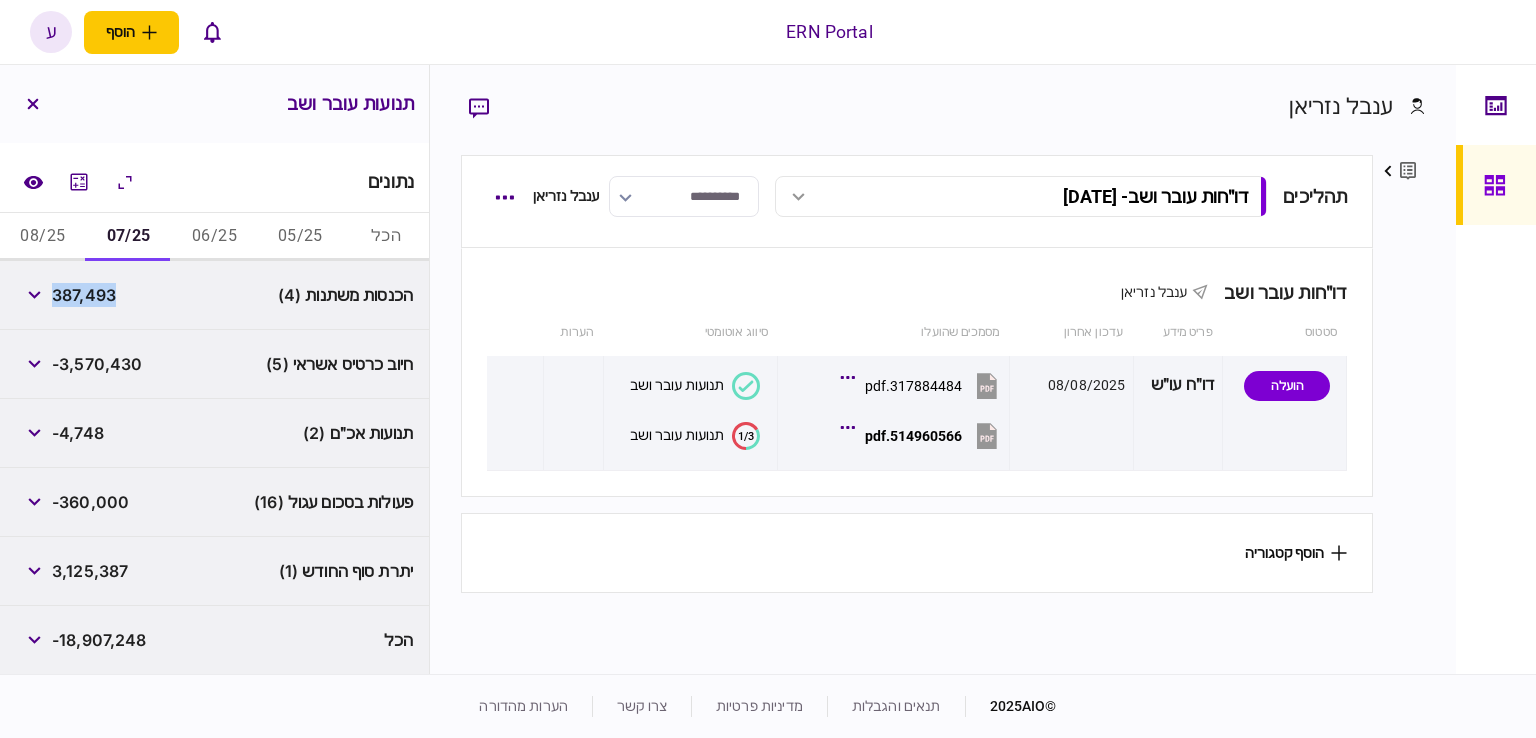 click on "387,493" at bounding box center [84, 295] 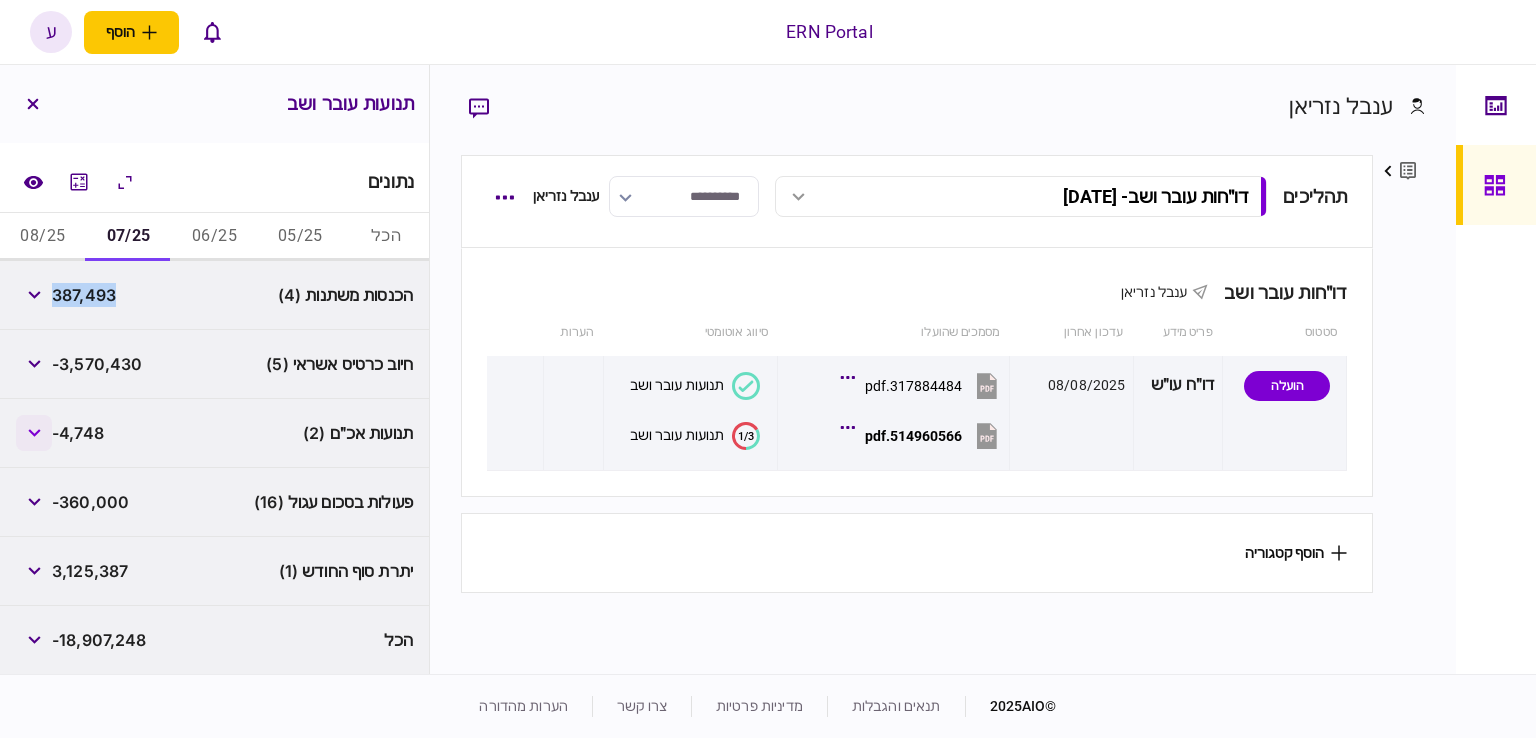 type 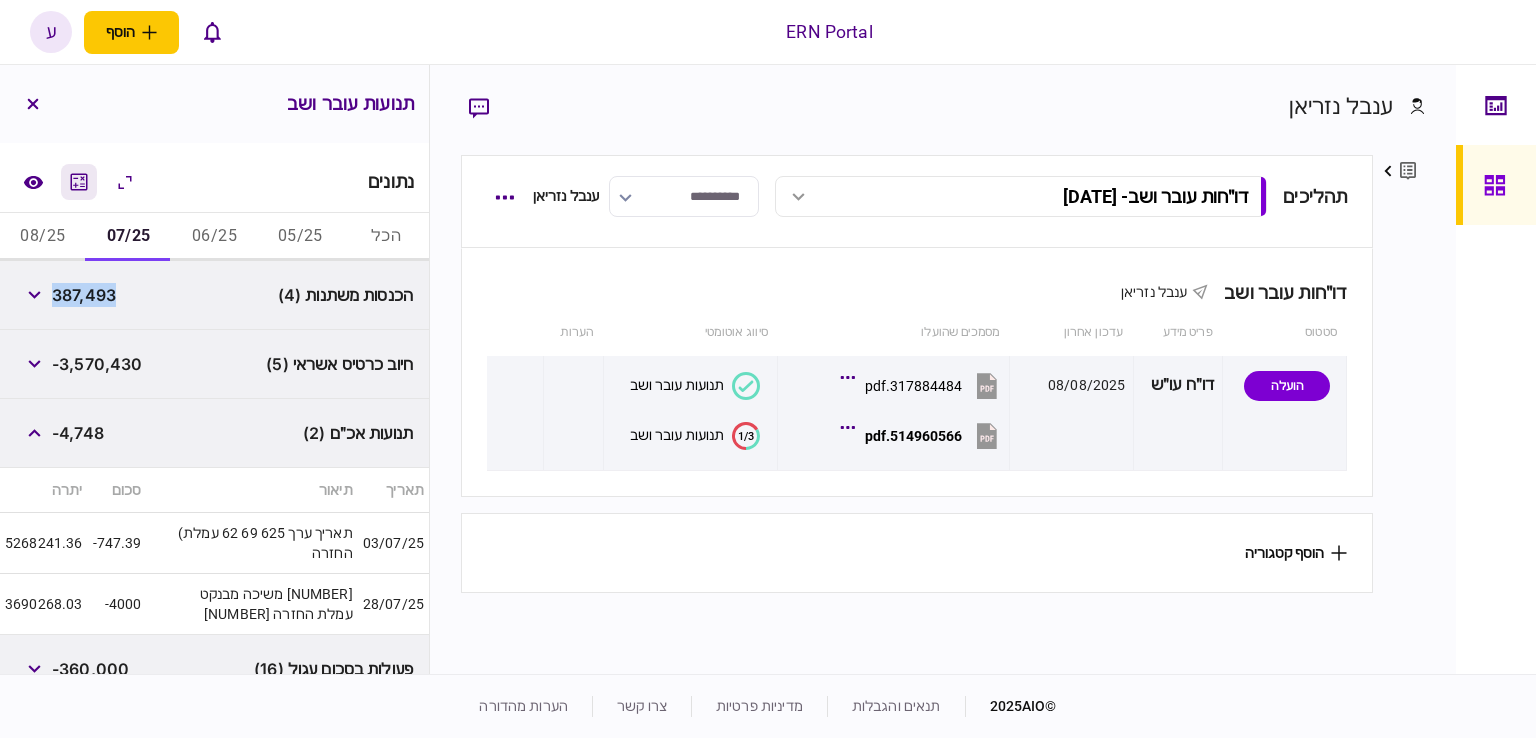 click 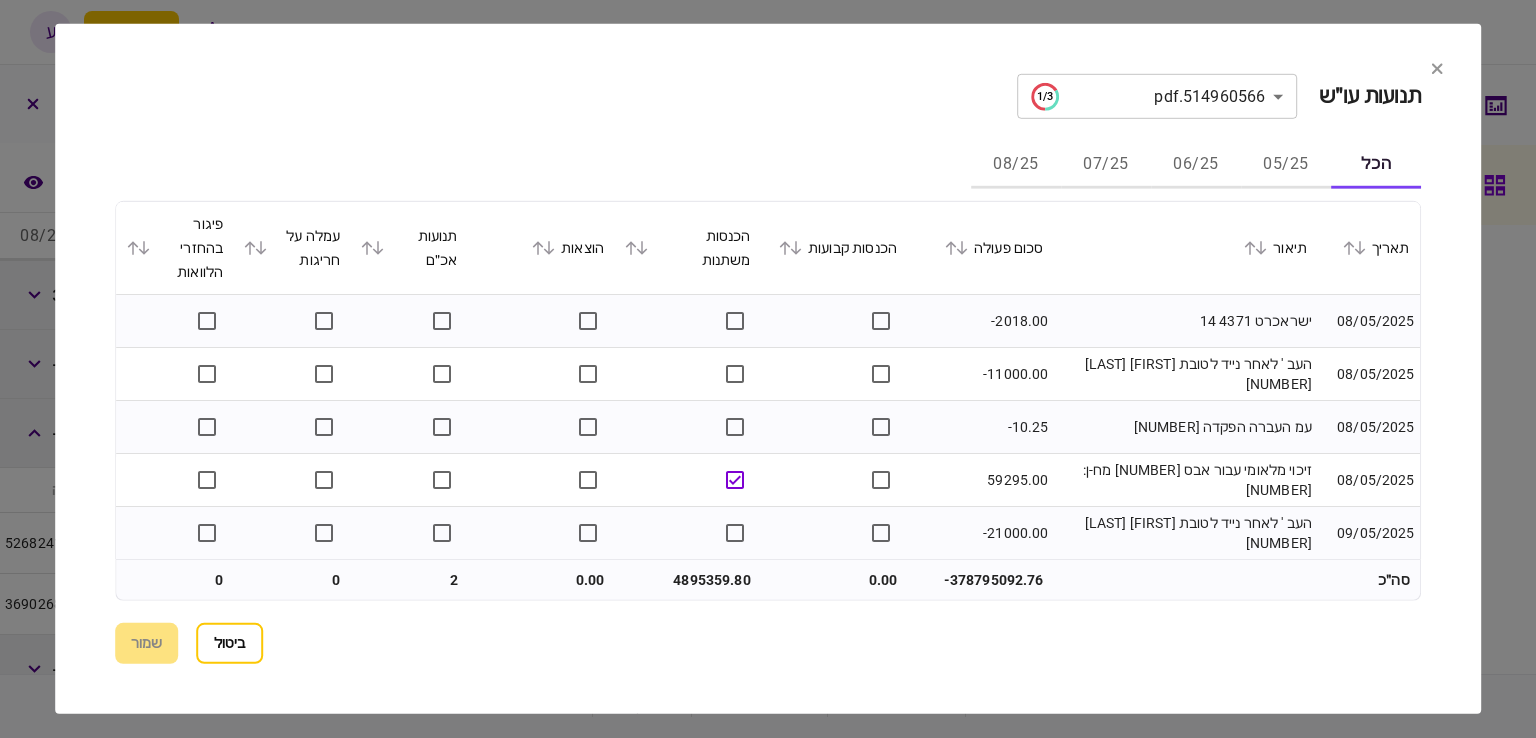 click on "תנועות אכ״ם" at bounding box center [409, 248] 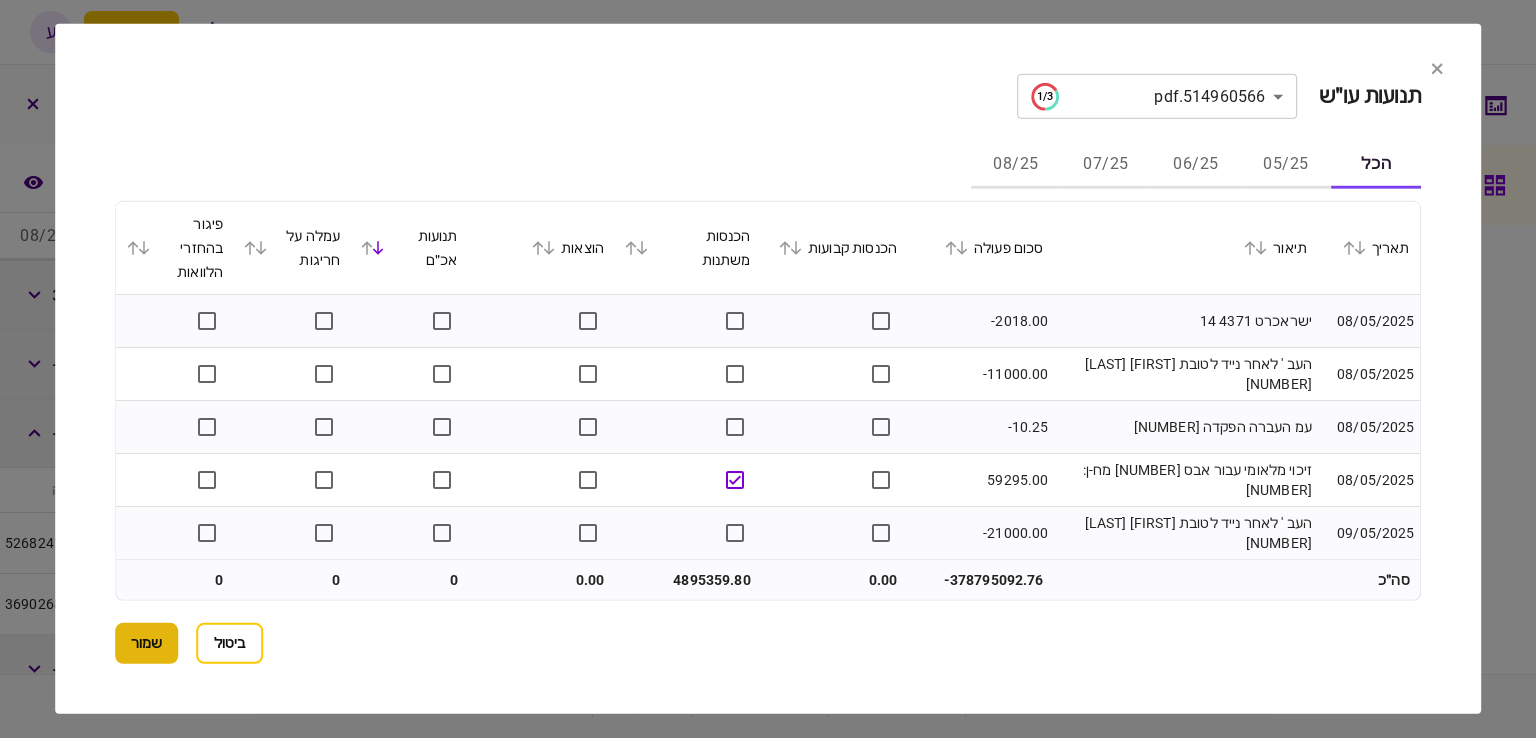 click on "שמור" at bounding box center [146, 643] 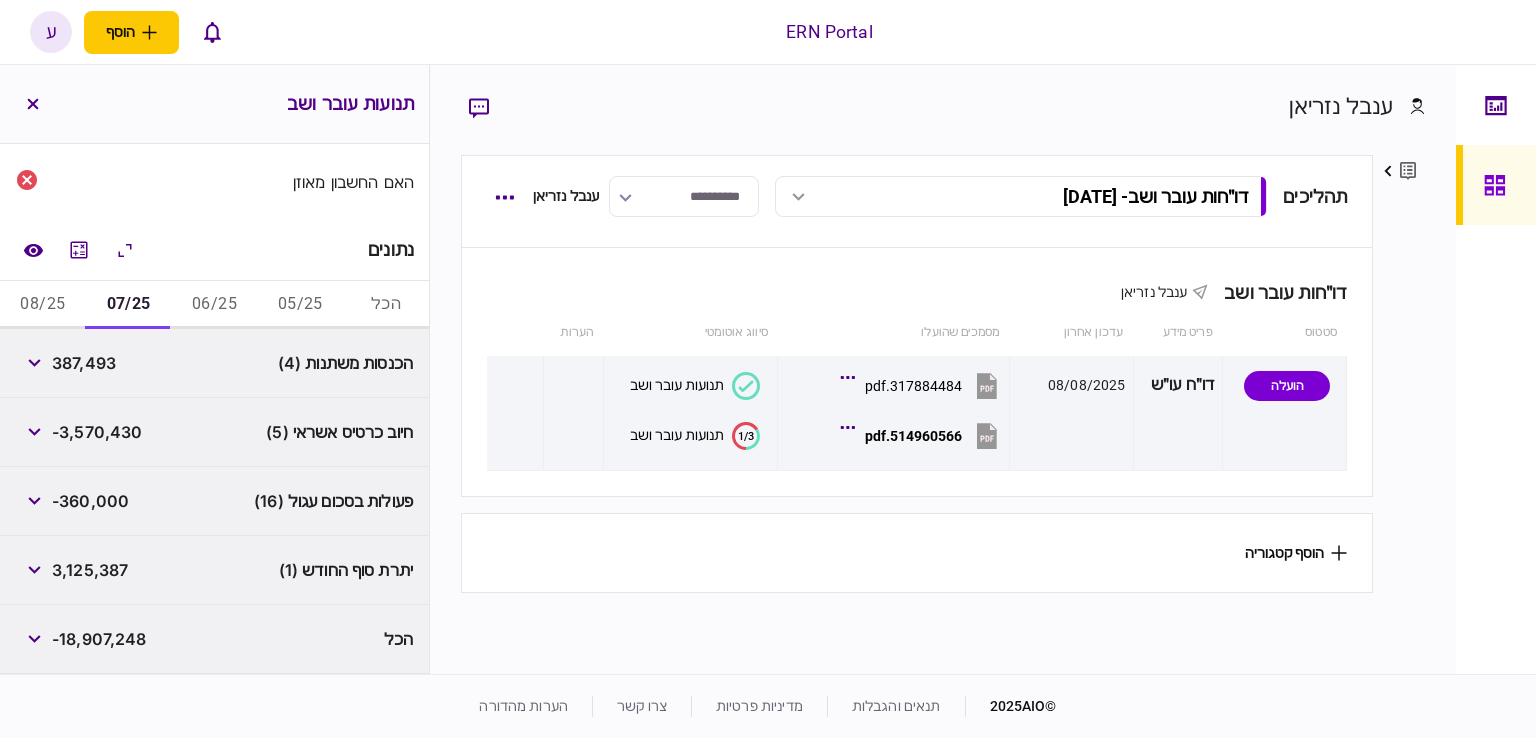 scroll, scrollTop: 221, scrollLeft: 0, axis: vertical 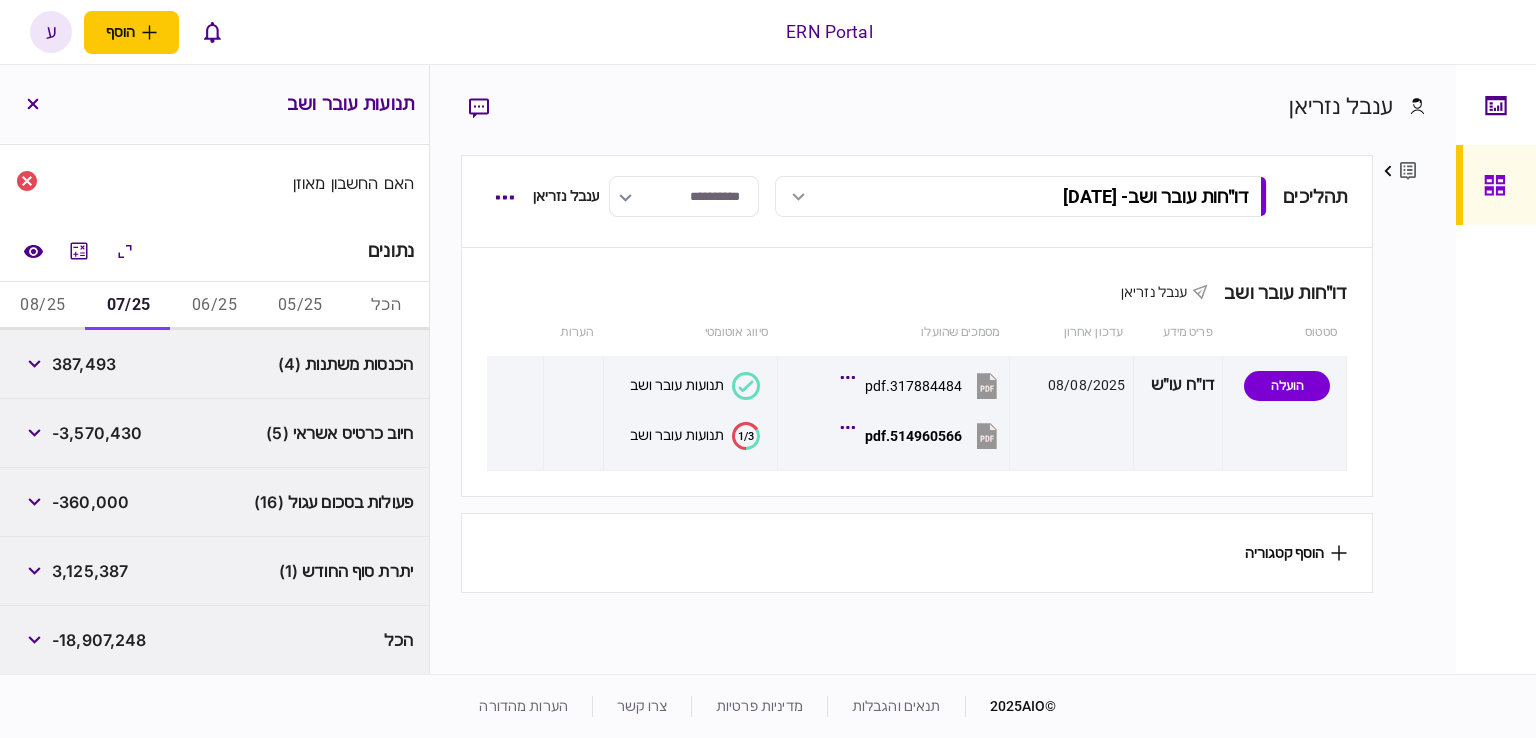 click on "387,493" at bounding box center (84, 364) 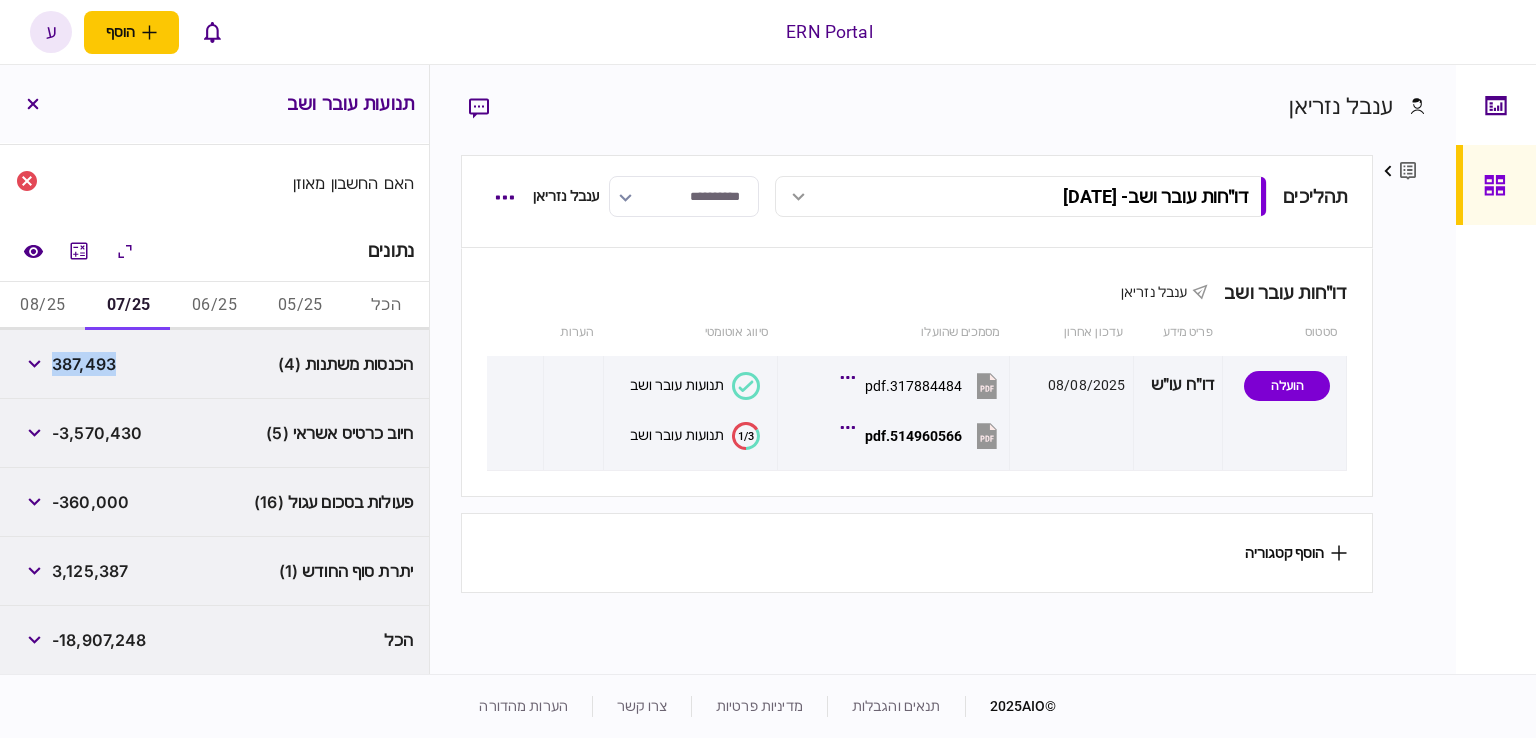 click on "387,493" at bounding box center (84, 364) 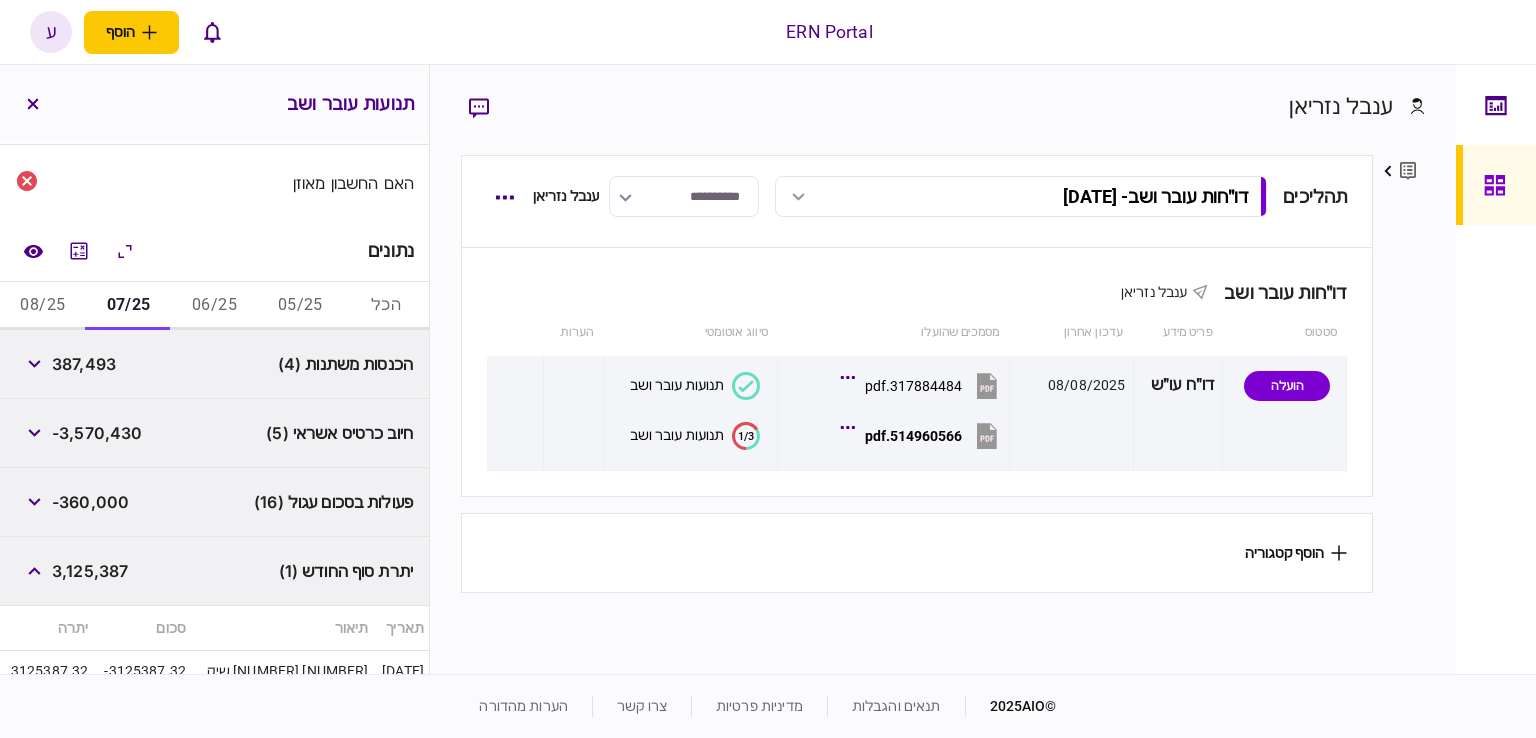 click on "3,125,387" at bounding box center (90, 571) 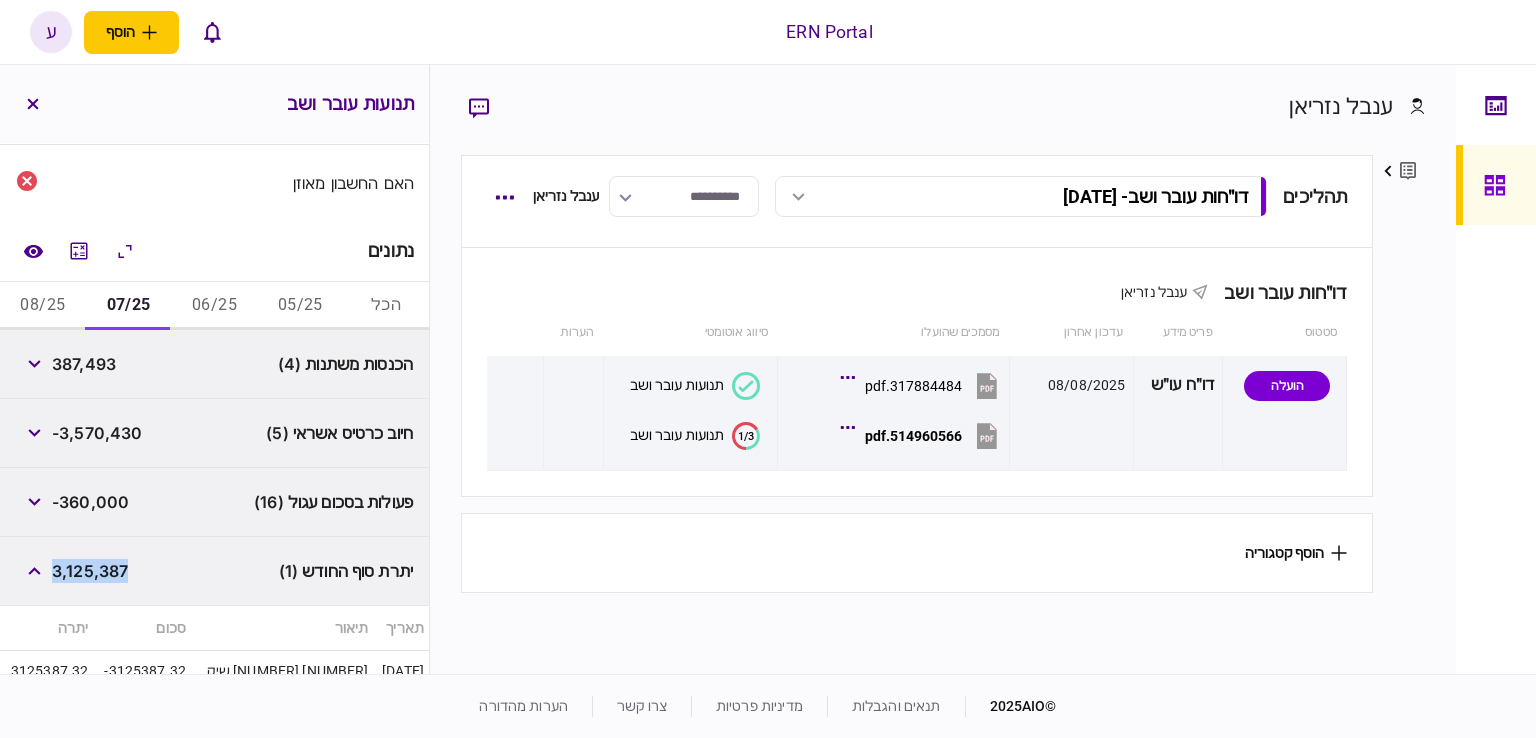 click on "3,125,387" at bounding box center (90, 571) 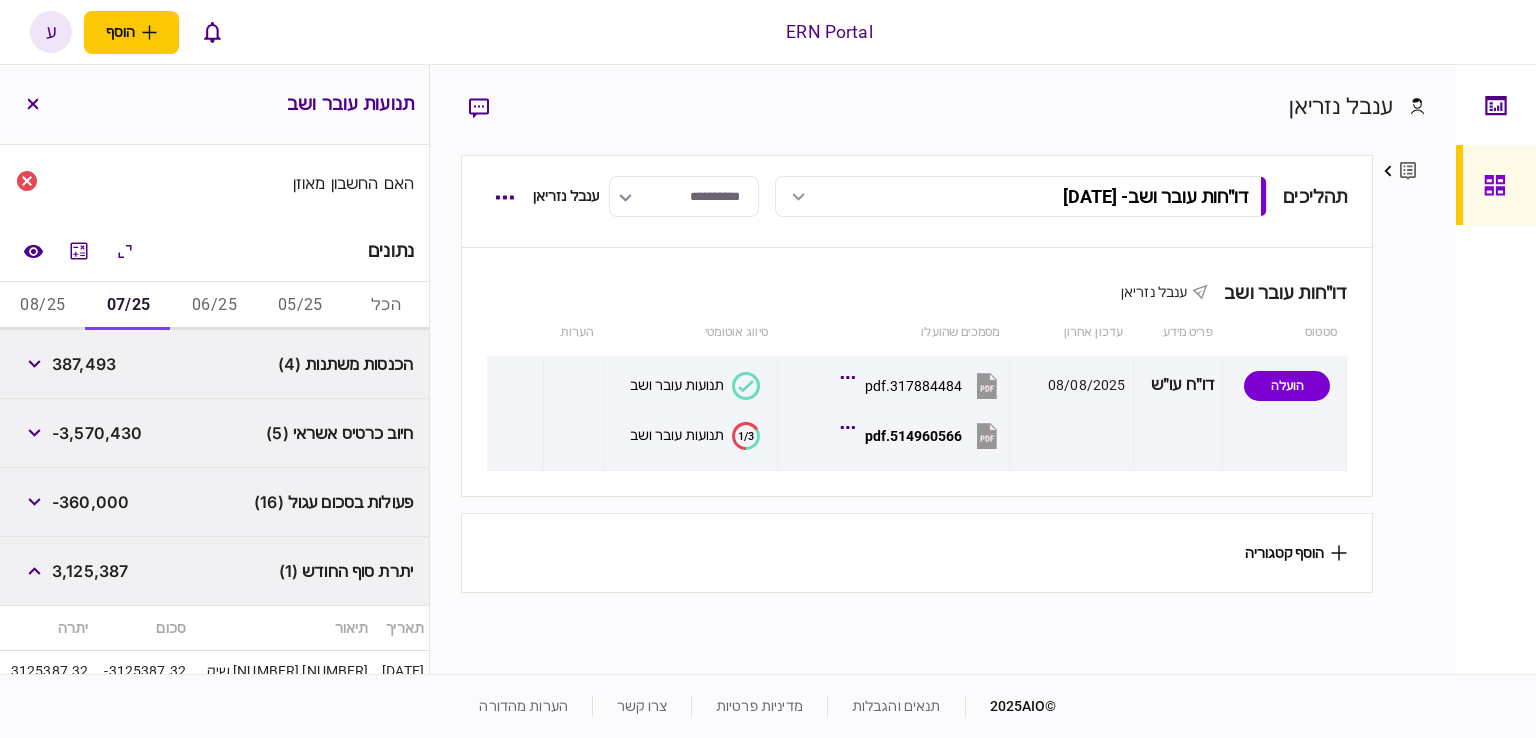 click on "-360,000" at bounding box center (90, 502) 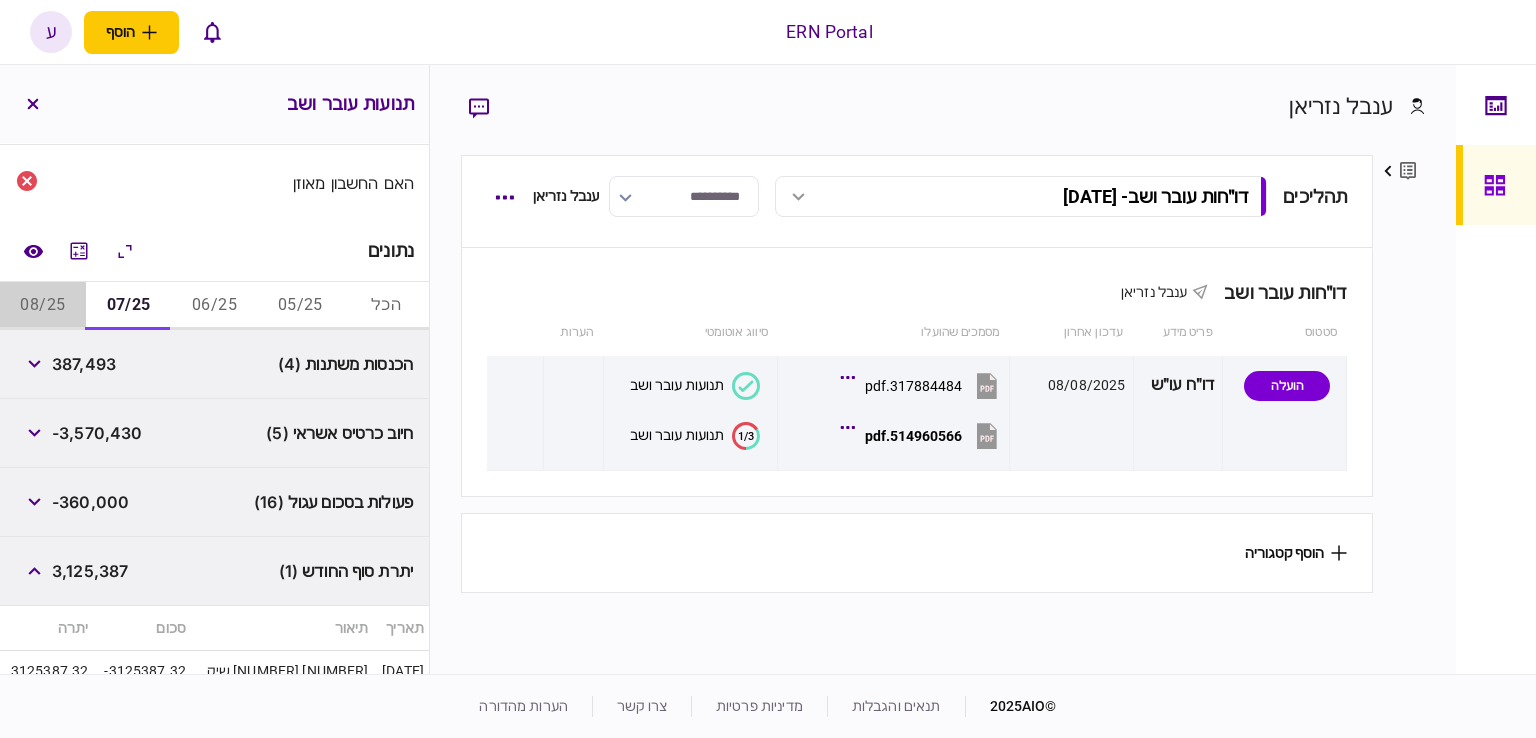 click on "08/25" at bounding box center (43, 306) 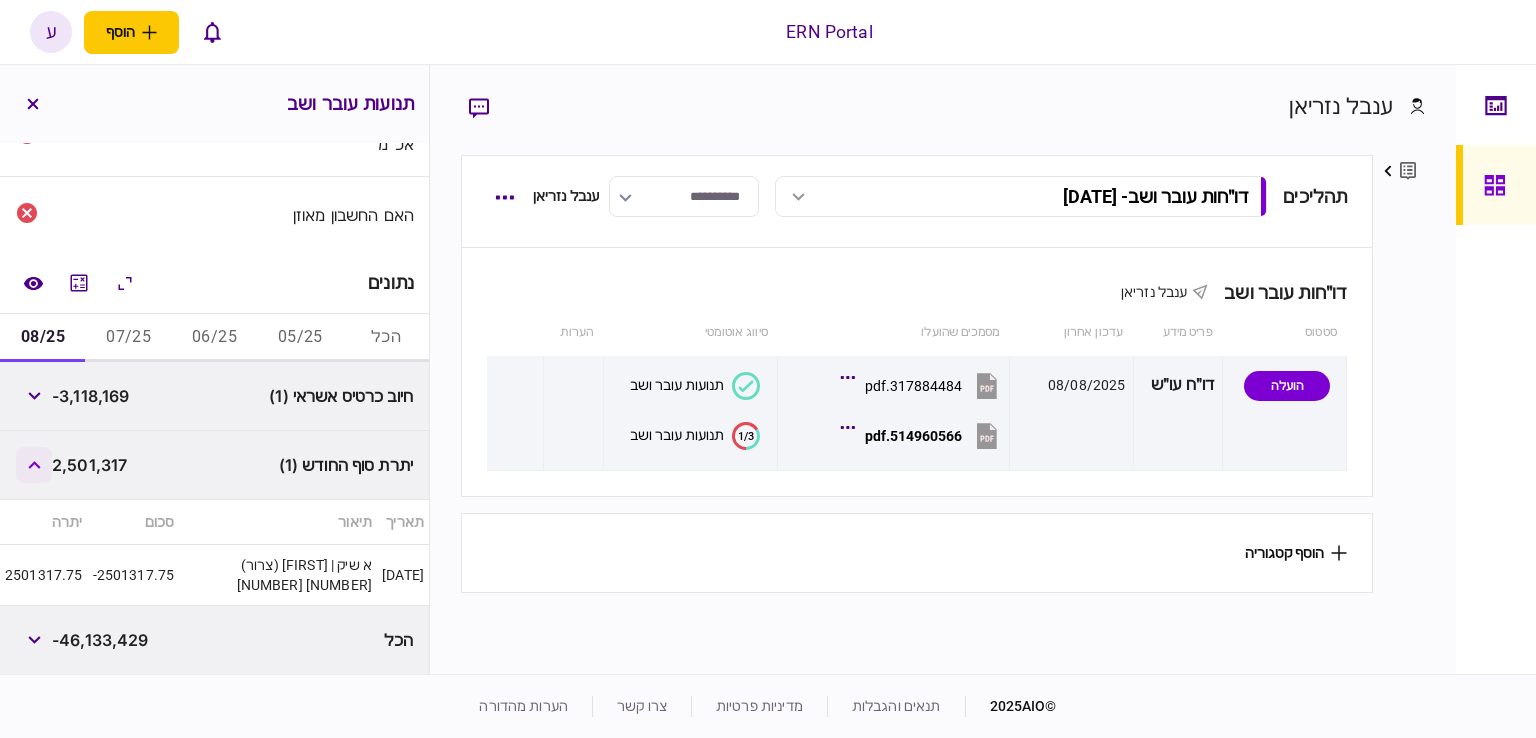 click at bounding box center (34, 465) 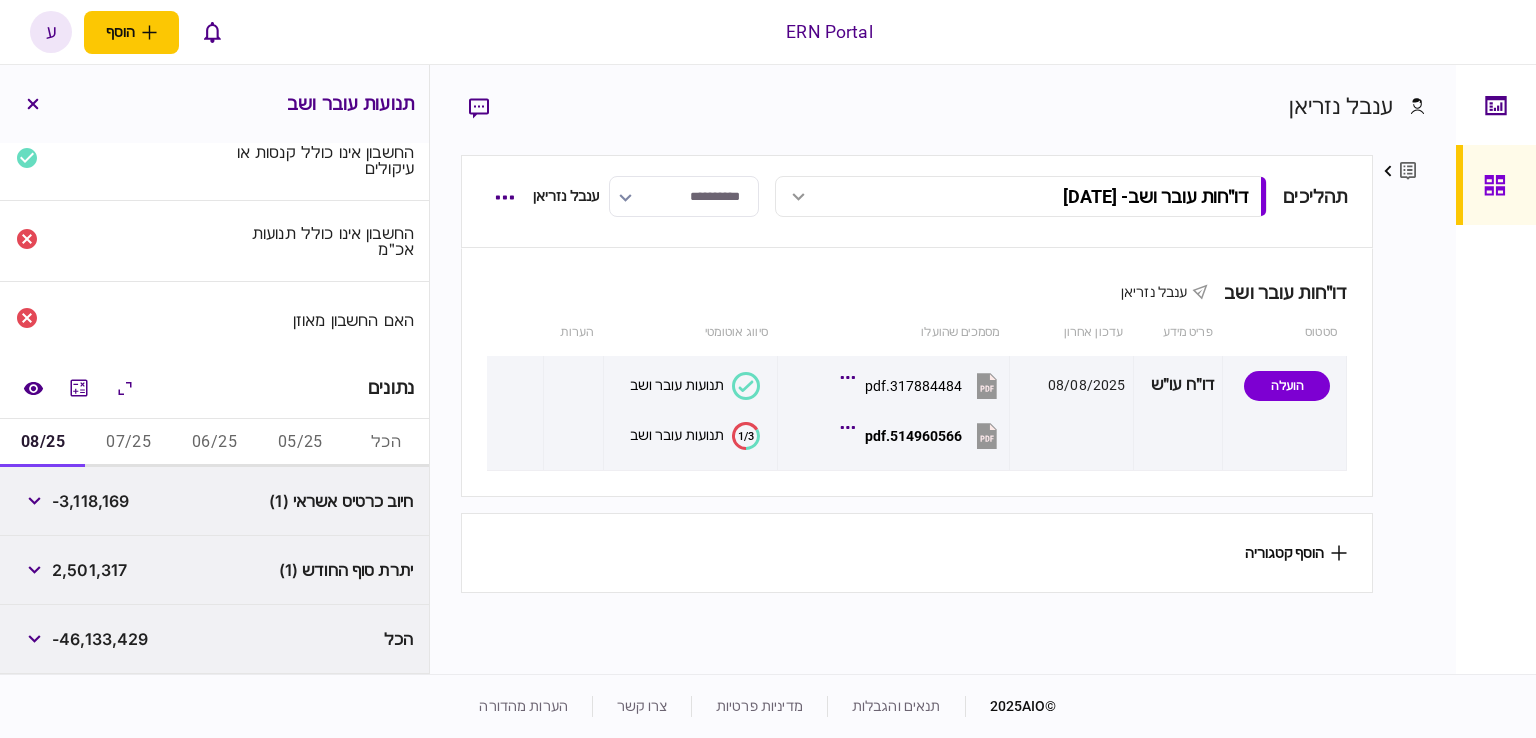 scroll, scrollTop: 84, scrollLeft: 0, axis: vertical 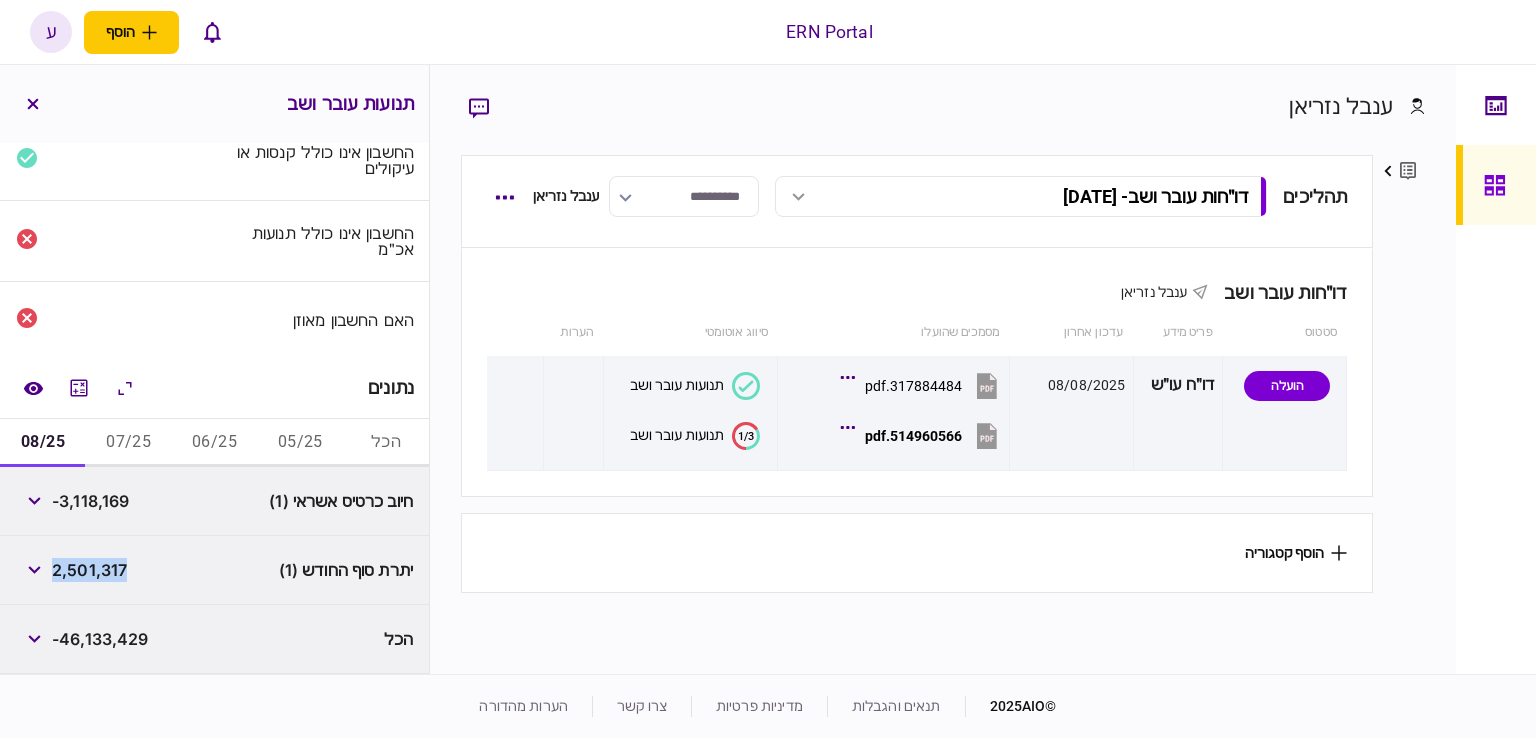 click on "2,501,317" at bounding box center [89, 570] 